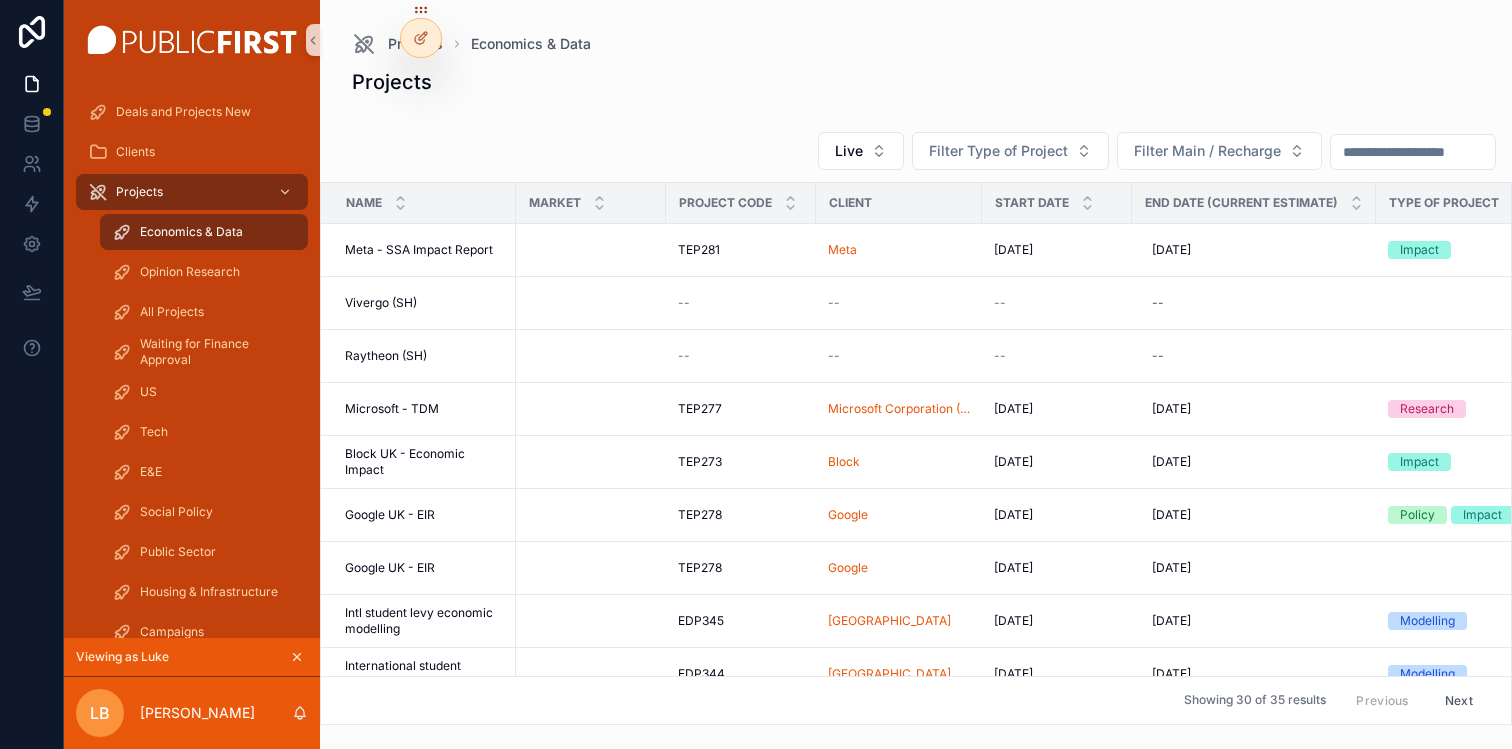 scroll, scrollTop: 0, scrollLeft: 0, axis: both 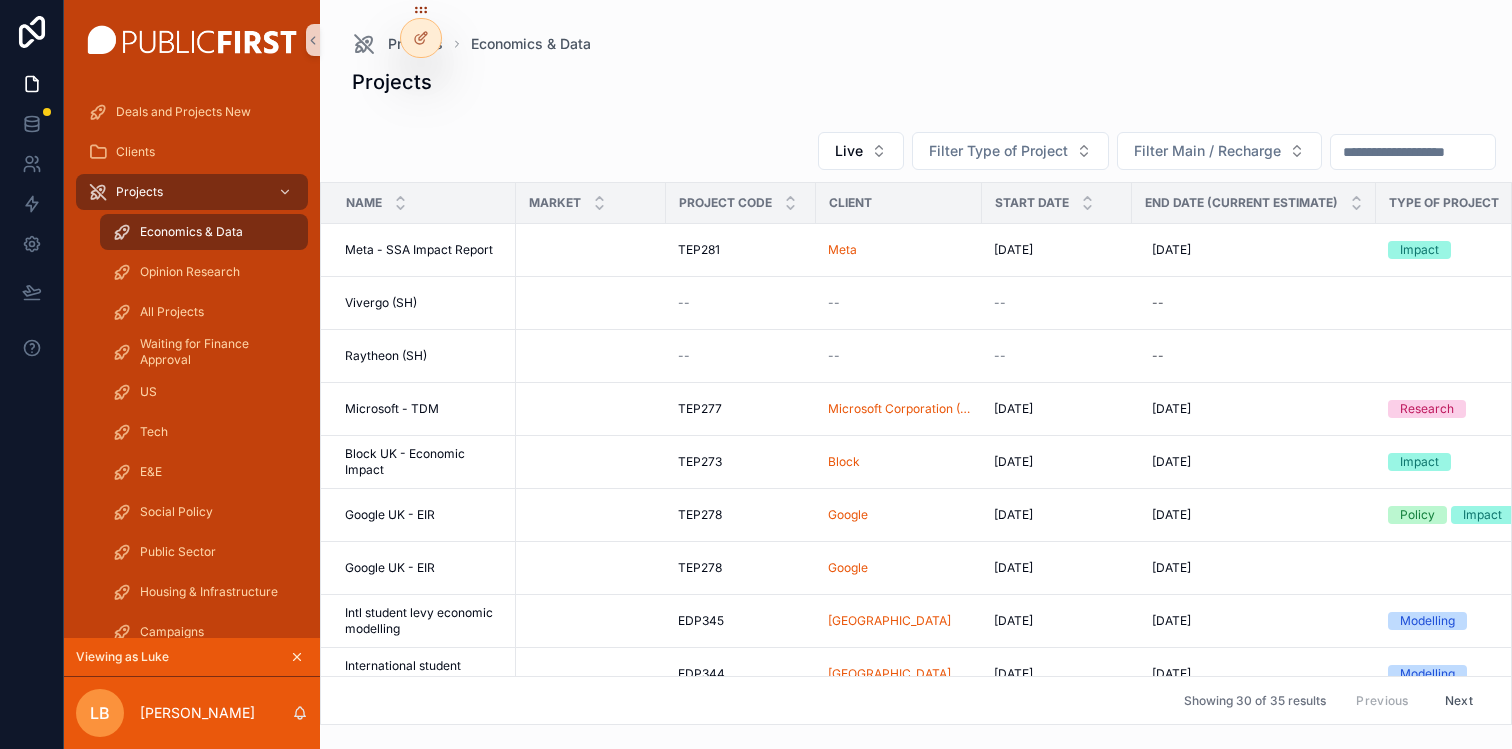 click on "Projects" at bounding box center (916, 82) 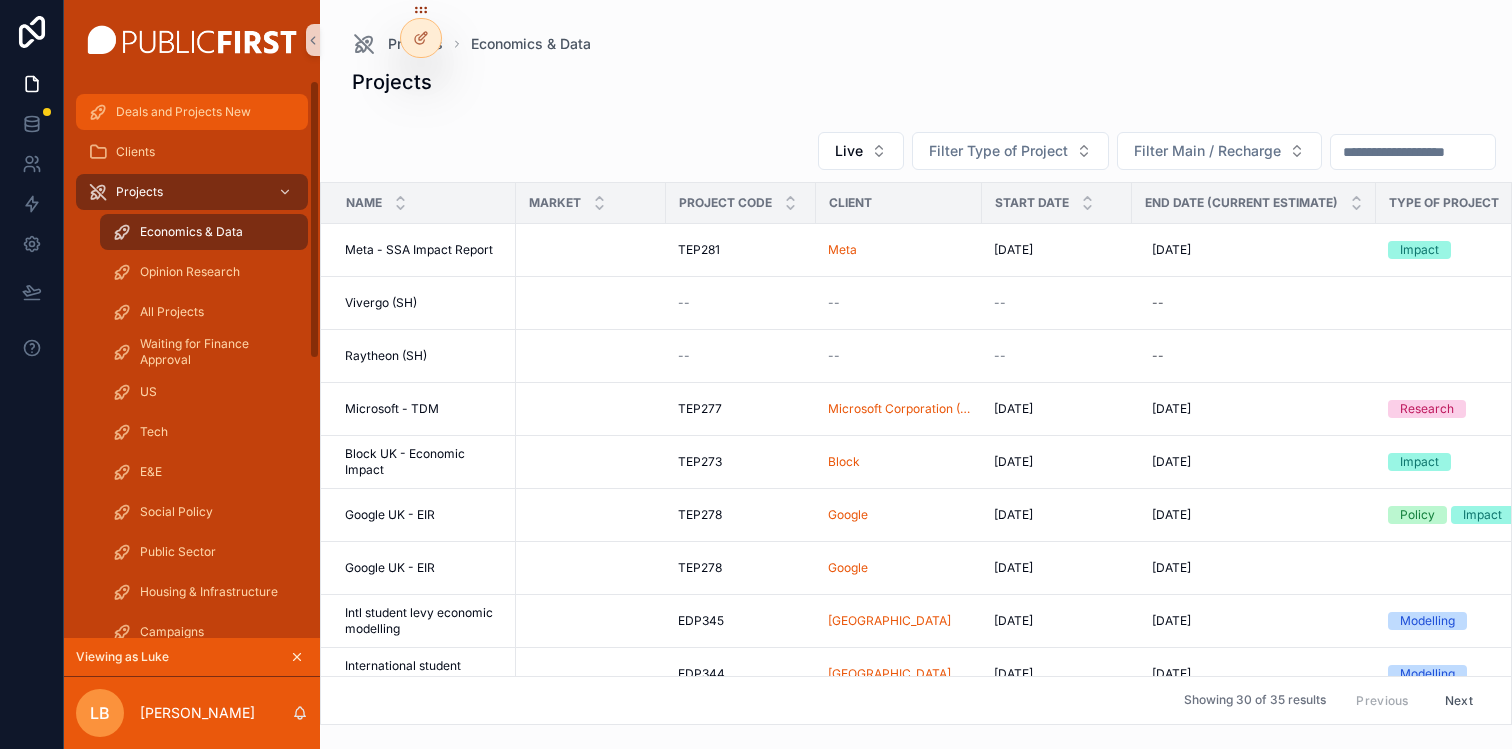 click on "Deals and Projects New" at bounding box center [183, 112] 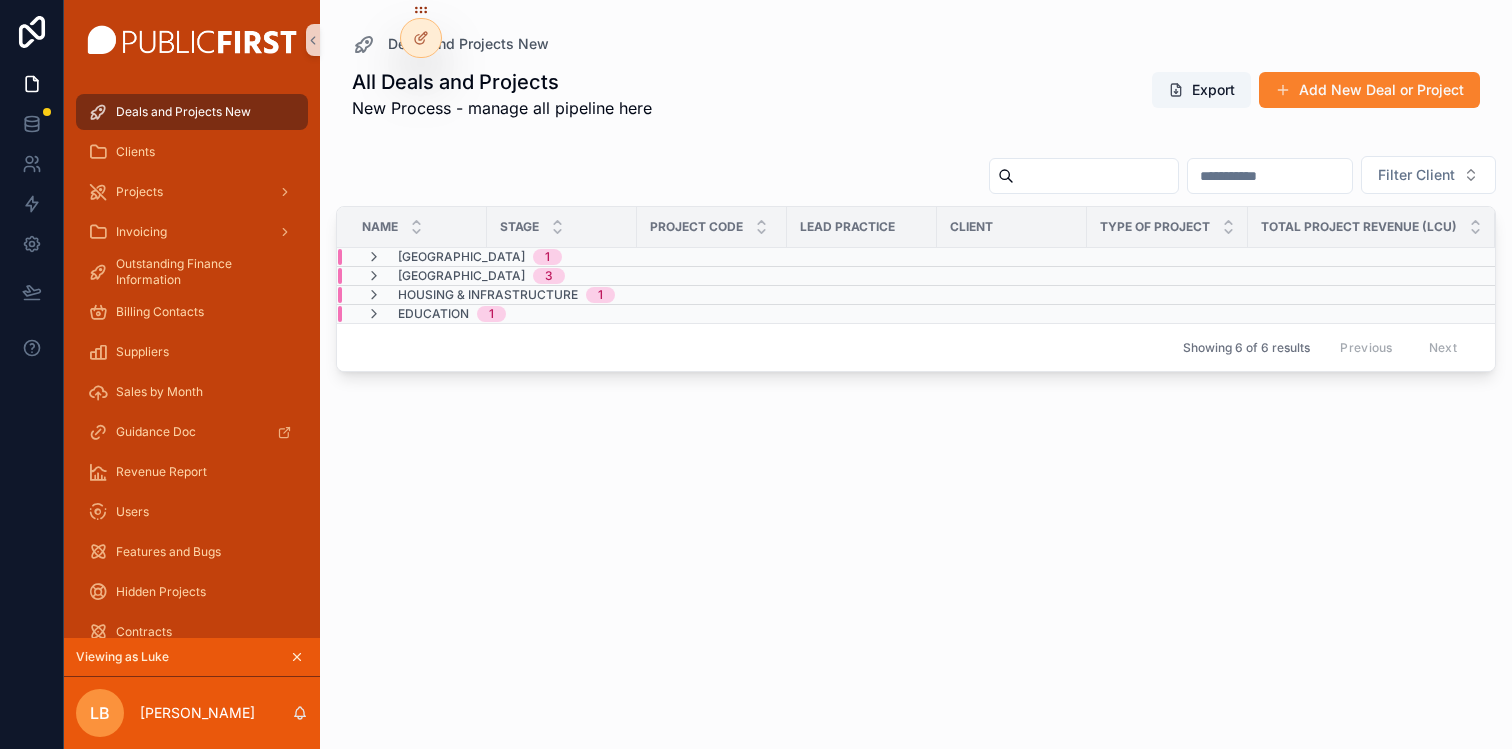click on "Add New Deal or Project" at bounding box center (1369, 90) 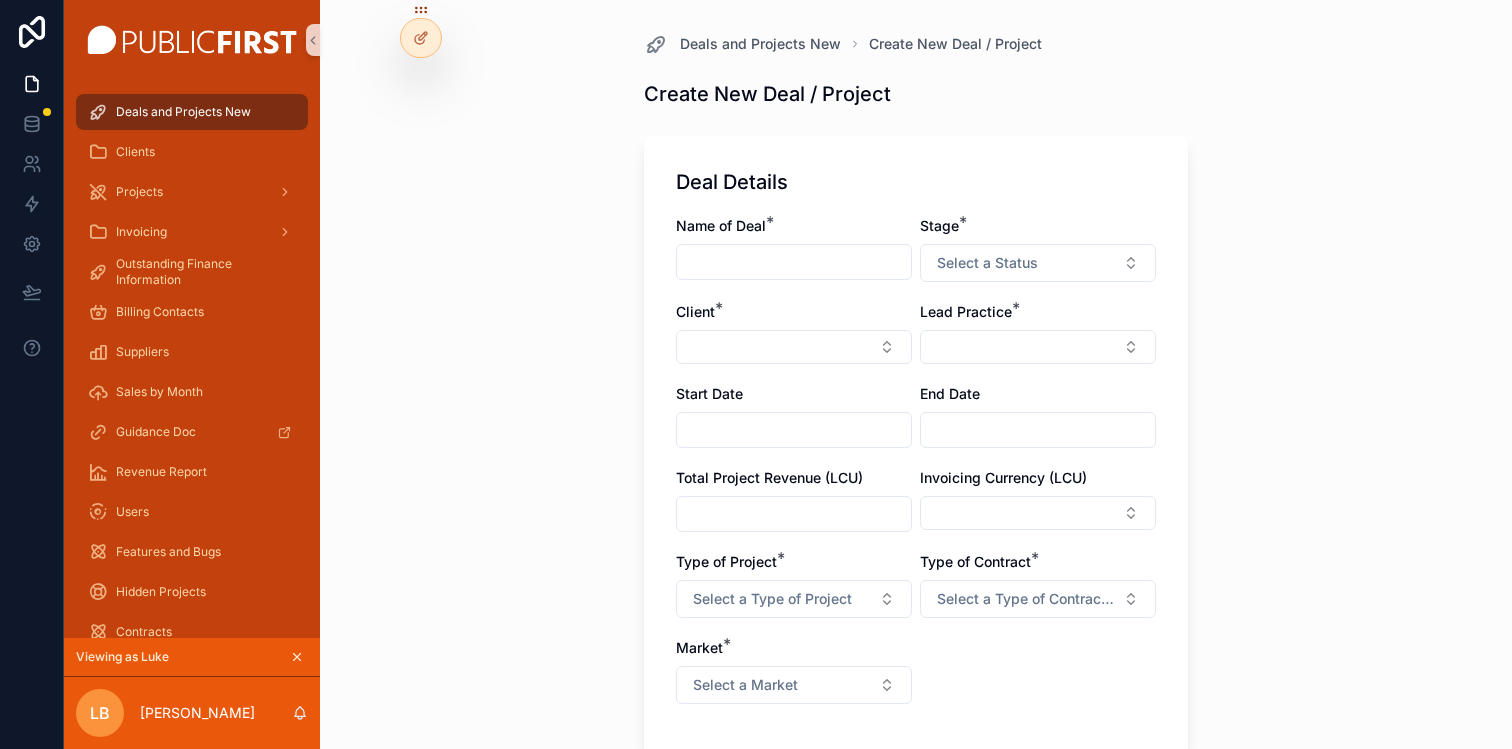 click on "Deal Details Name of Deal * Stage * Select a Status Client * Lead Practice * Start Date End Date Total Project Revenue (LCU) Invoicing Currency (LCU) Type of Project * Select a Type of Project Type of Contract * Select a Type of Contract (Project / [MEDICAL_DATA]) Market * Select a Market" at bounding box center [916, 446] 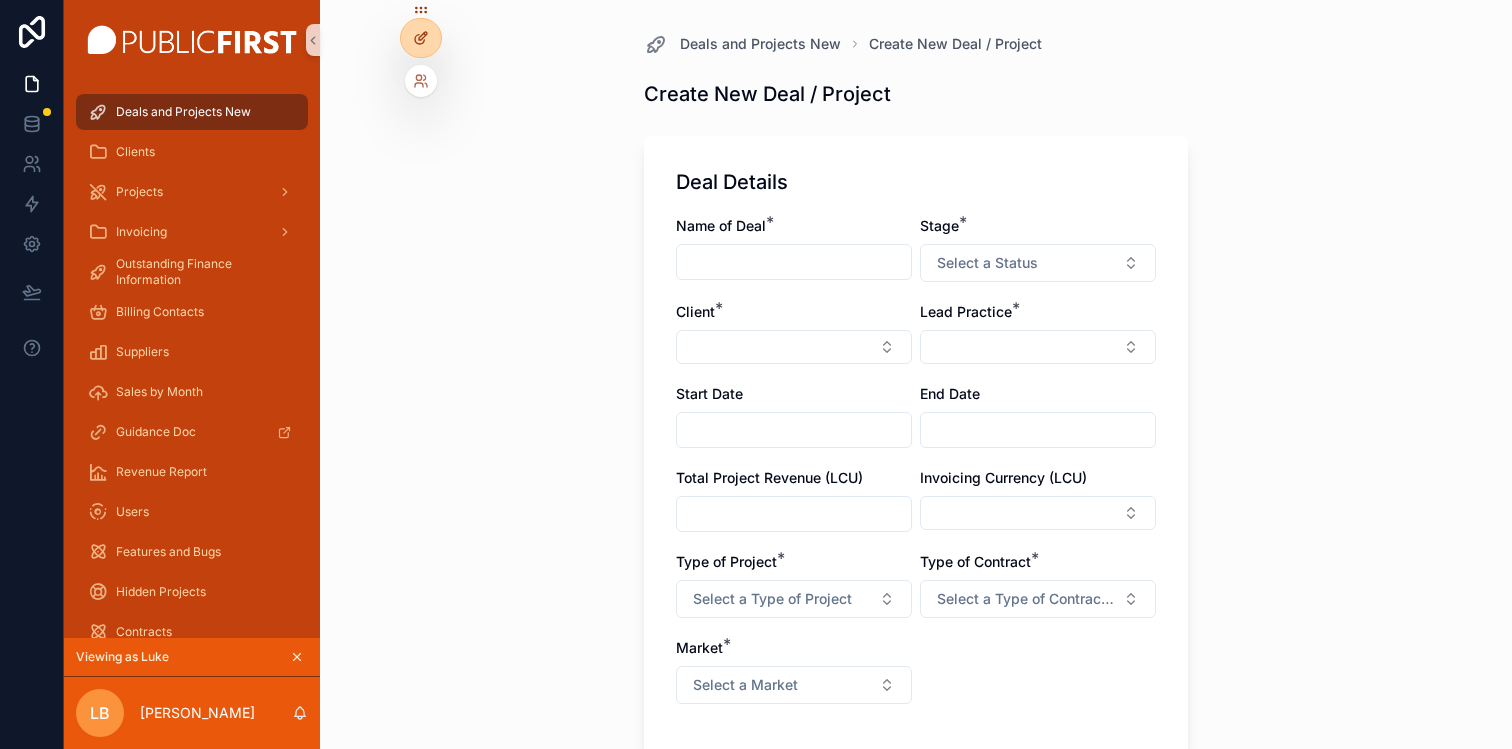 click 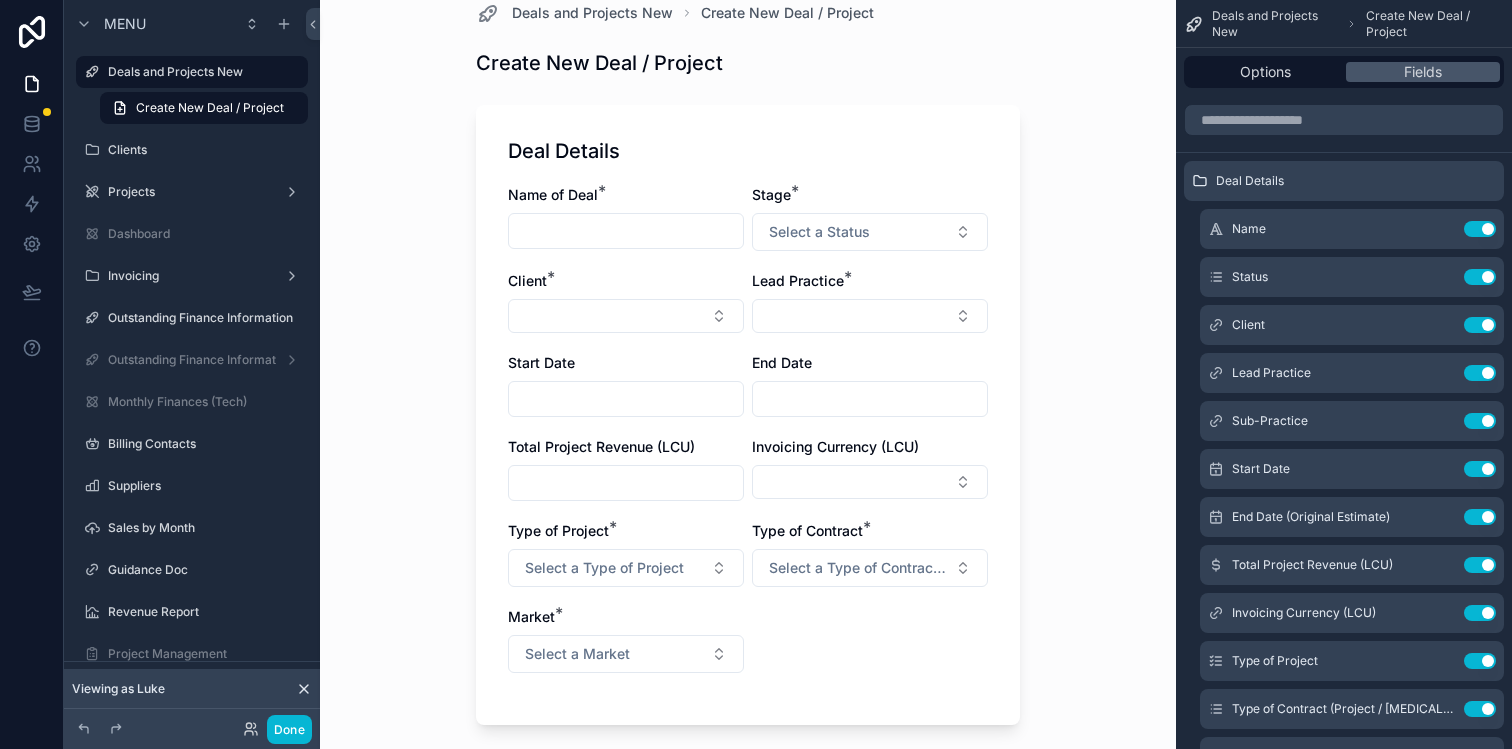 scroll, scrollTop: 36, scrollLeft: 0, axis: vertical 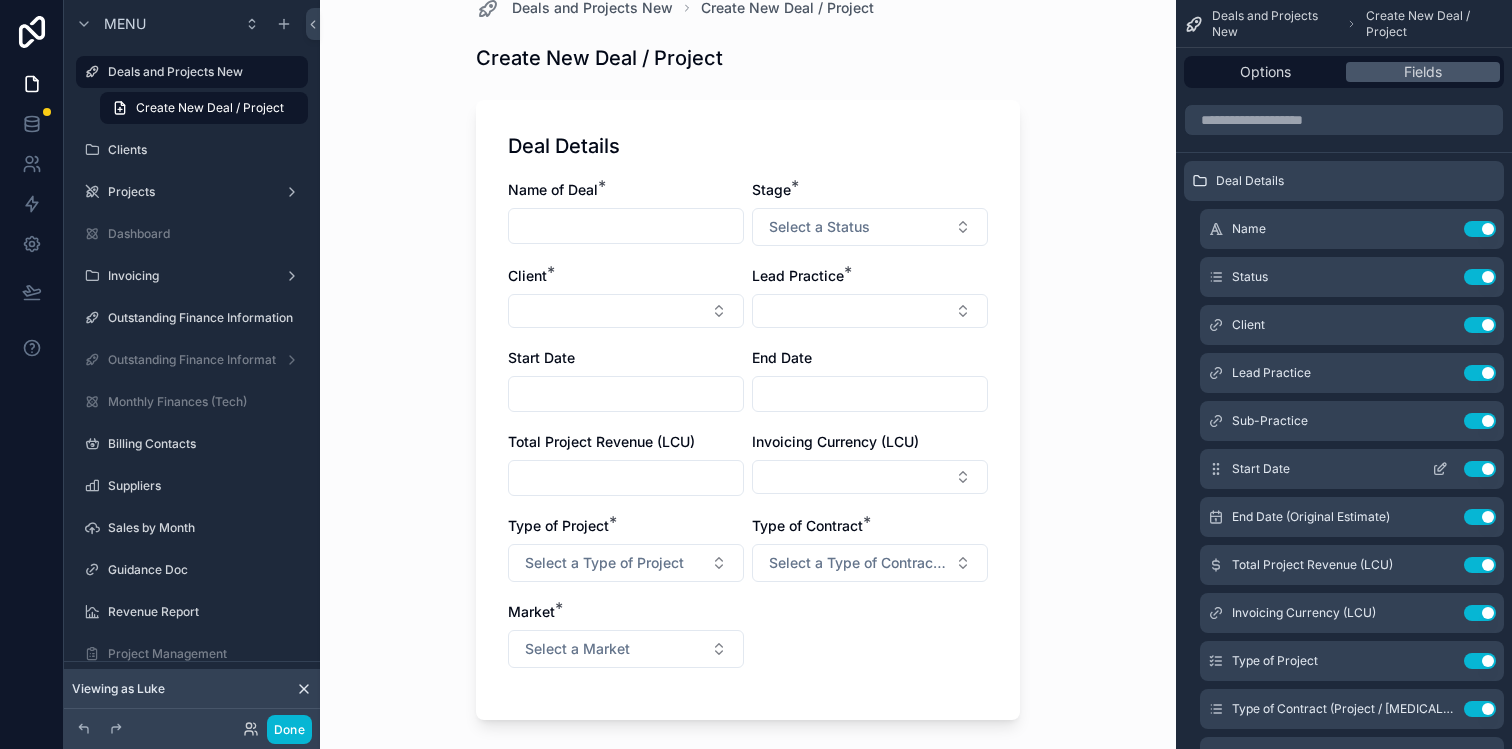 click 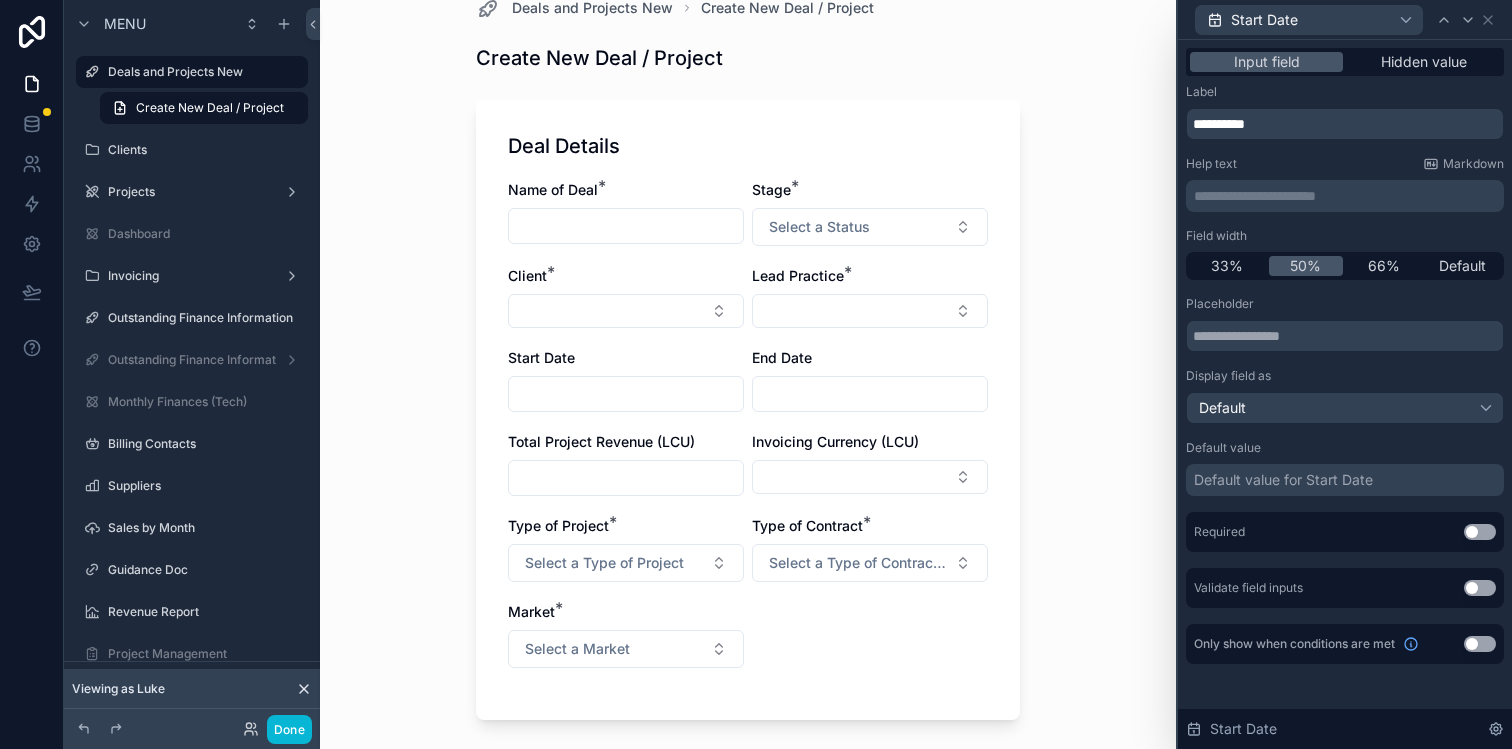 click on "**********" at bounding box center (1347, 196) 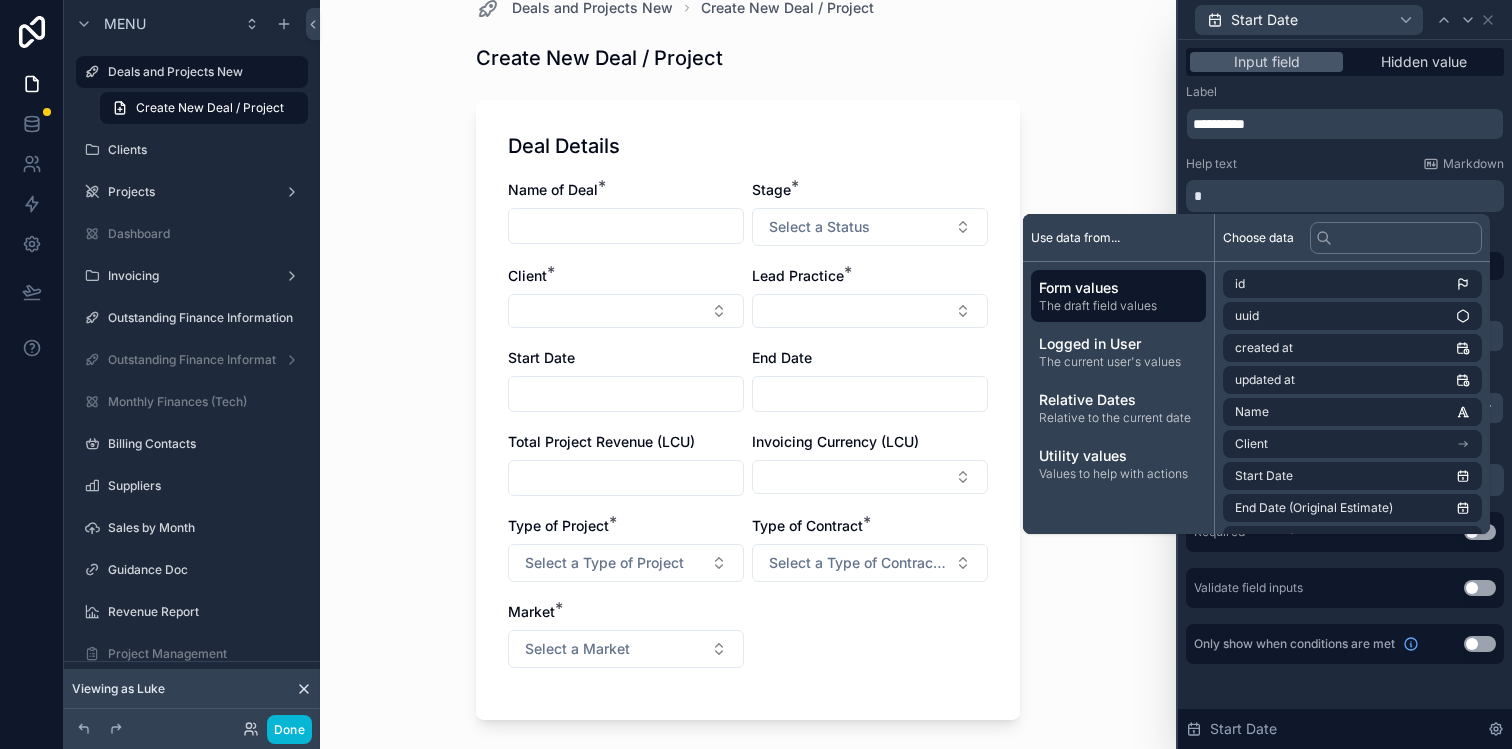type 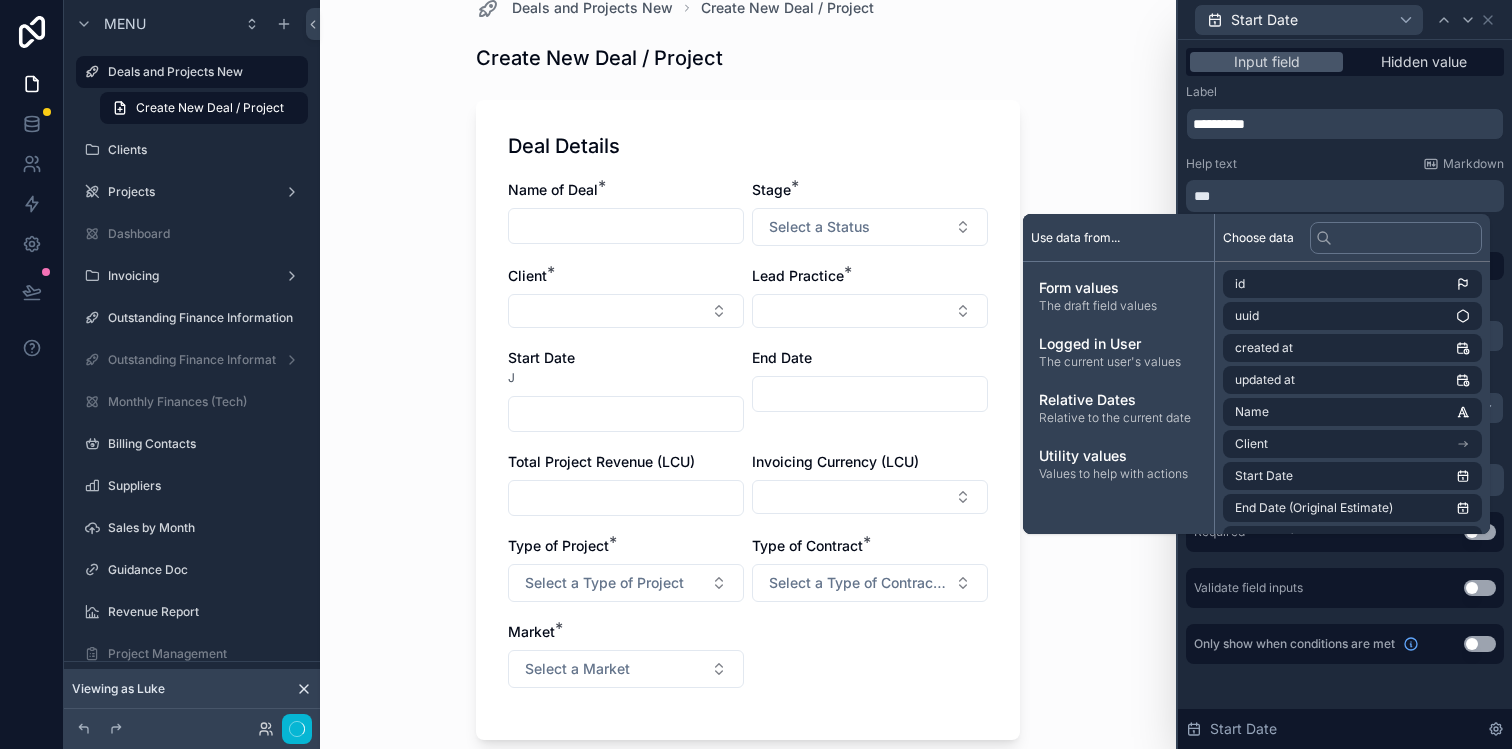 scroll, scrollTop: 0, scrollLeft: 0, axis: both 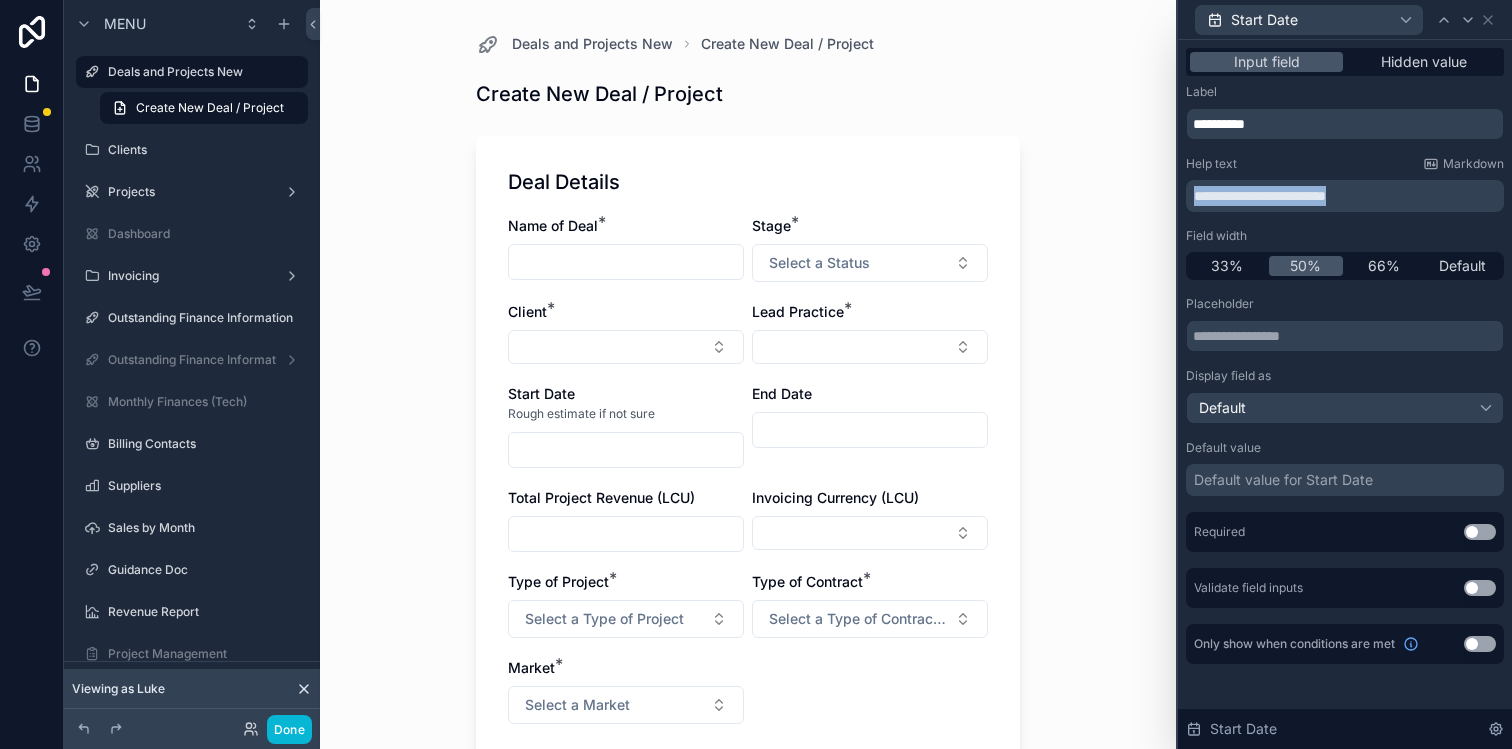 drag, startPoint x: 1388, startPoint y: 196, endPoint x: 1172, endPoint y: 194, distance: 216.00926 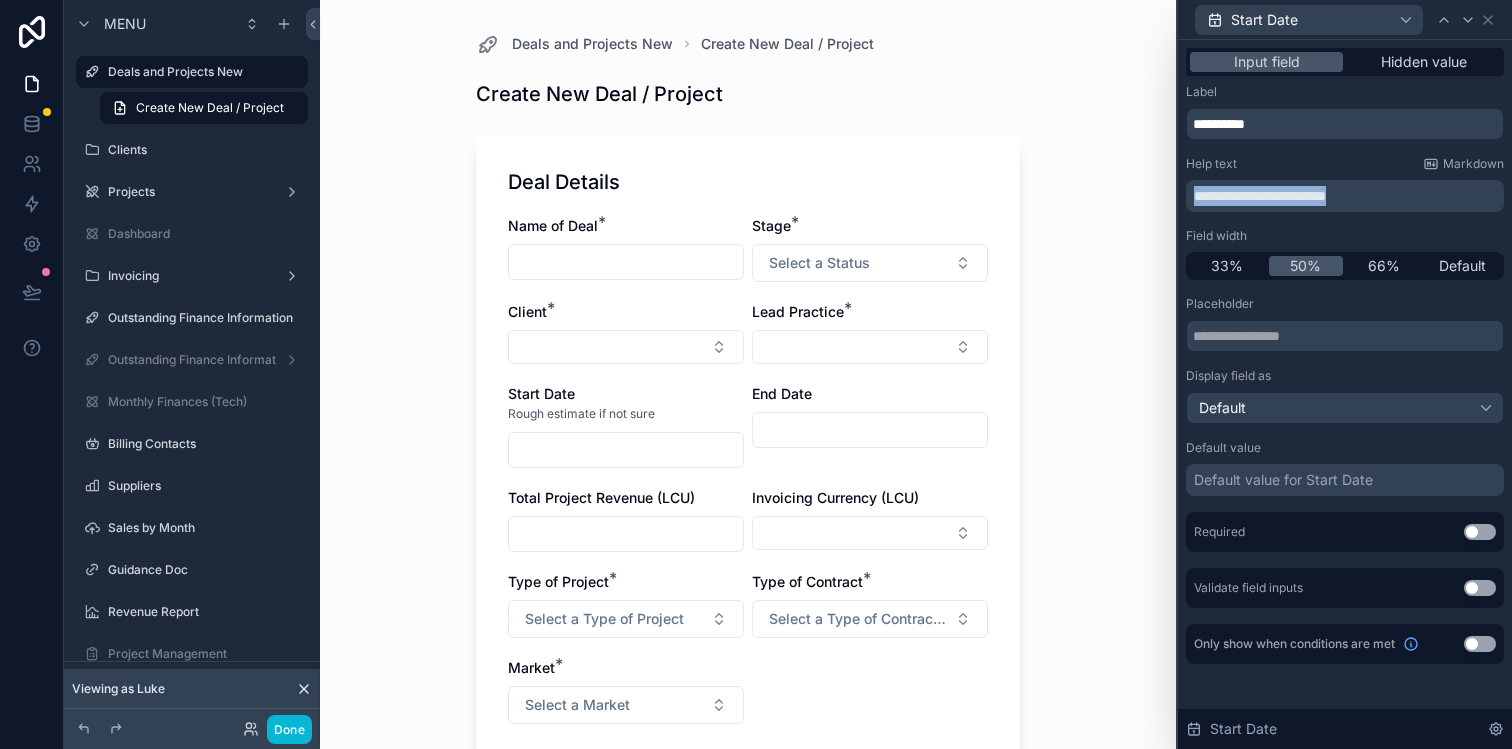 copy on "**********" 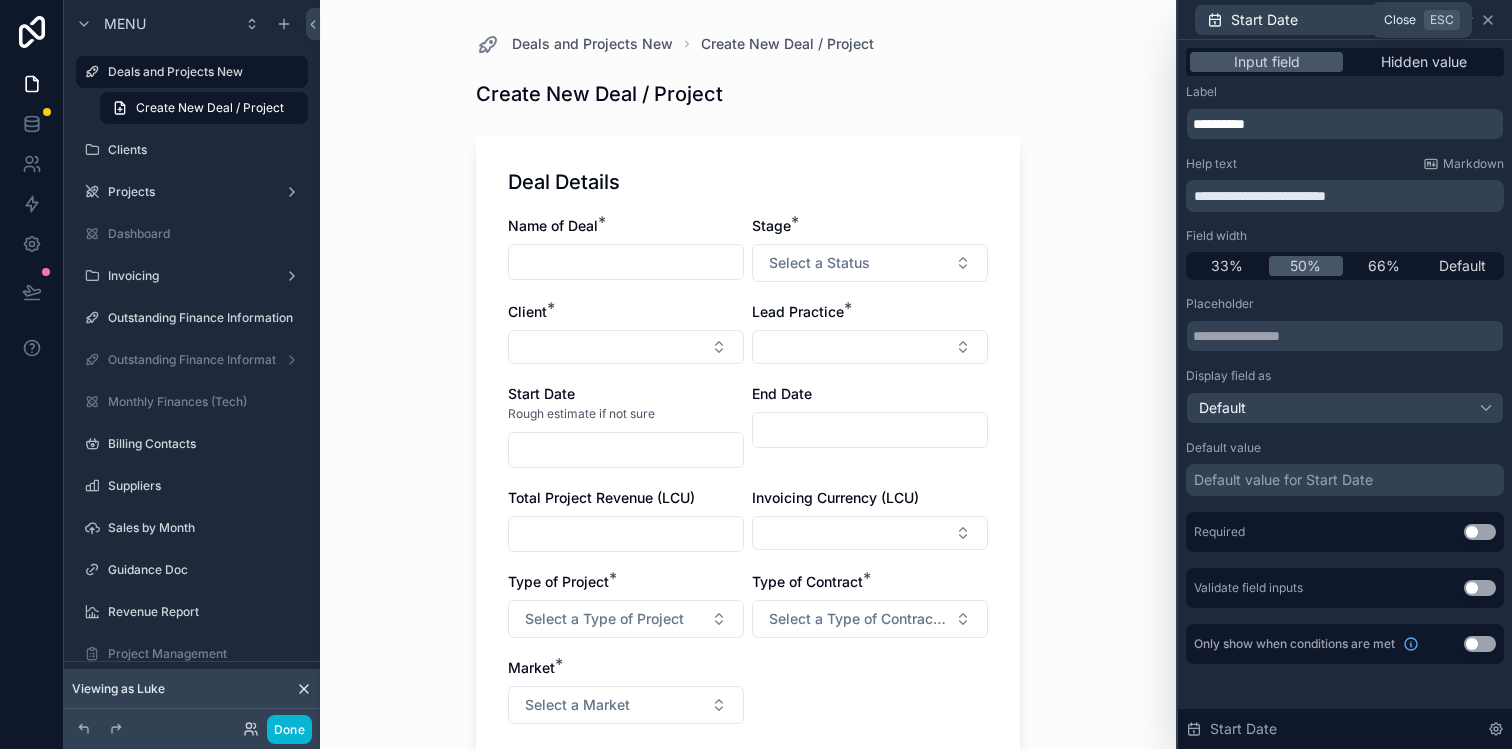 click 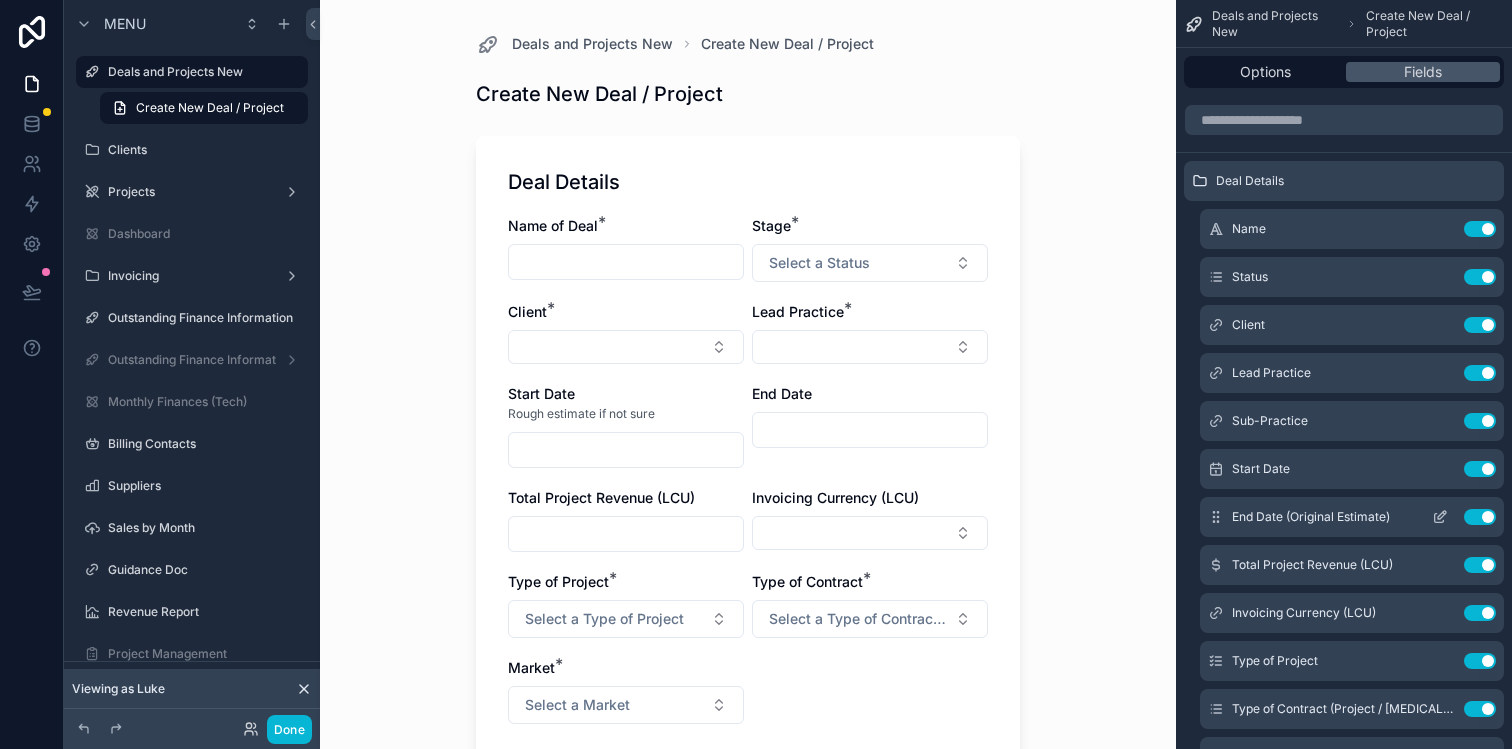 click 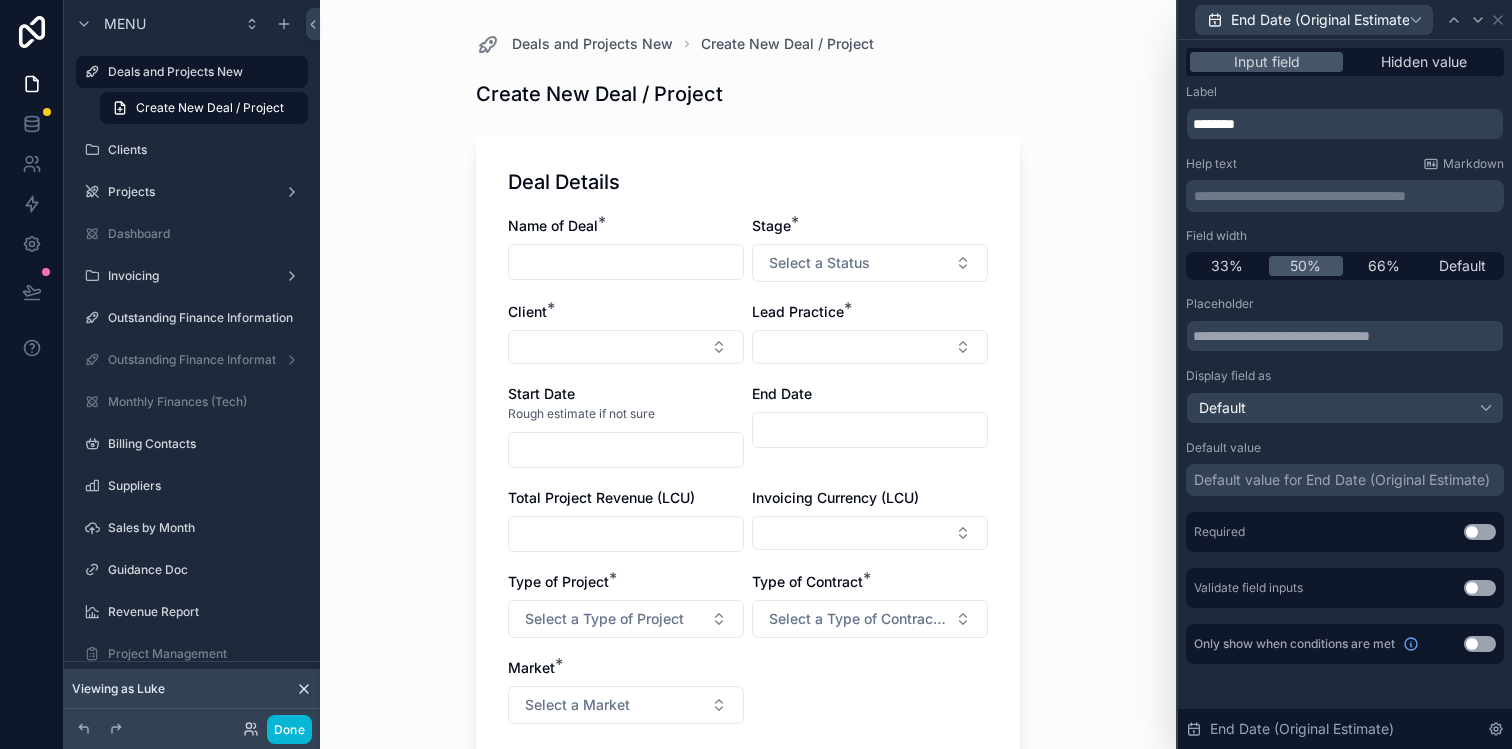 click on "**********" at bounding box center [1347, 196] 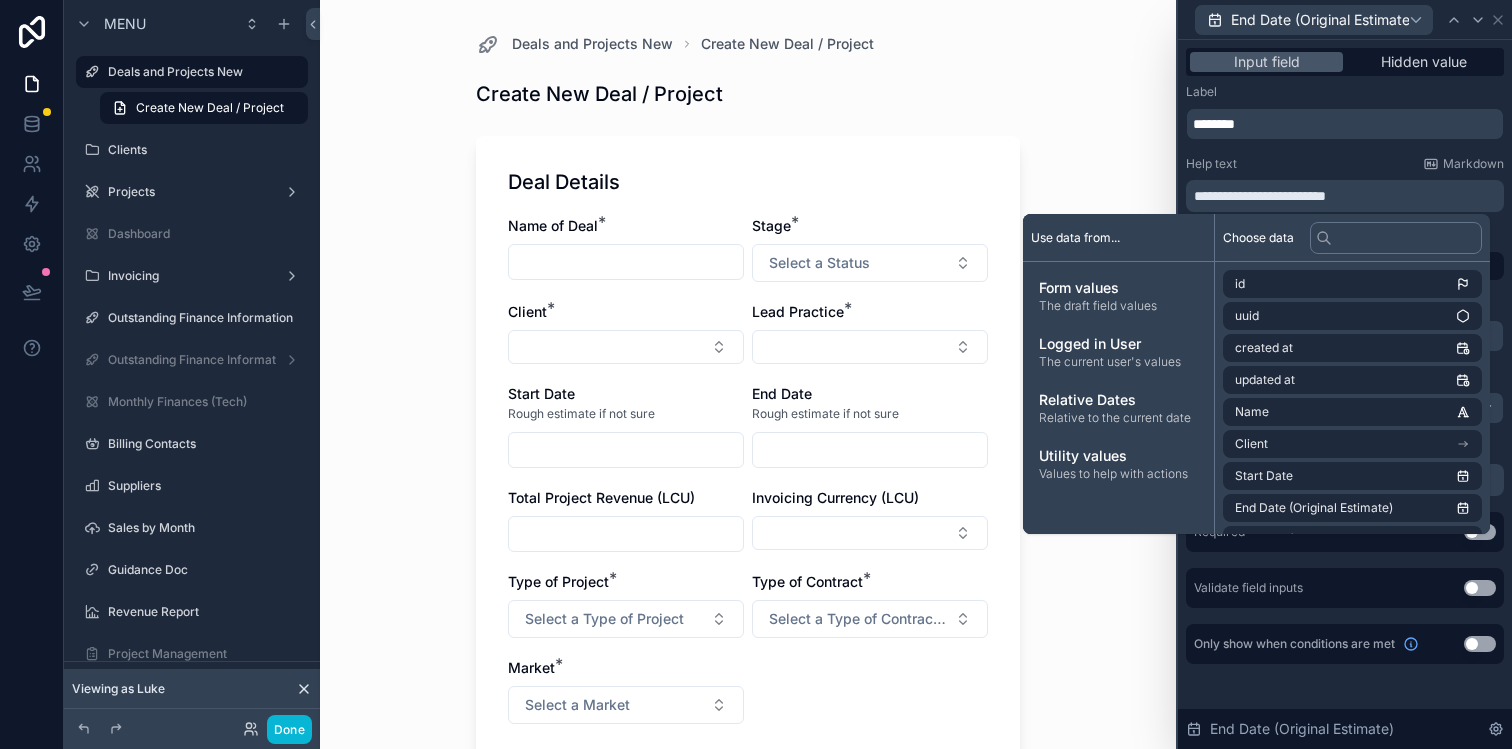click on "Deals and Projects New Create New Deal / Project Create New Deal / Project Deal Details Name of Deal * Stage * Select a Status Client * Lead Practice * Start Date Rough estimate if not sure End Date Rough estimate if not sure Total Project Revenue (LCU) Invoicing Currency (LCU) Type of Project * Select a Type of Project Type of Contract * Select a Type of Contract (Project / [MEDICAL_DATA]) Market * Select a Market Save" at bounding box center [748, 374] 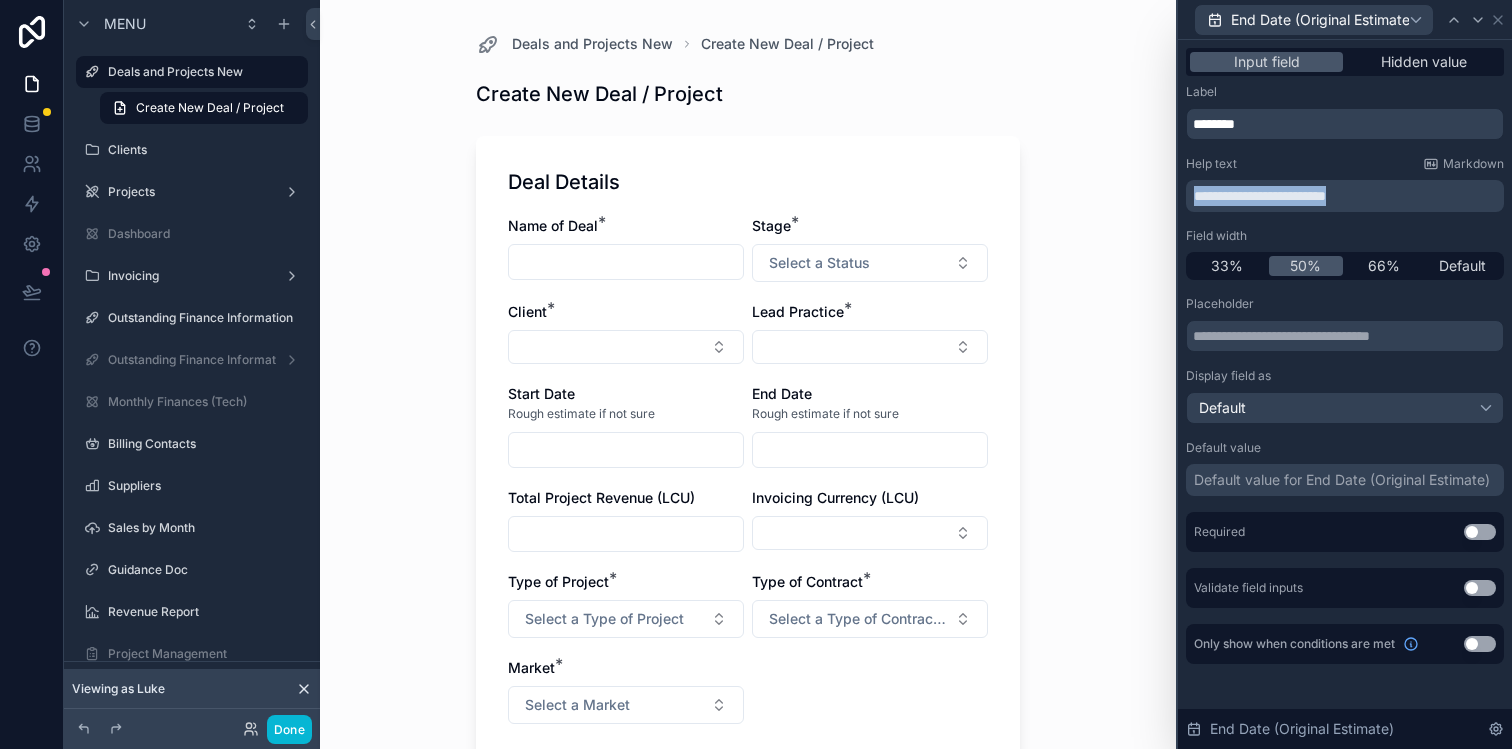 drag, startPoint x: 1376, startPoint y: 199, endPoint x: 1171, endPoint y: 194, distance: 205.06097 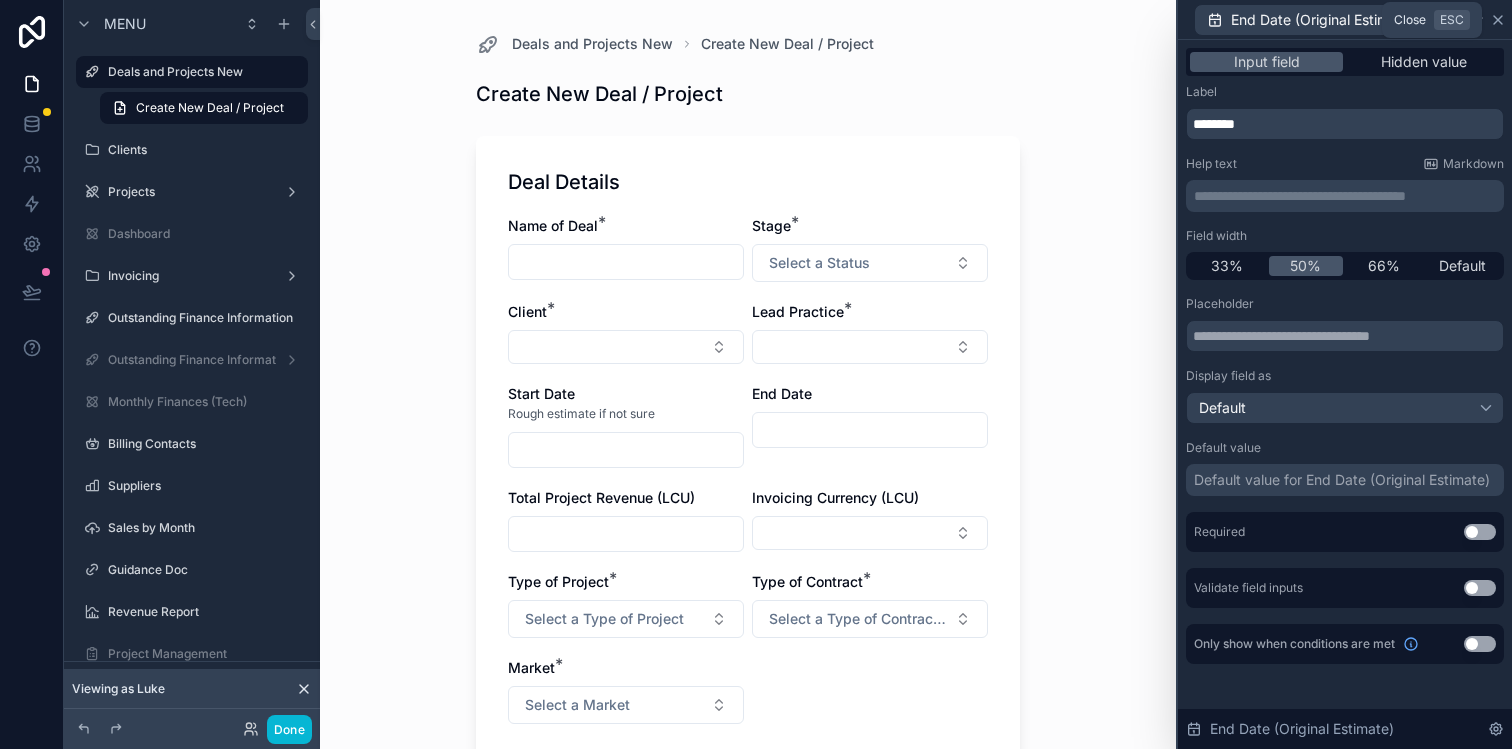 click 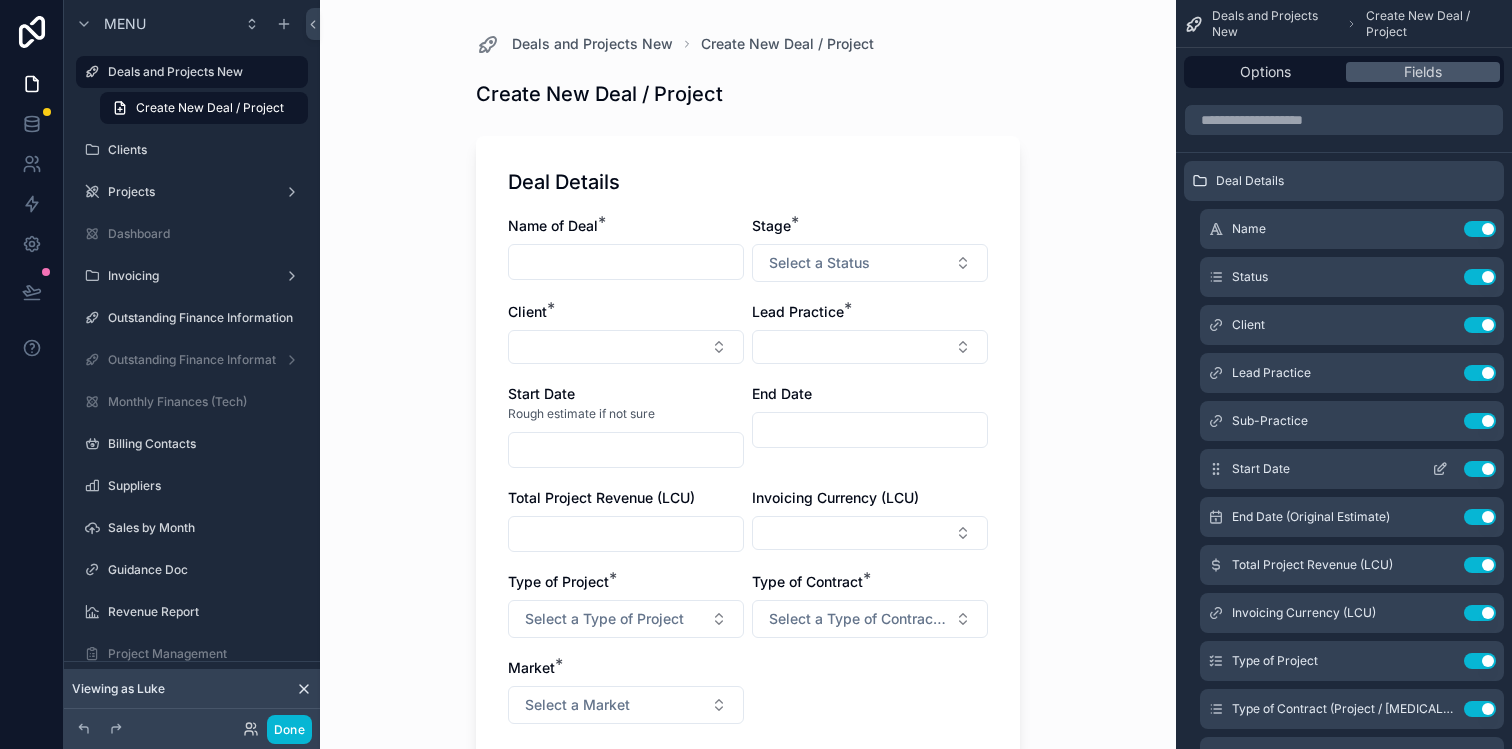 click 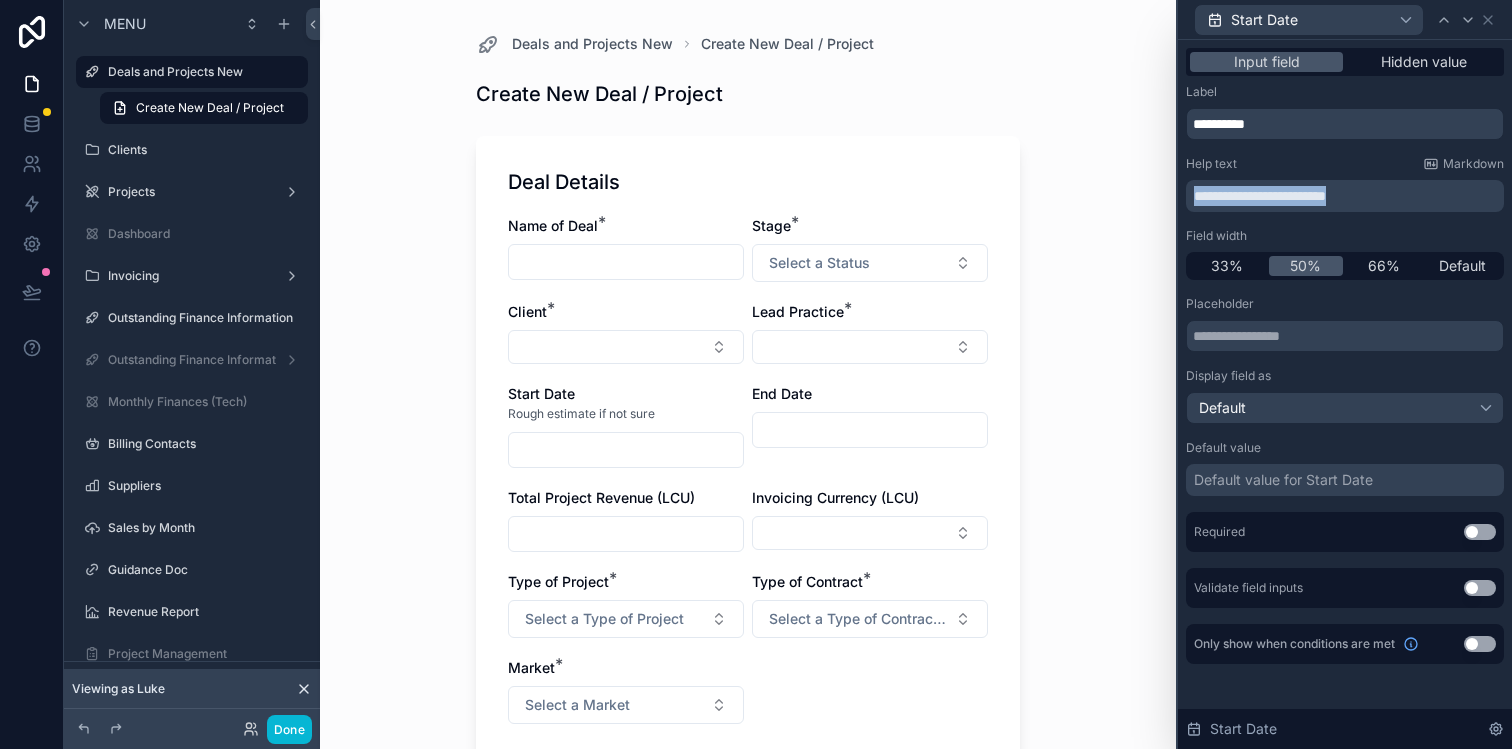 drag, startPoint x: 1378, startPoint y: 200, endPoint x: 1193, endPoint y: 199, distance: 185.0027 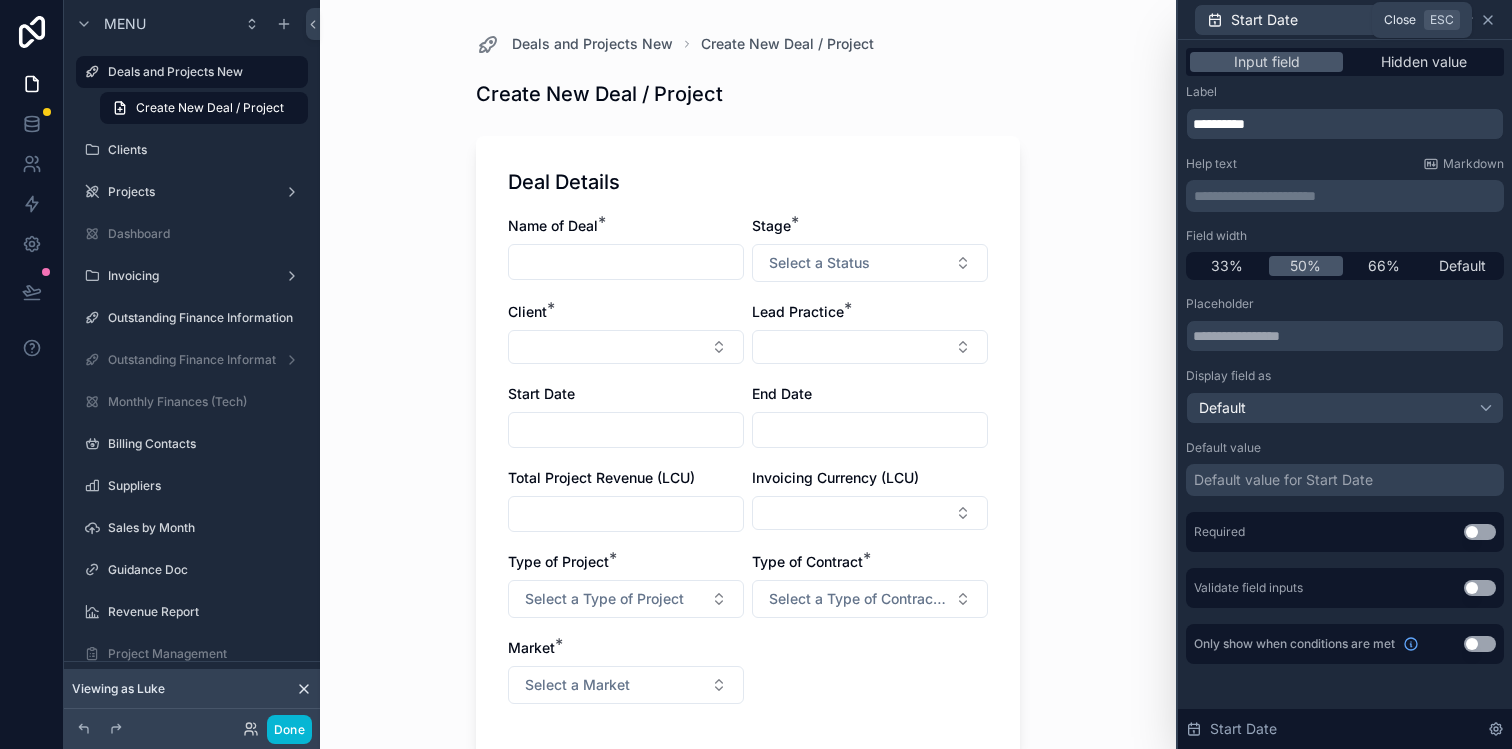 click 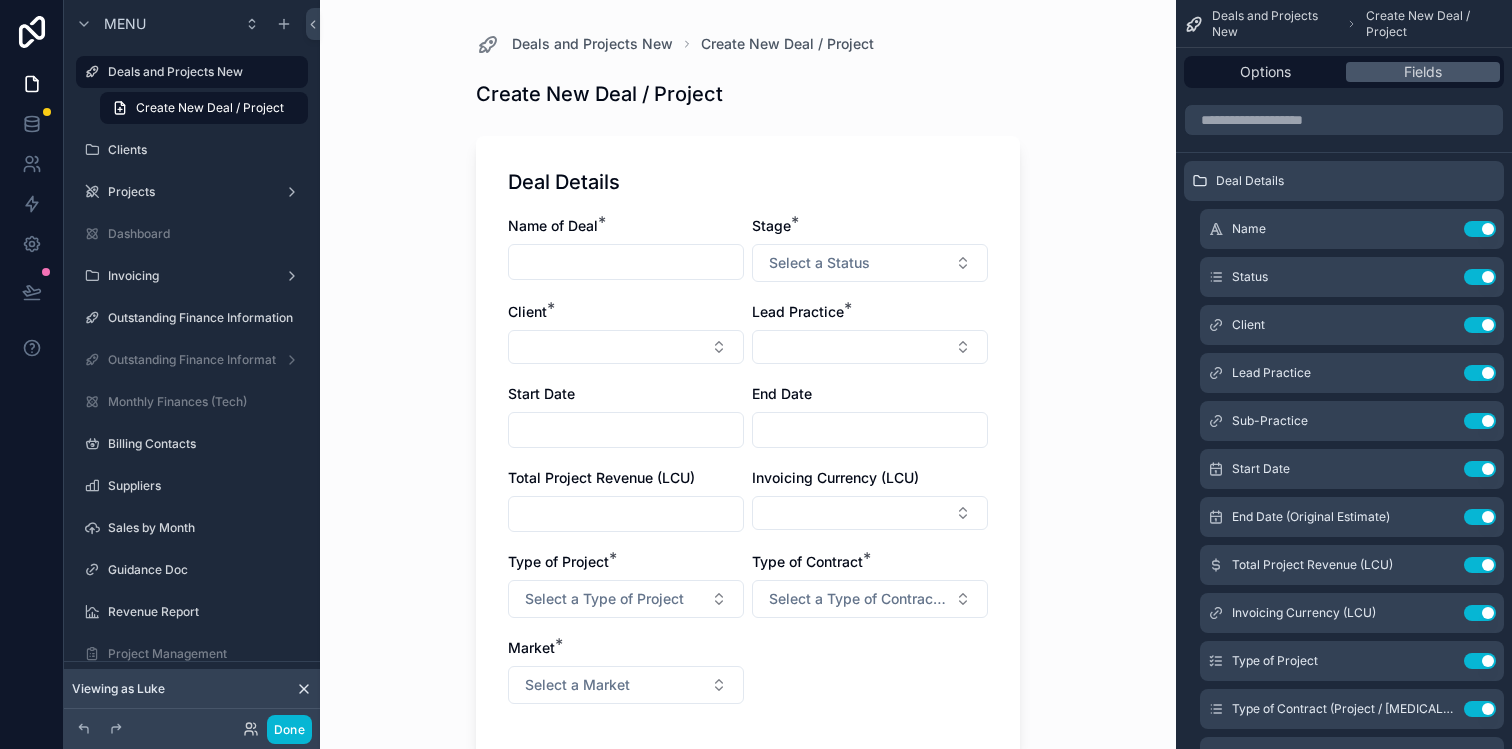 click on "Deal Details" at bounding box center [748, 182] 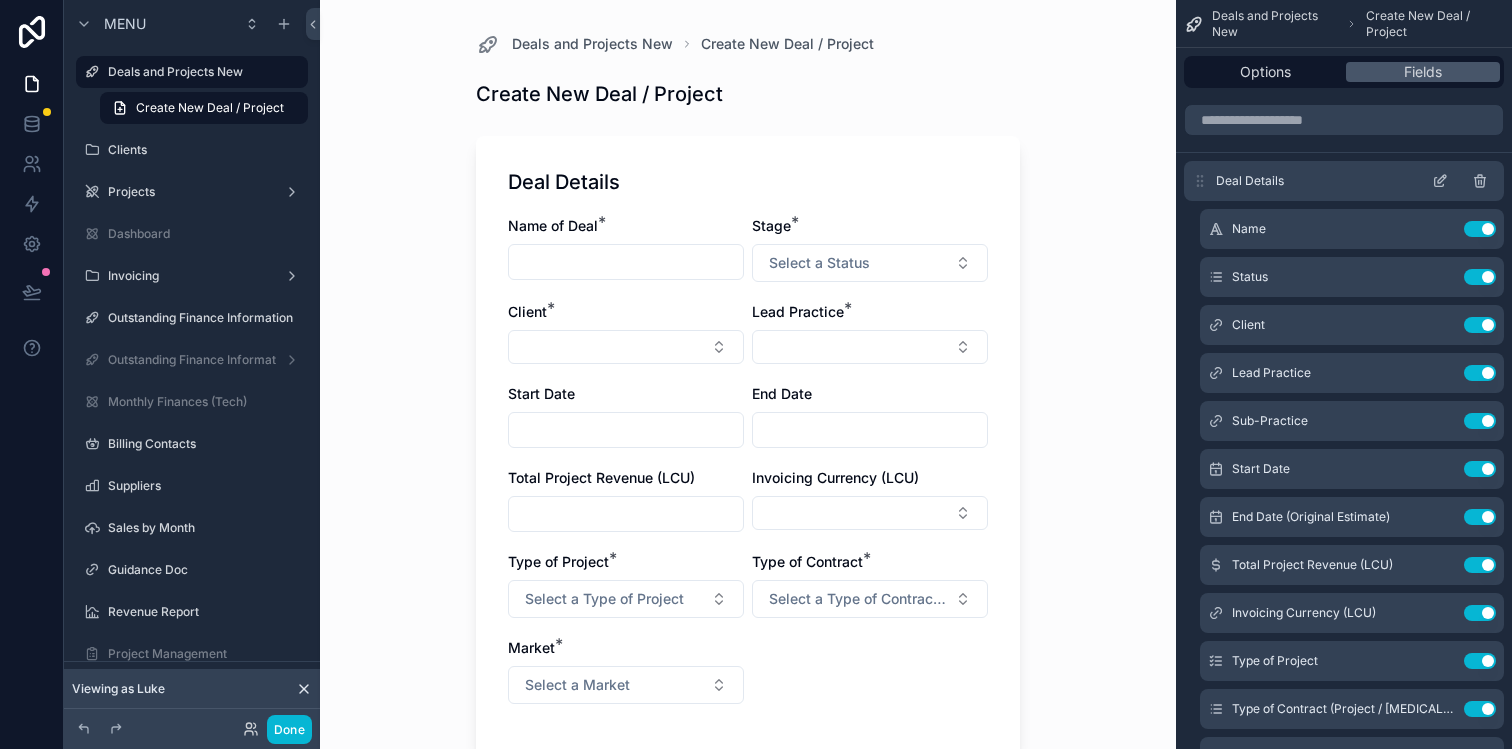 click 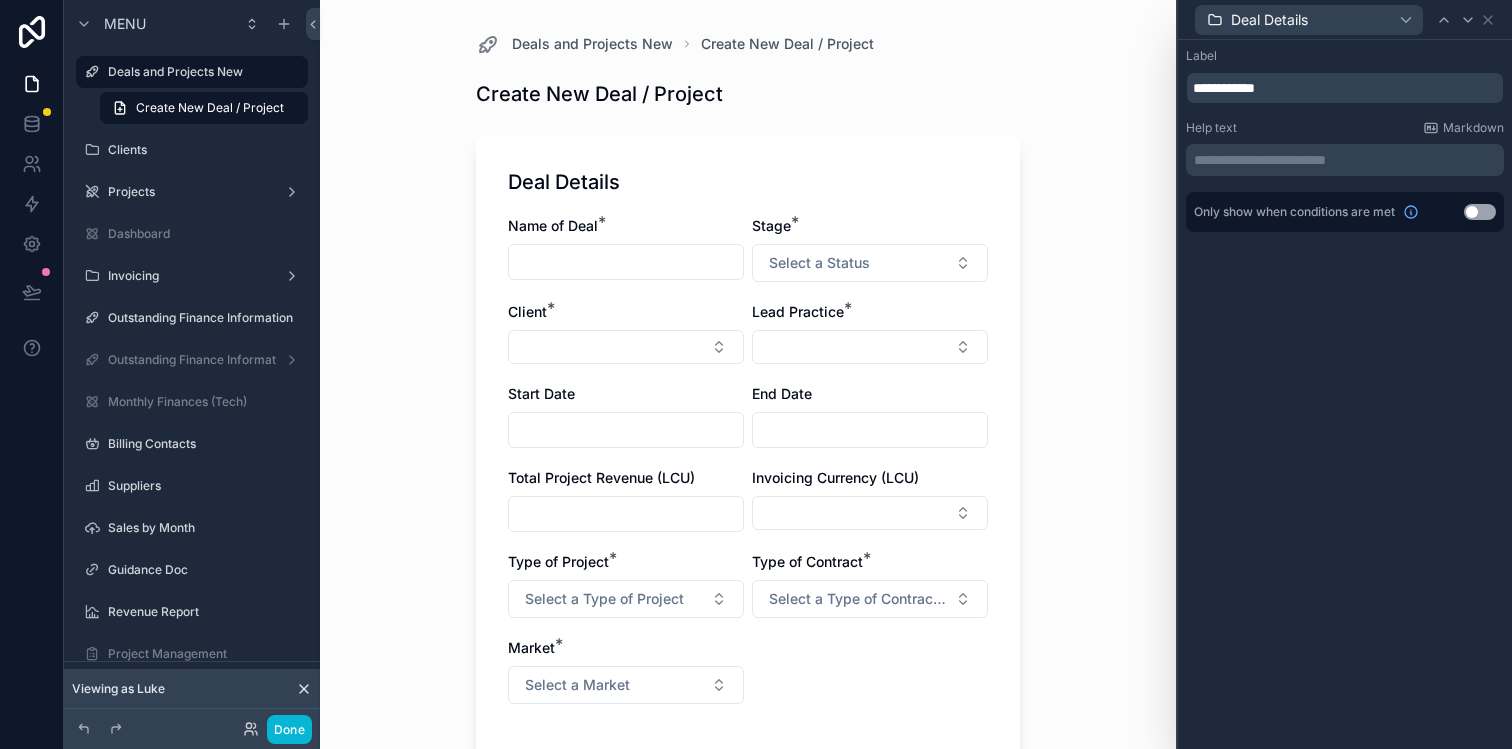 click on "**********" at bounding box center (1347, 160) 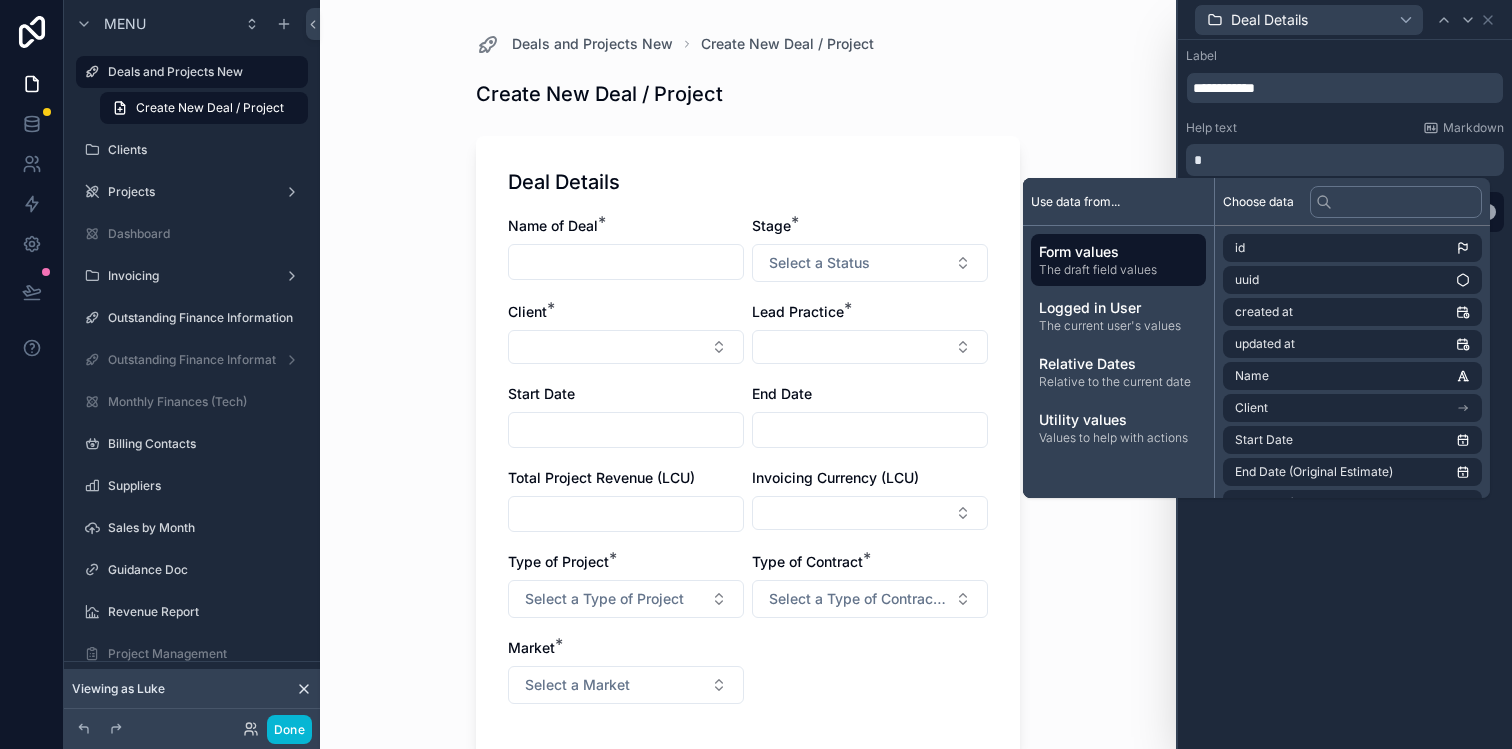 type 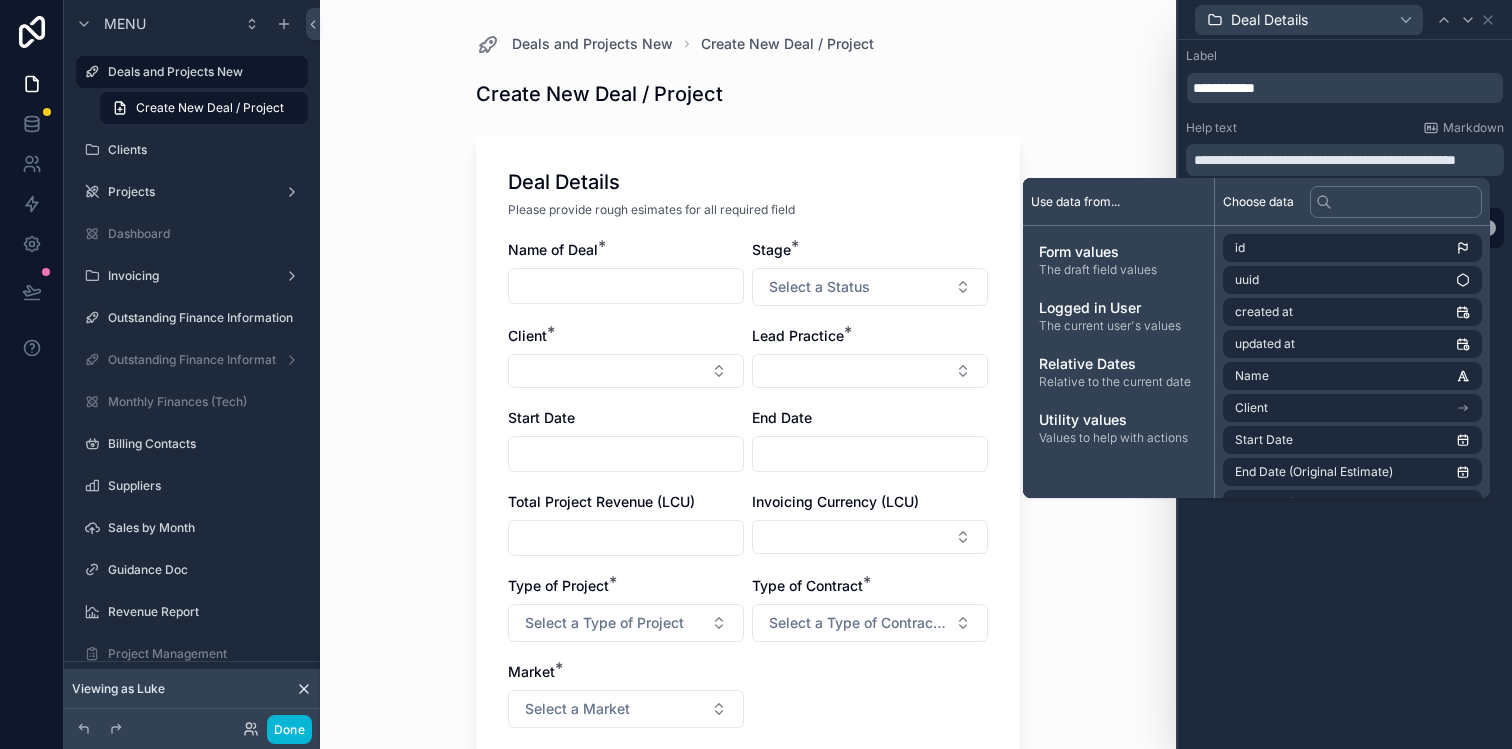 click on "**********" at bounding box center (1325, 160) 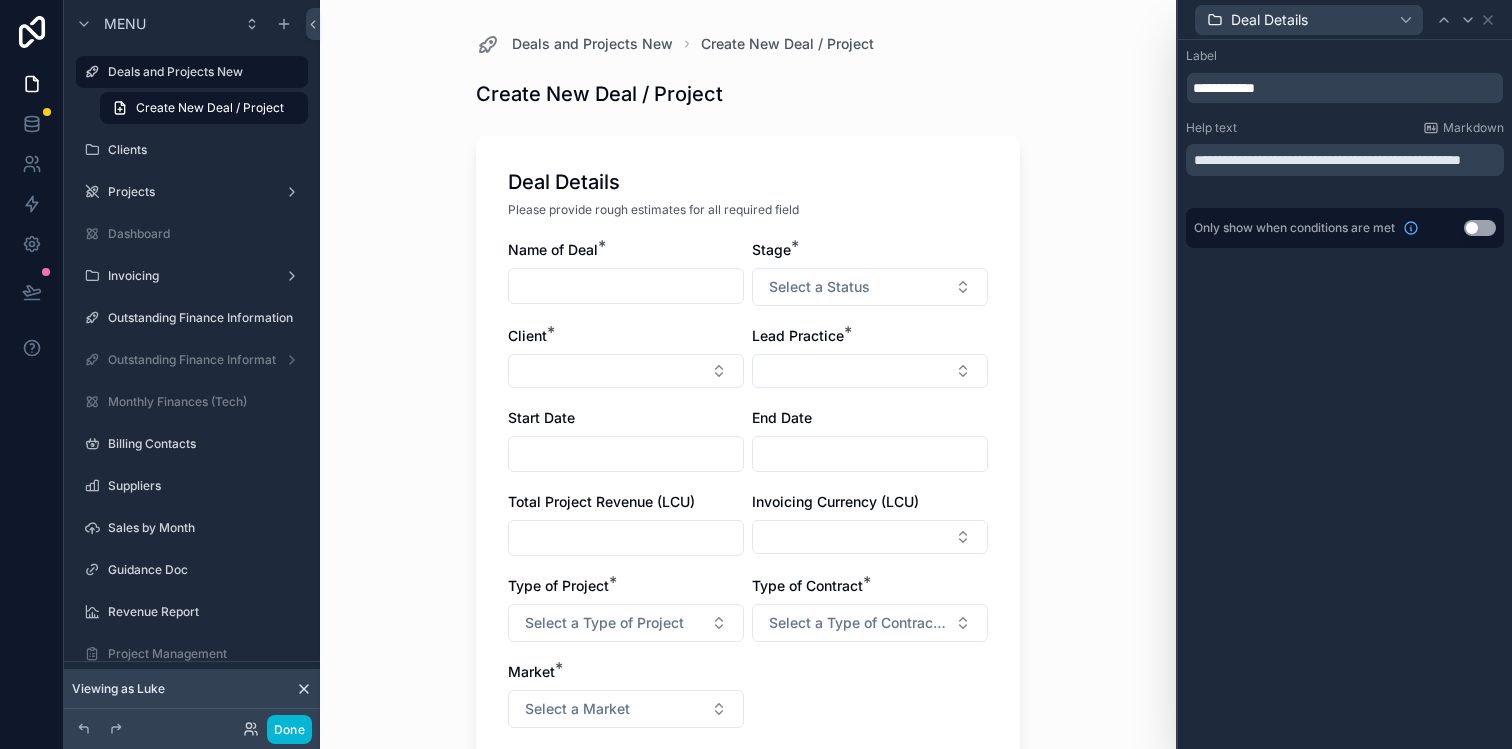 click on "**********" at bounding box center [1347, 160] 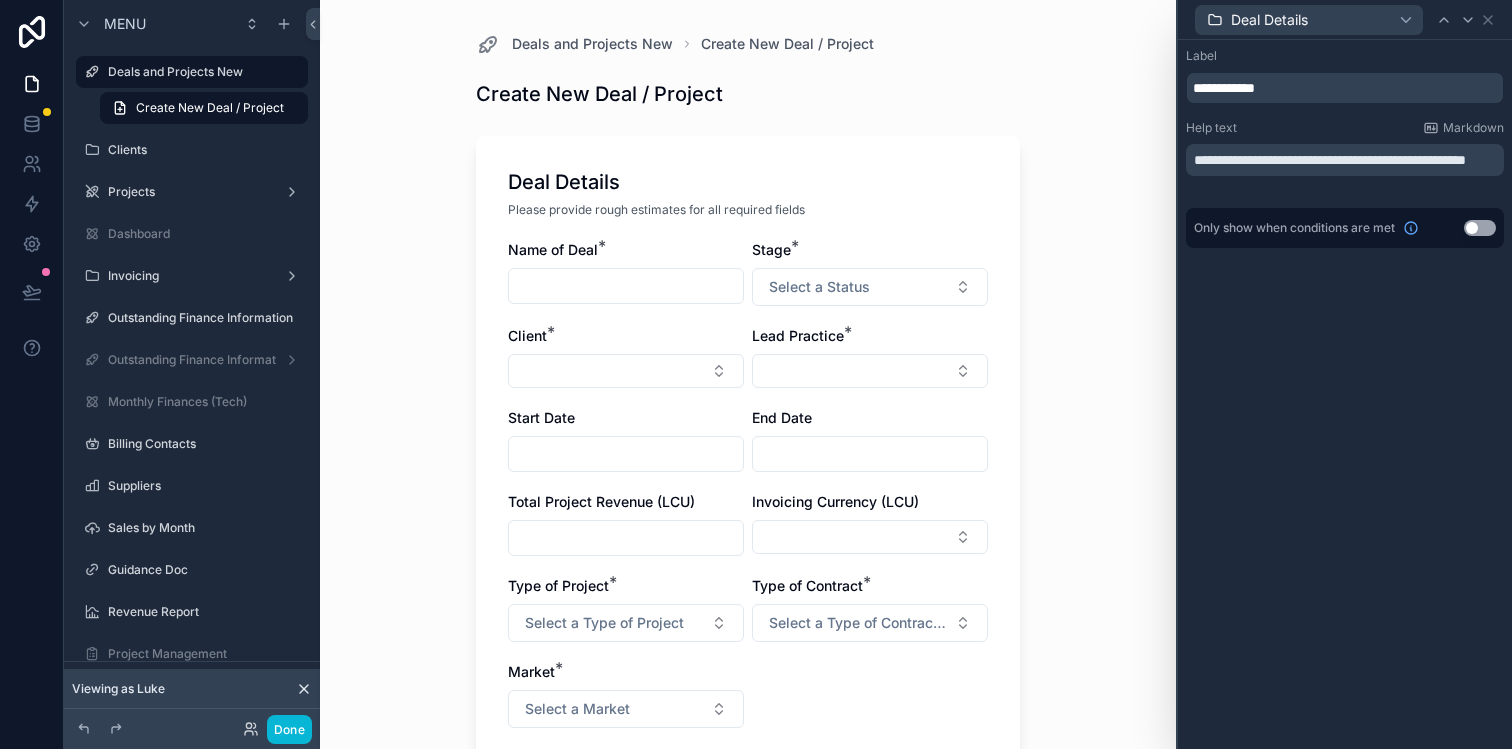 click on "Deals and Projects New Create New Deal / Project Create New Deal / Project Deal Details Please provide rough estimates for all required fields Name of Deal * Stage * Select a Status Client * Lead Practice * Start Date End Date Total Project Revenue (LCU) Invoicing Currency (LCU) Type of Project * Select a Type of Project Type of Contract * Select a Type of Contract (Project / [MEDICAL_DATA]) Market * Select a Market Save" at bounding box center [748, 374] 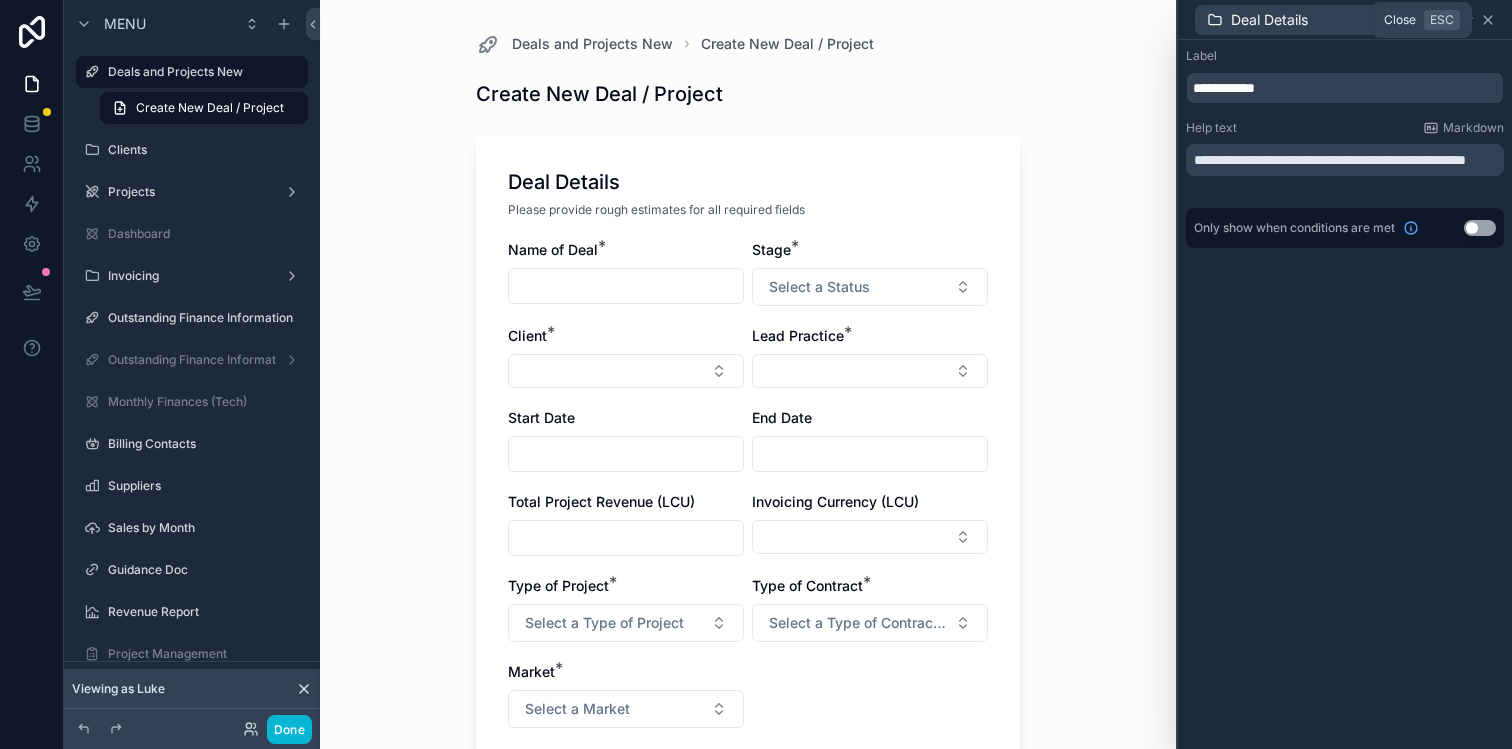 click 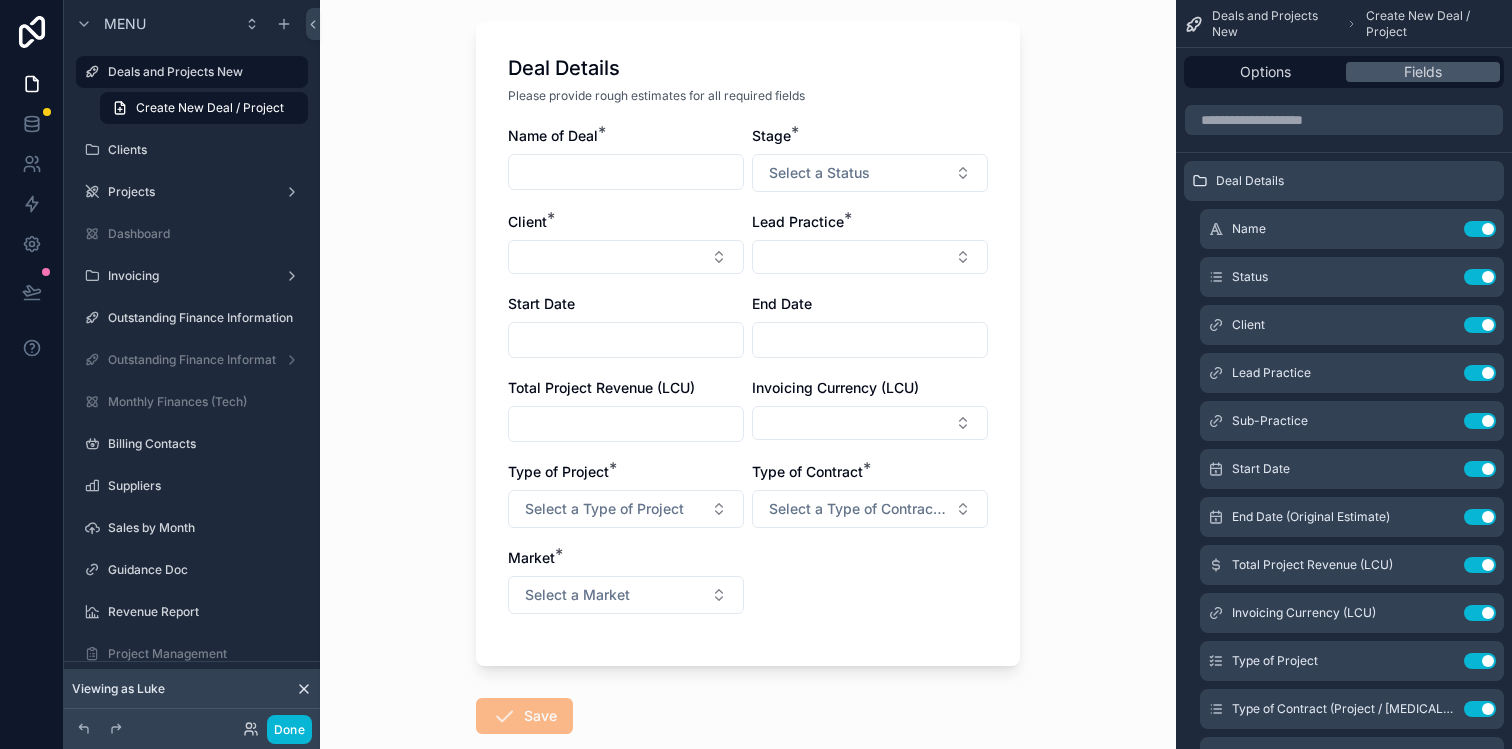 scroll, scrollTop: 139, scrollLeft: 0, axis: vertical 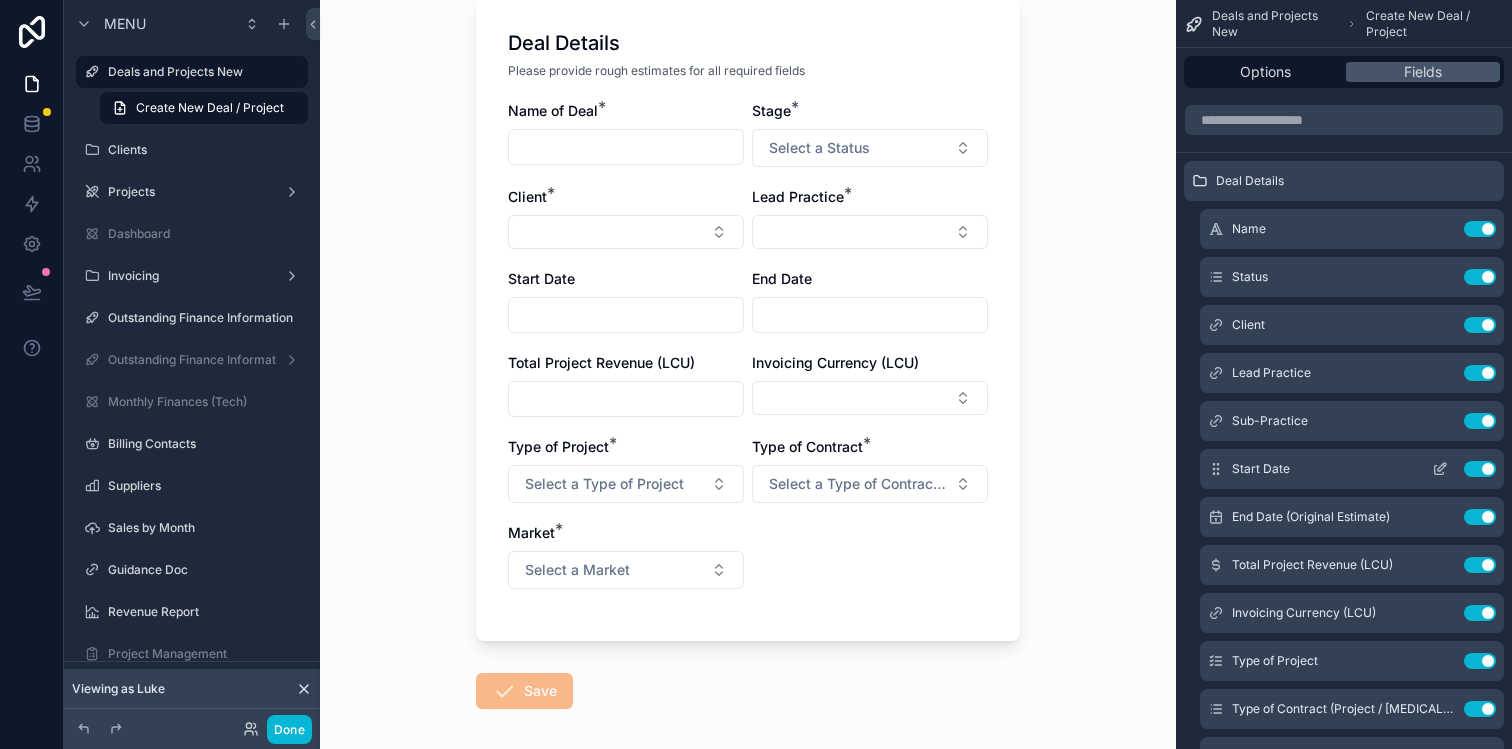 click 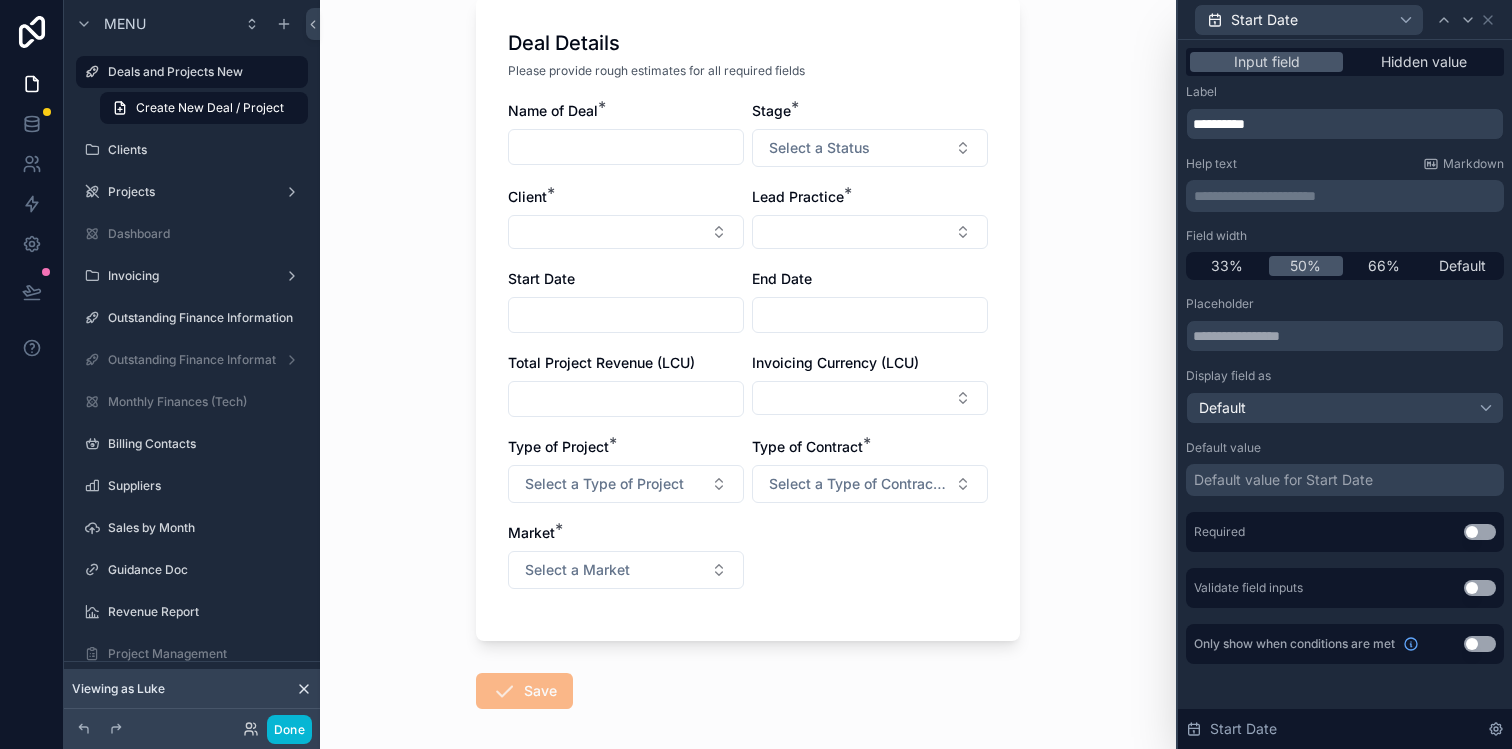 click on "Use setting" at bounding box center [1480, 532] 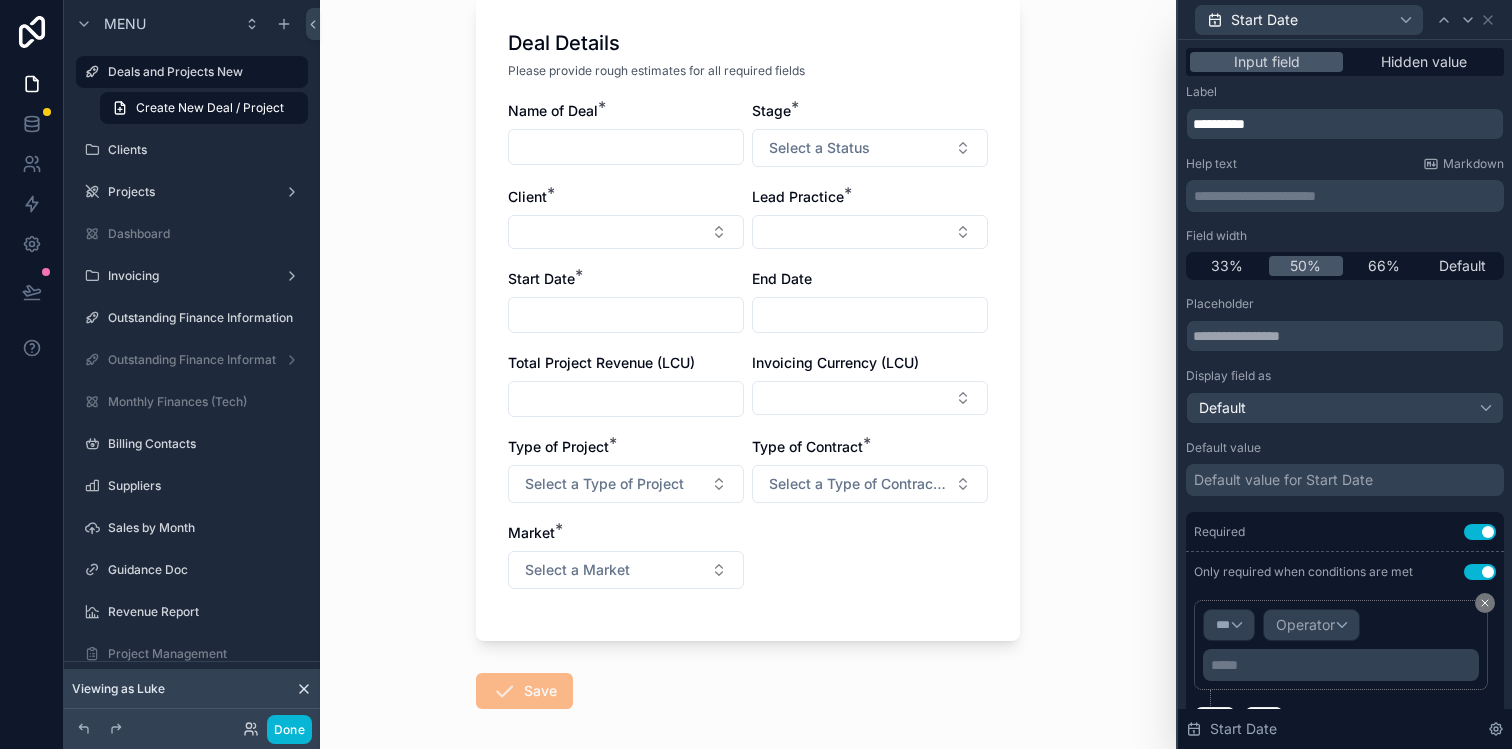 scroll, scrollTop: 0, scrollLeft: 0, axis: both 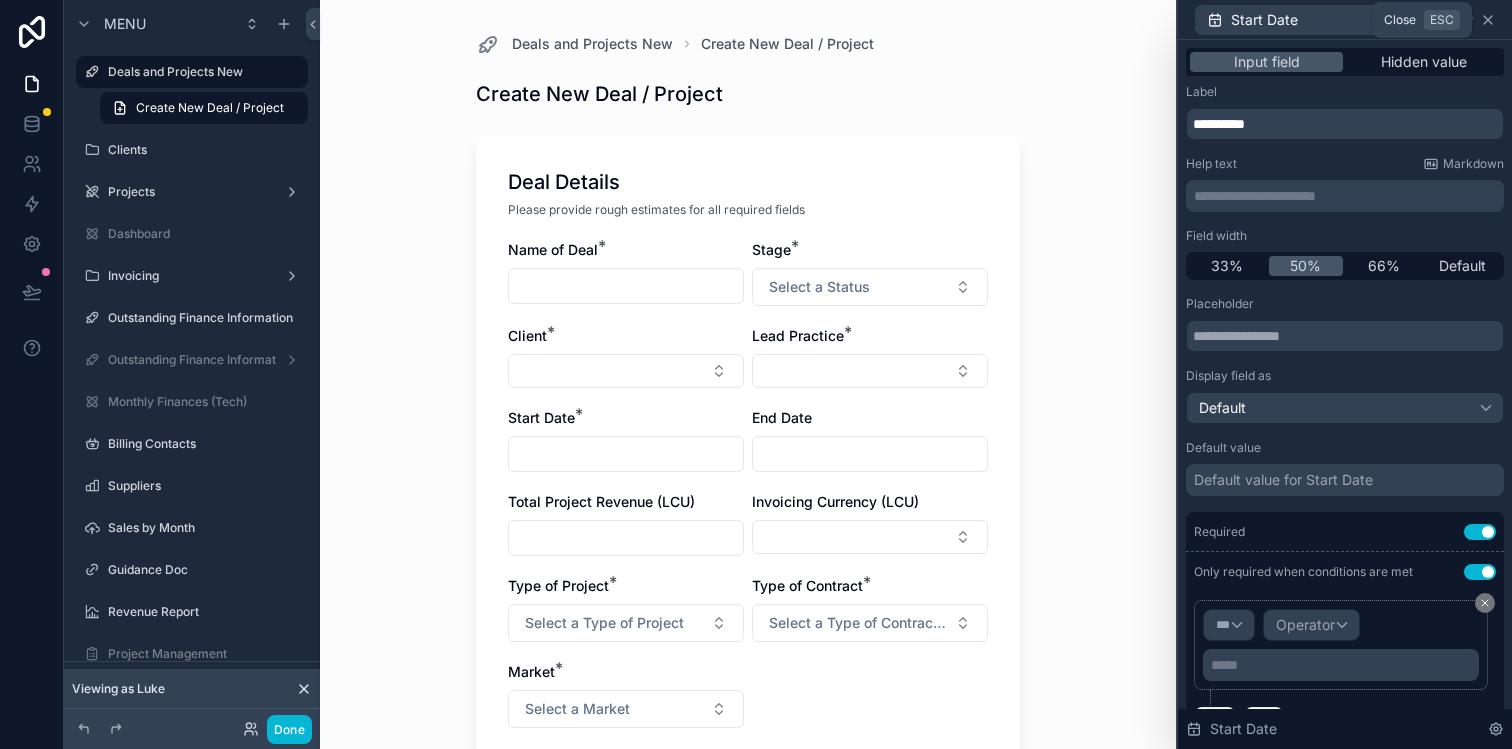 click 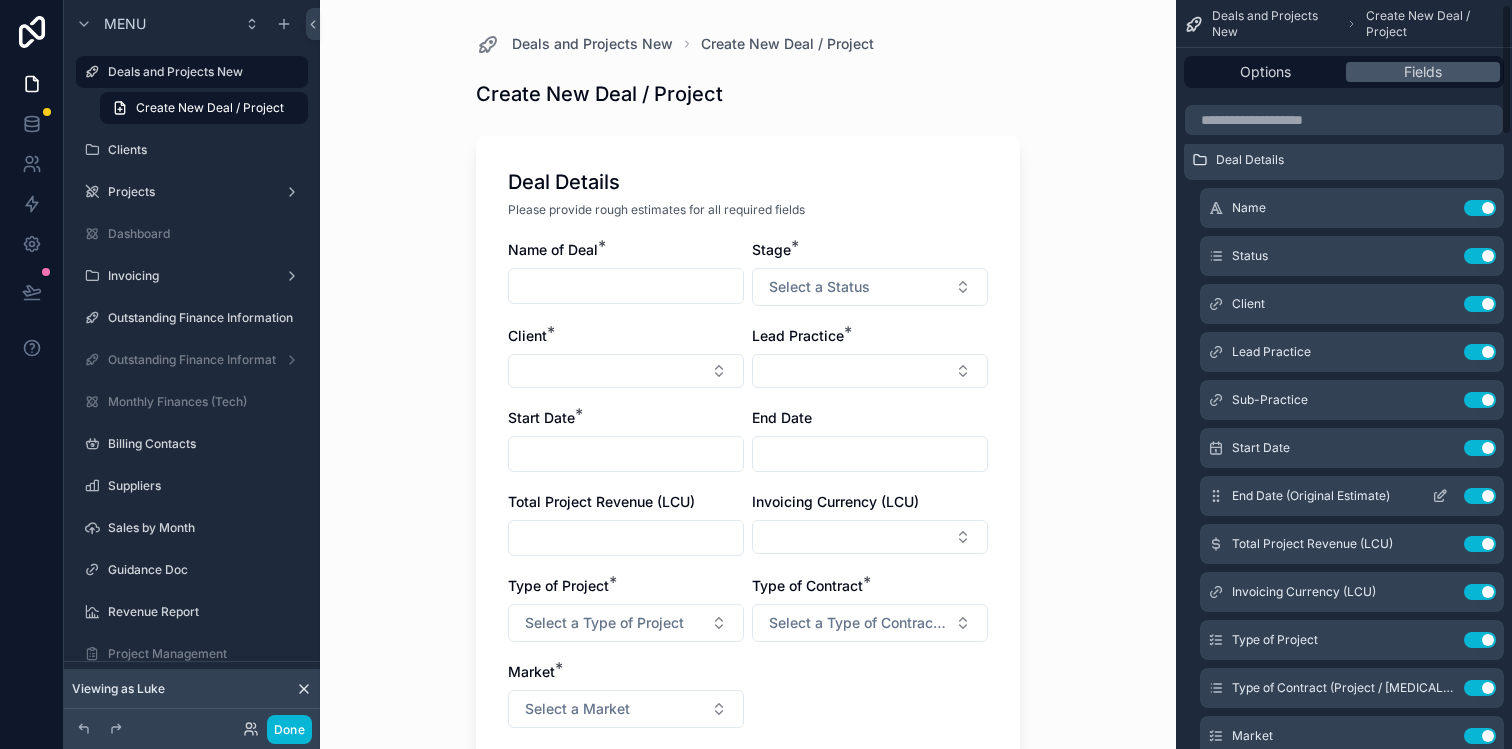 scroll, scrollTop: 28, scrollLeft: 0, axis: vertical 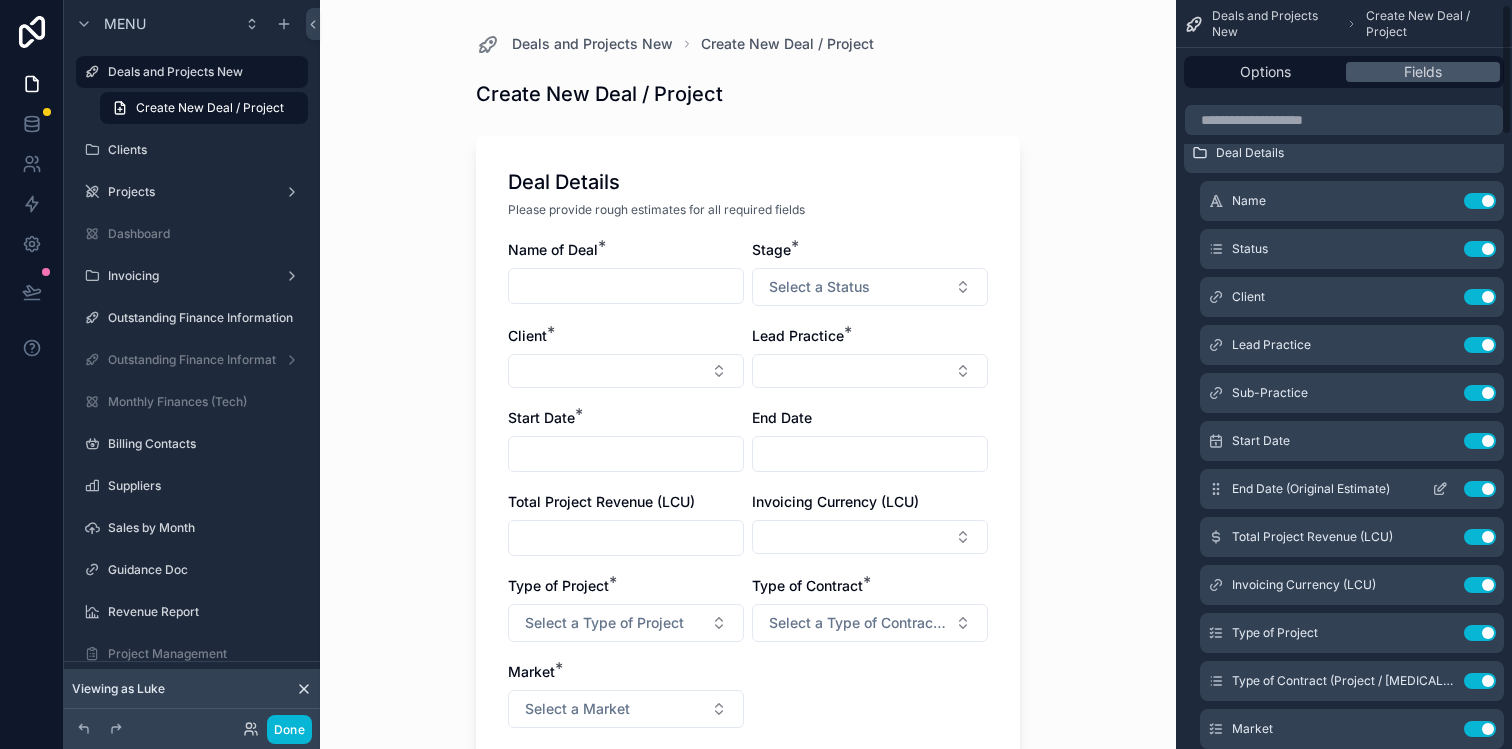 click 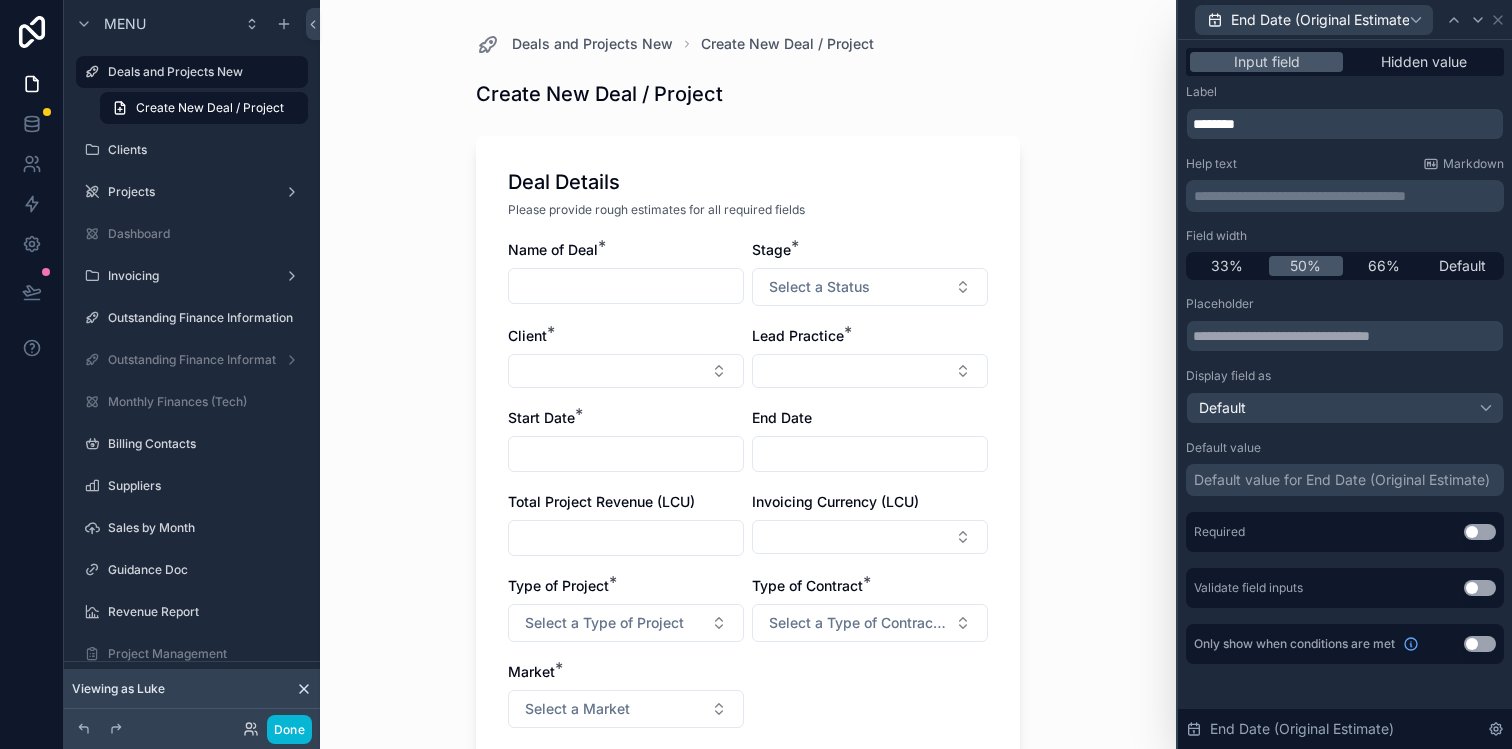 click on "Use setting" at bounding box center [1480, 532] 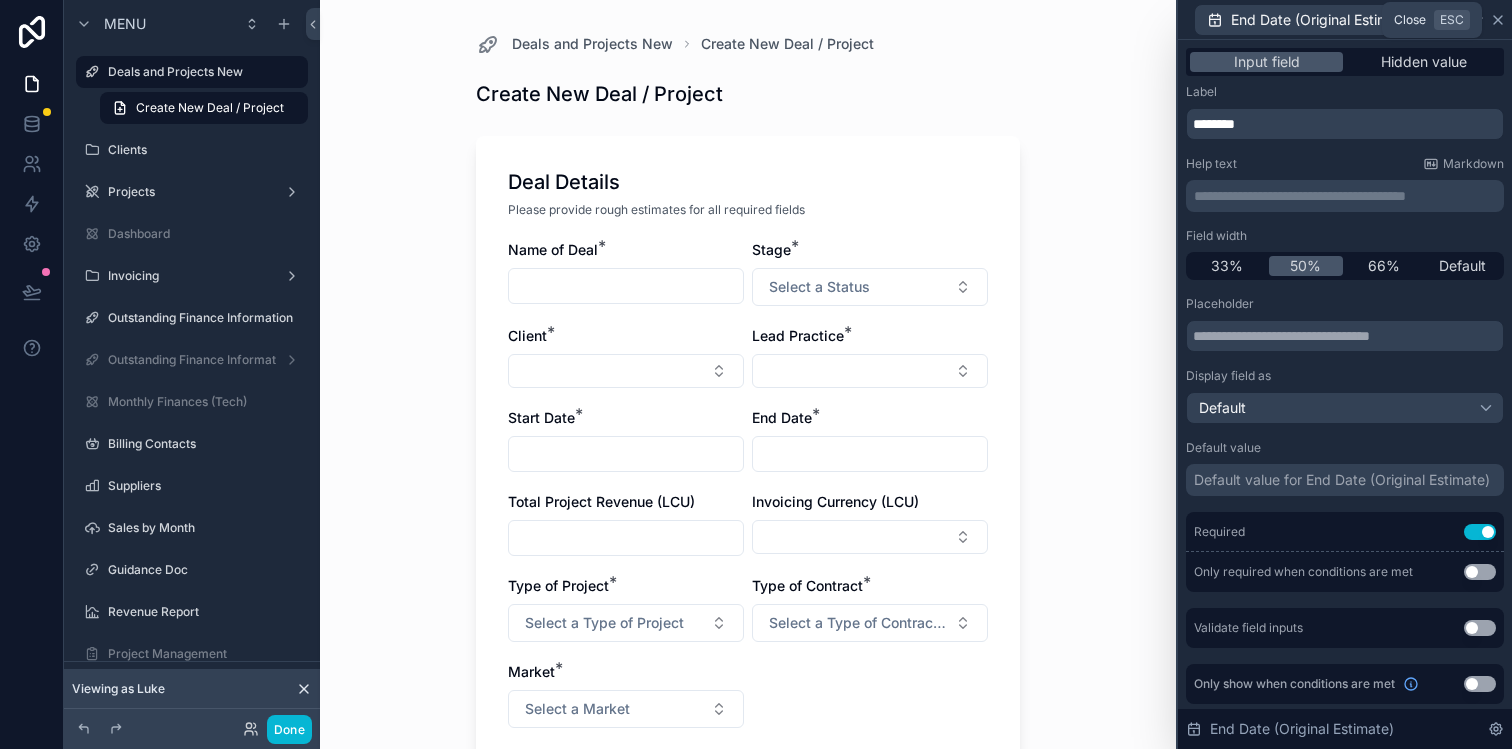 click 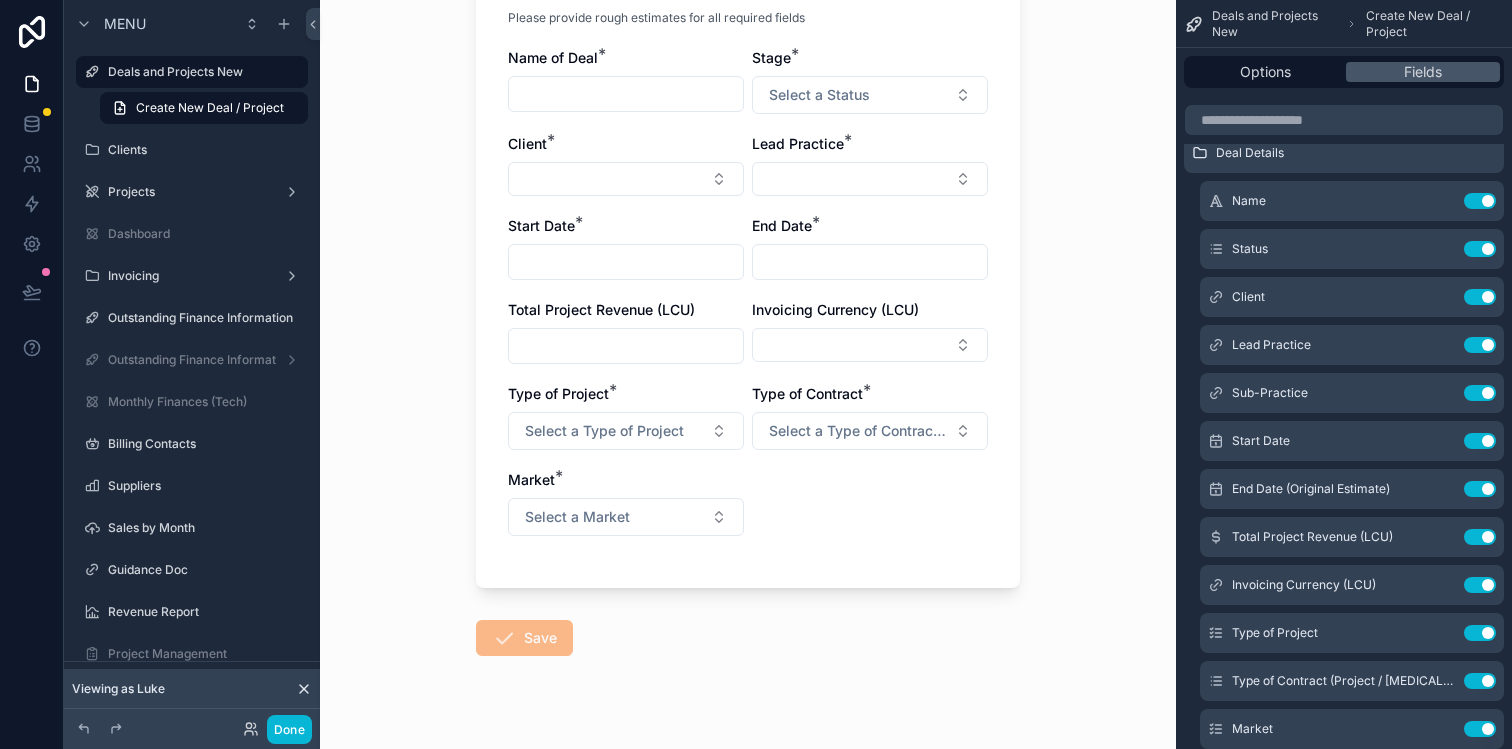 scroll, scrollTop: 208, scrollLeft: 0, axis: vertical 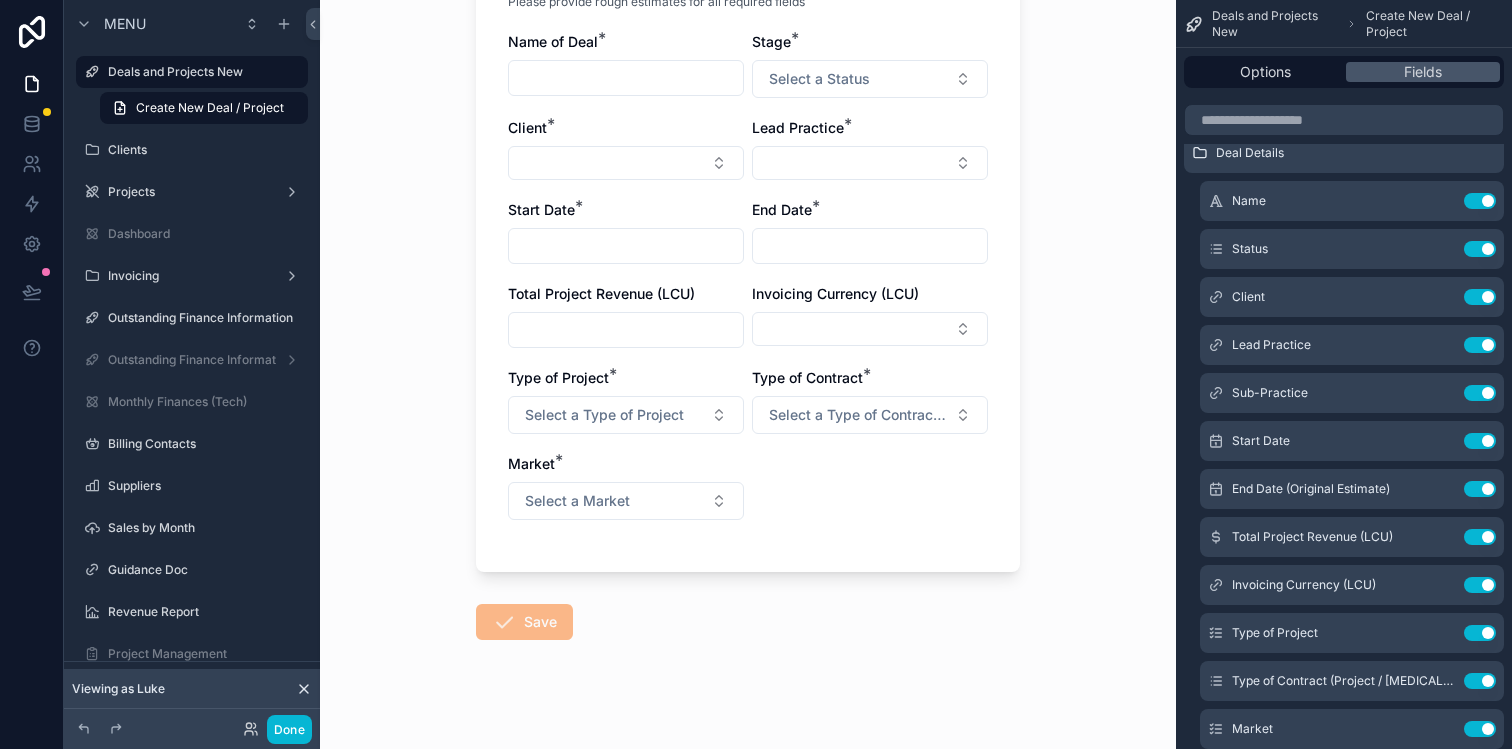 click on "Total Project Revenue (LCU)" at bounding box center (626, 294) 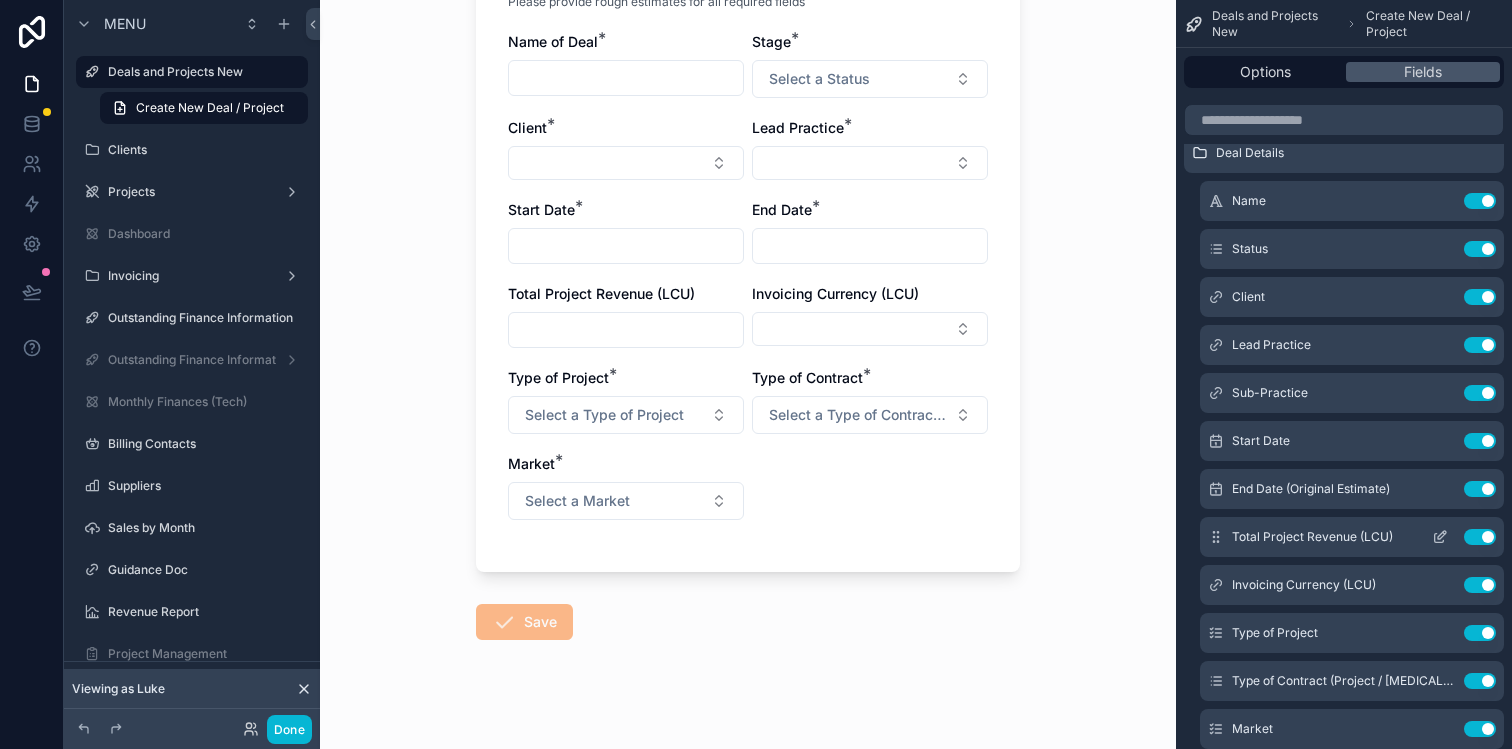 click 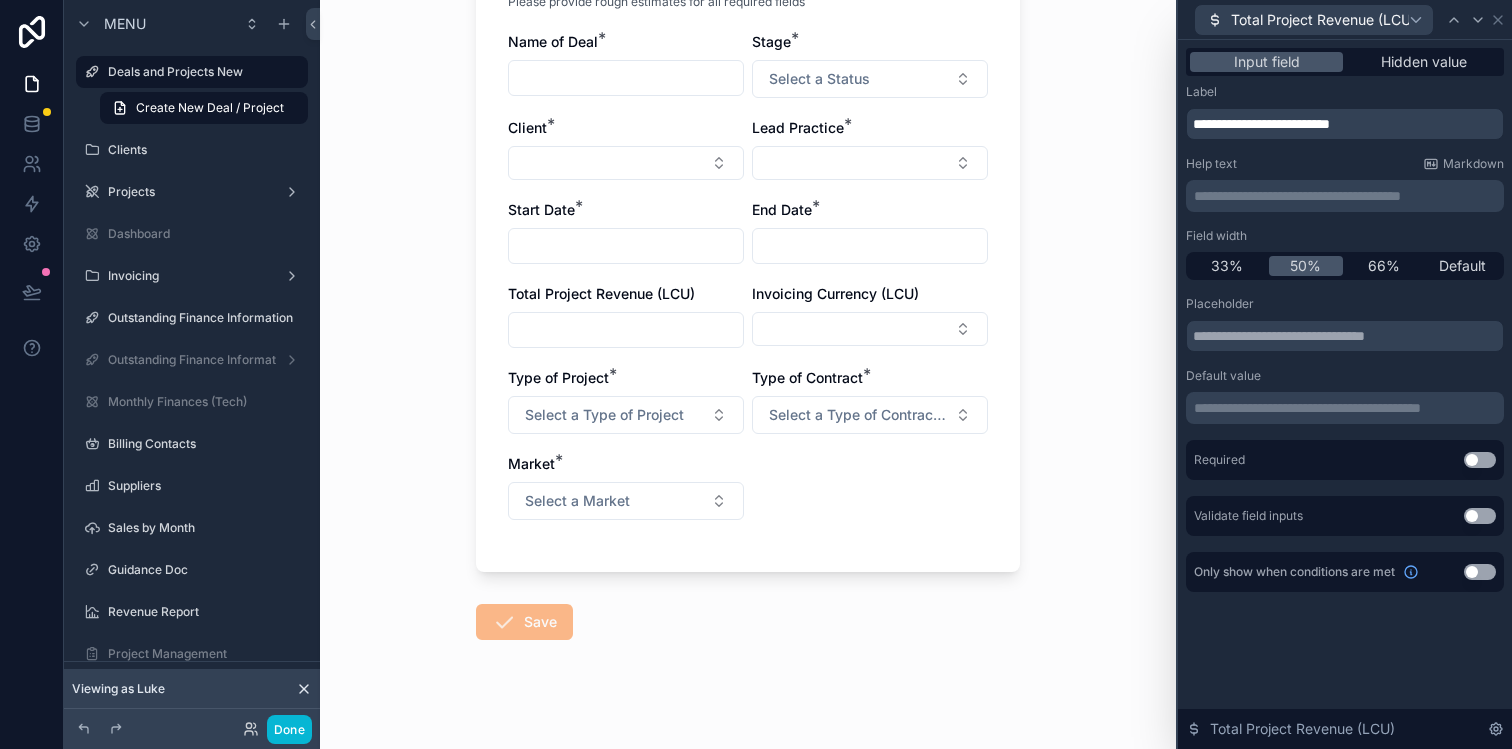 click on "Use setting" at bounding box center (1480, 460) 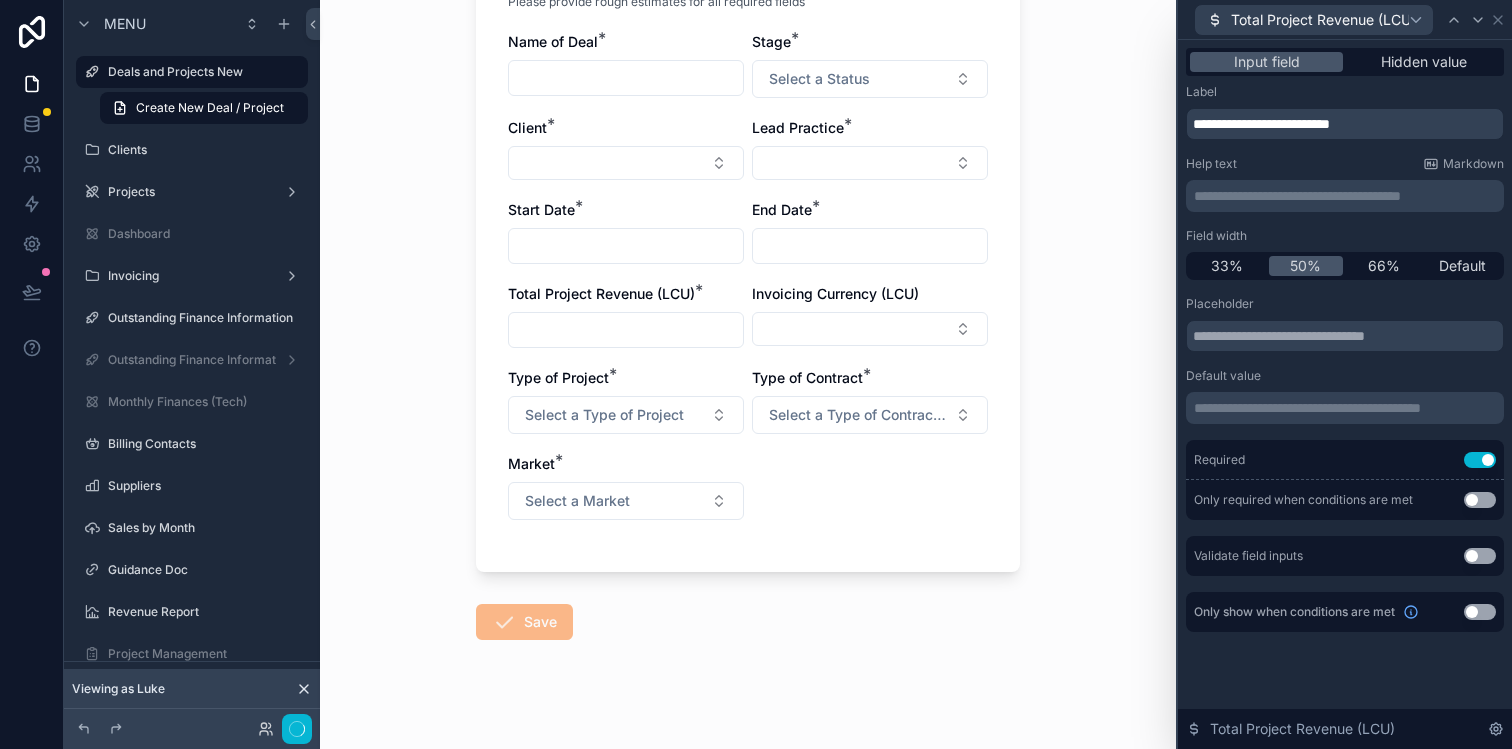 scroll, scrollTop: 0, scrollLeft: 0, axis: both 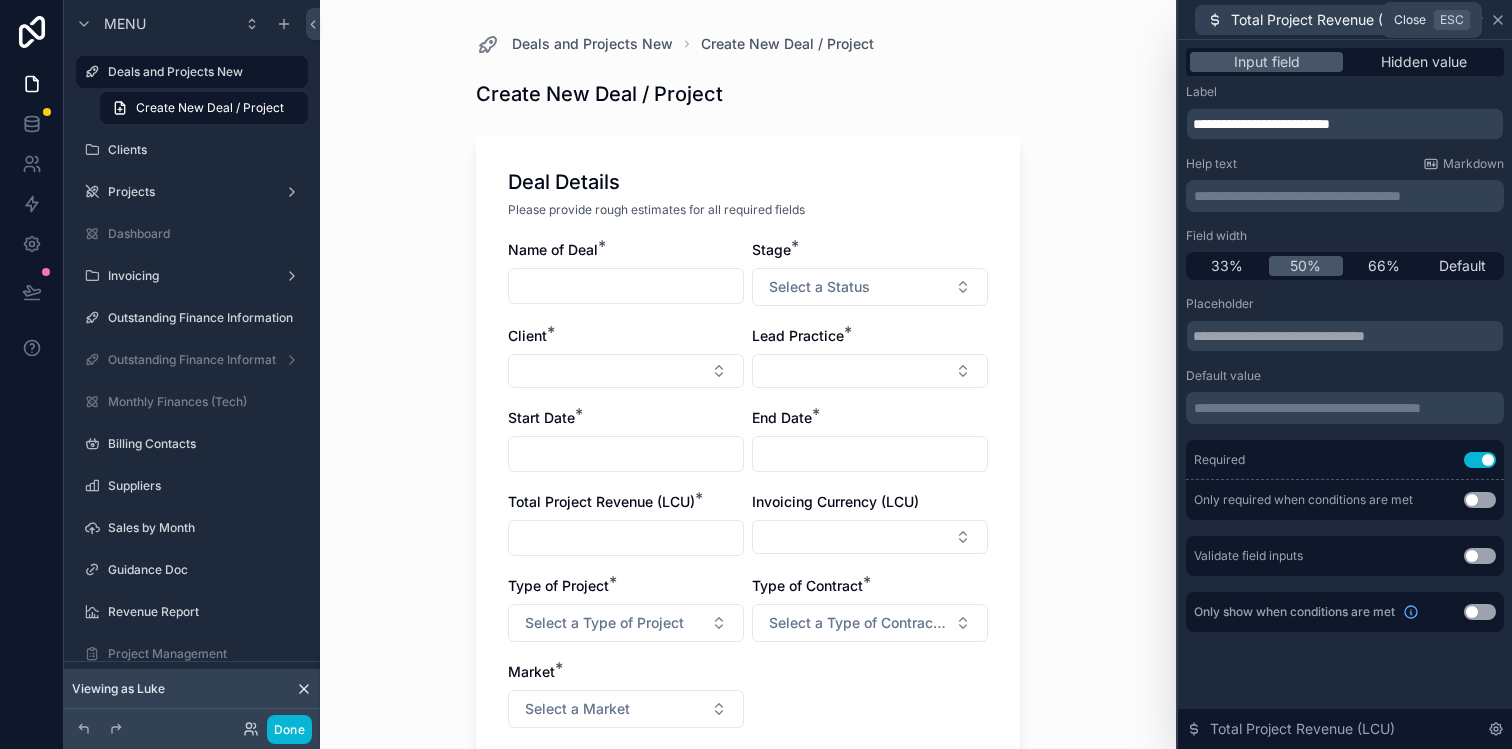 click 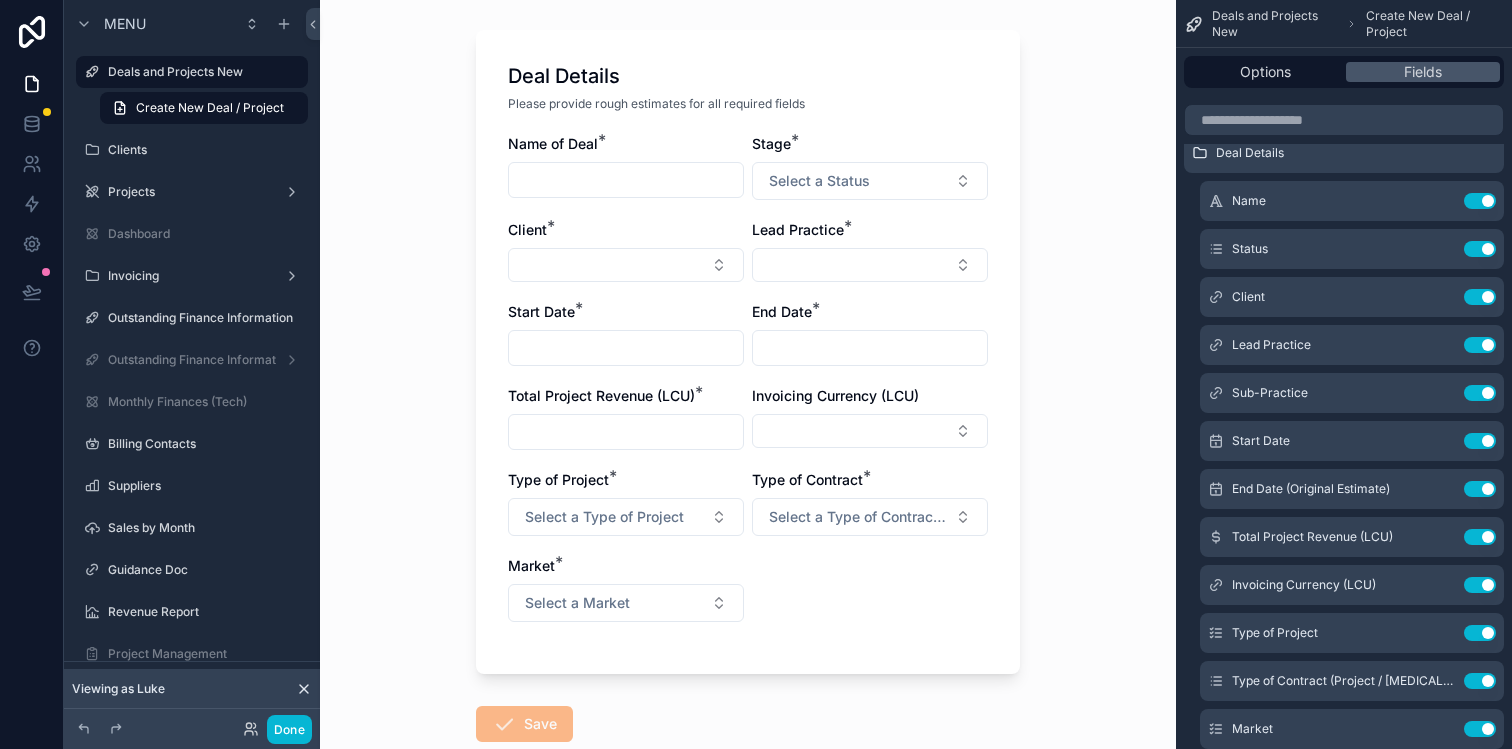 scroll, scrollTop: 187, scrollLeft: 0, axis: vertical 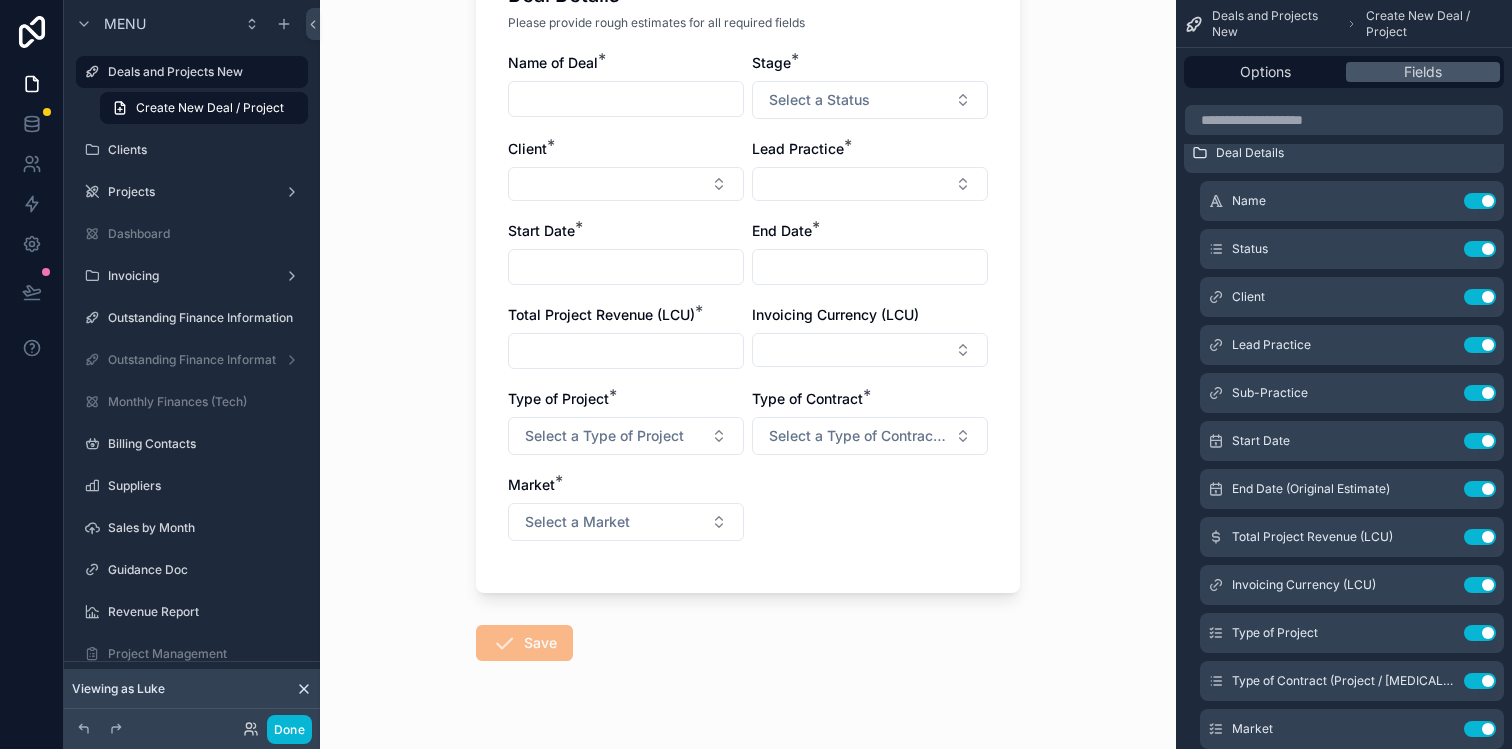 click on "Invoicing Currency (LCU)" at bounding box center (870, 315) 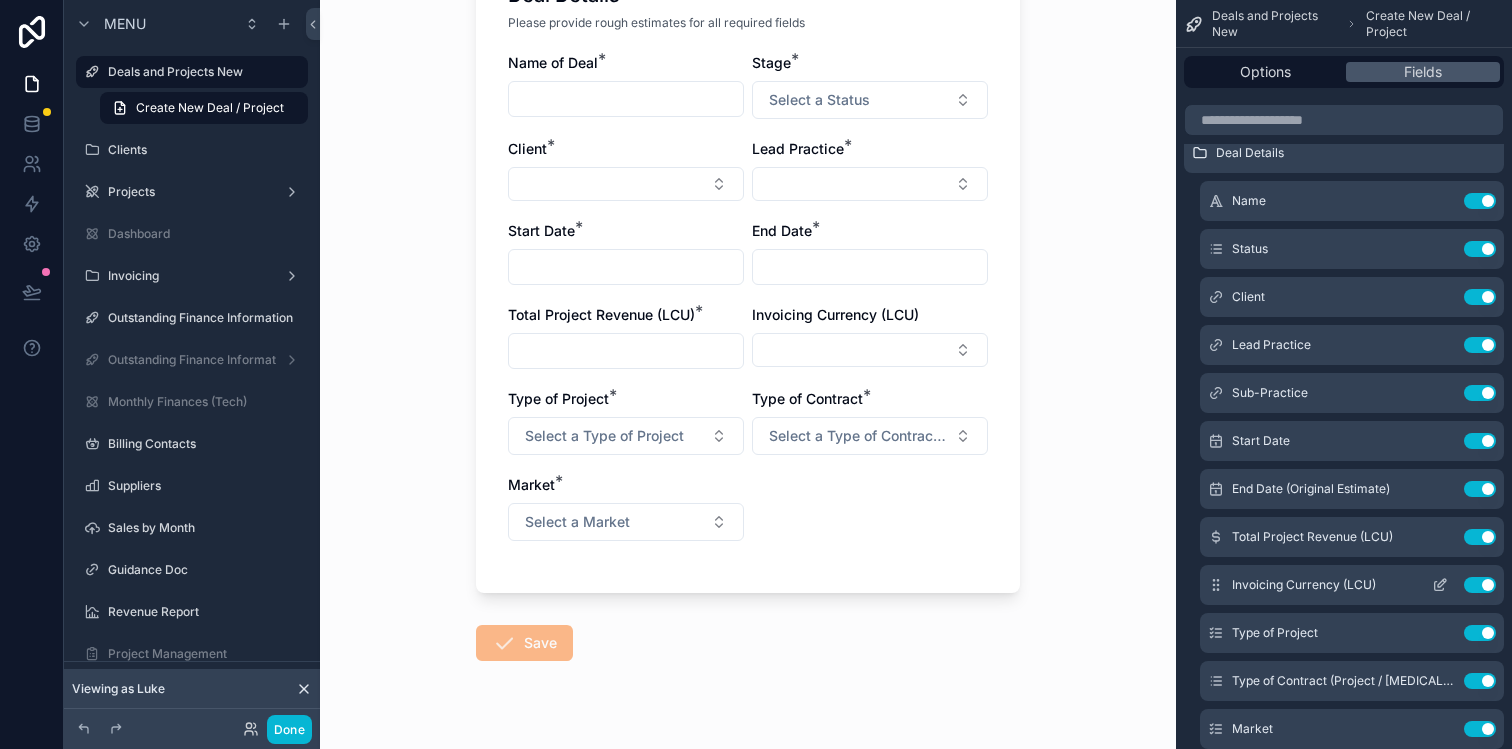 click 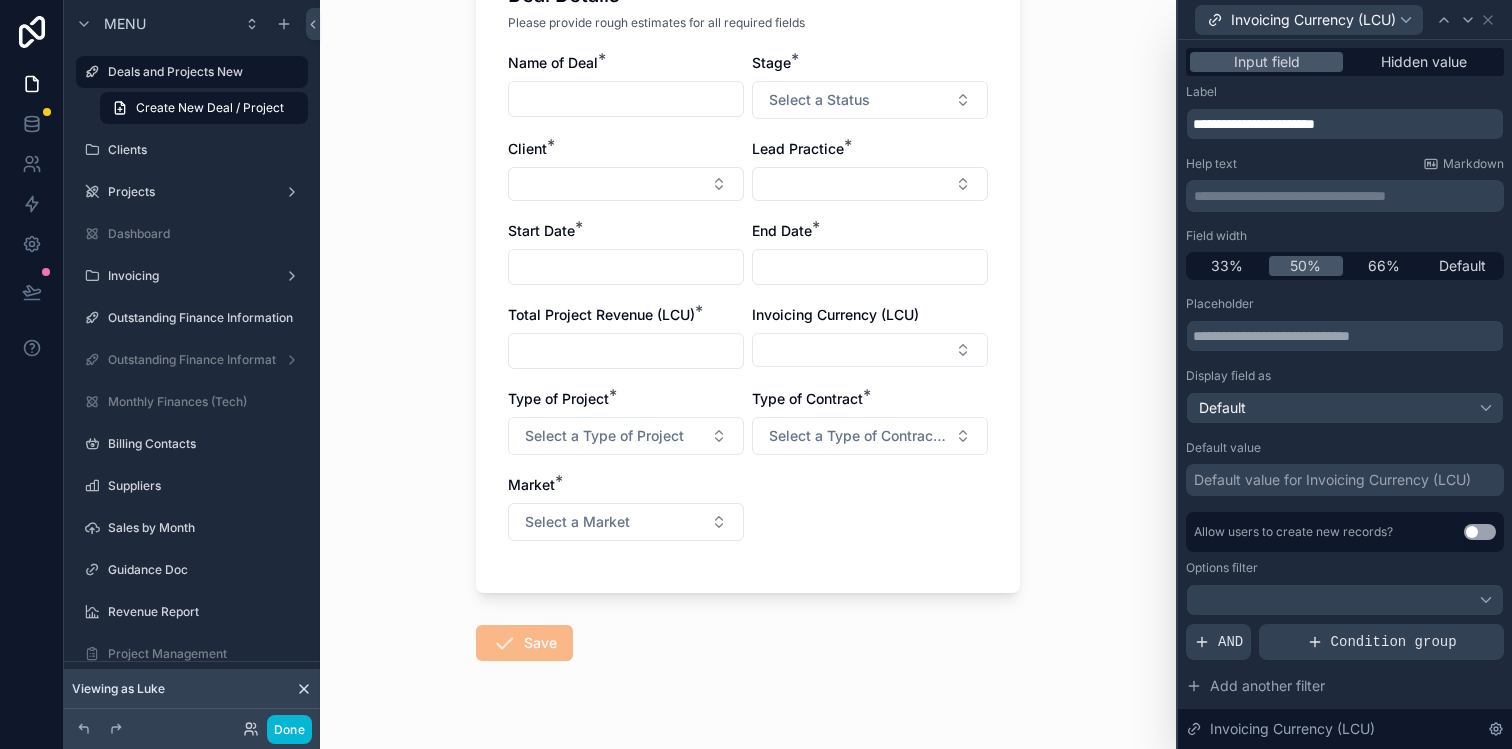 drag, startPoint x: 1472, startPoint y: 531, endPoint x: 1392, endPoint y: 536, distance: 80.1561 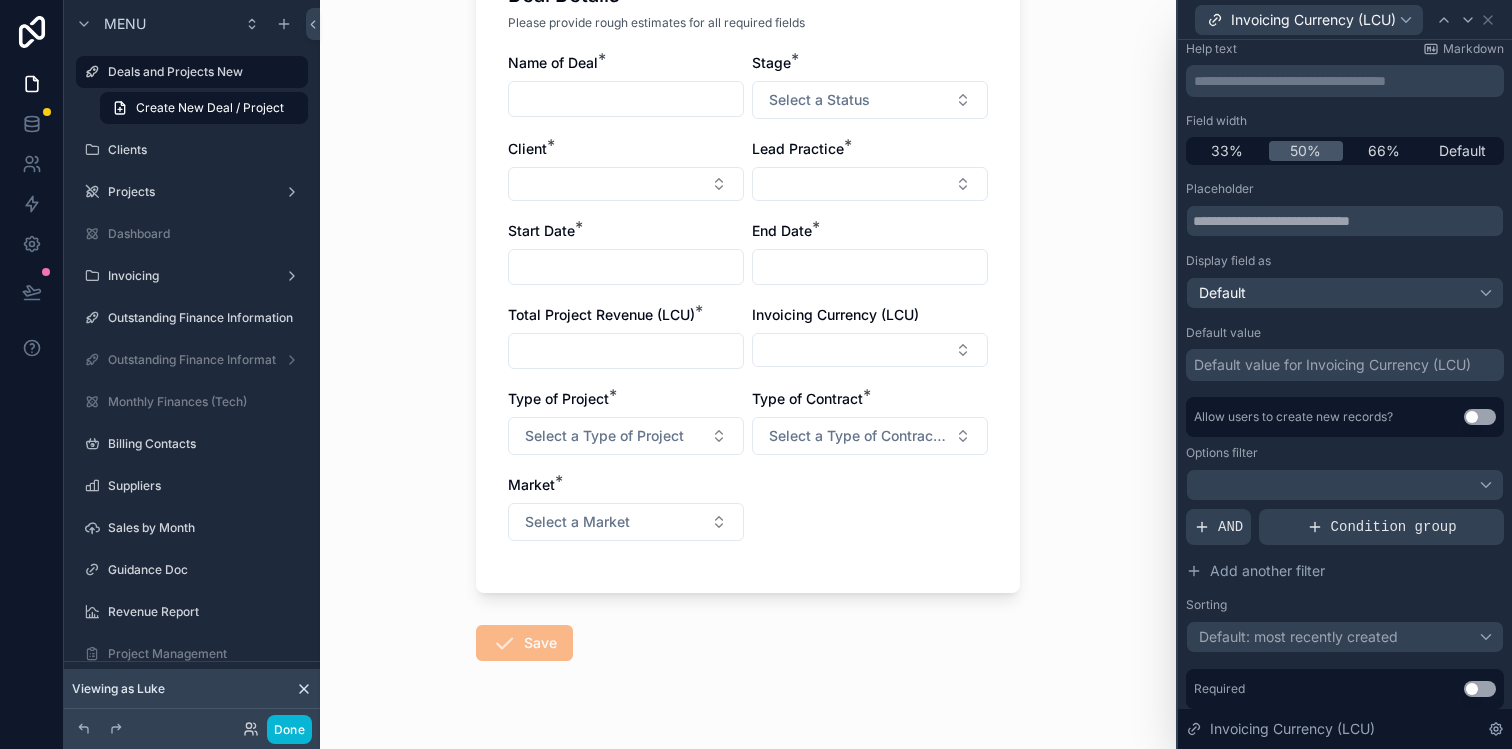 scroll, scrollTop: 179, scrollLeft: 0, axis: vertical 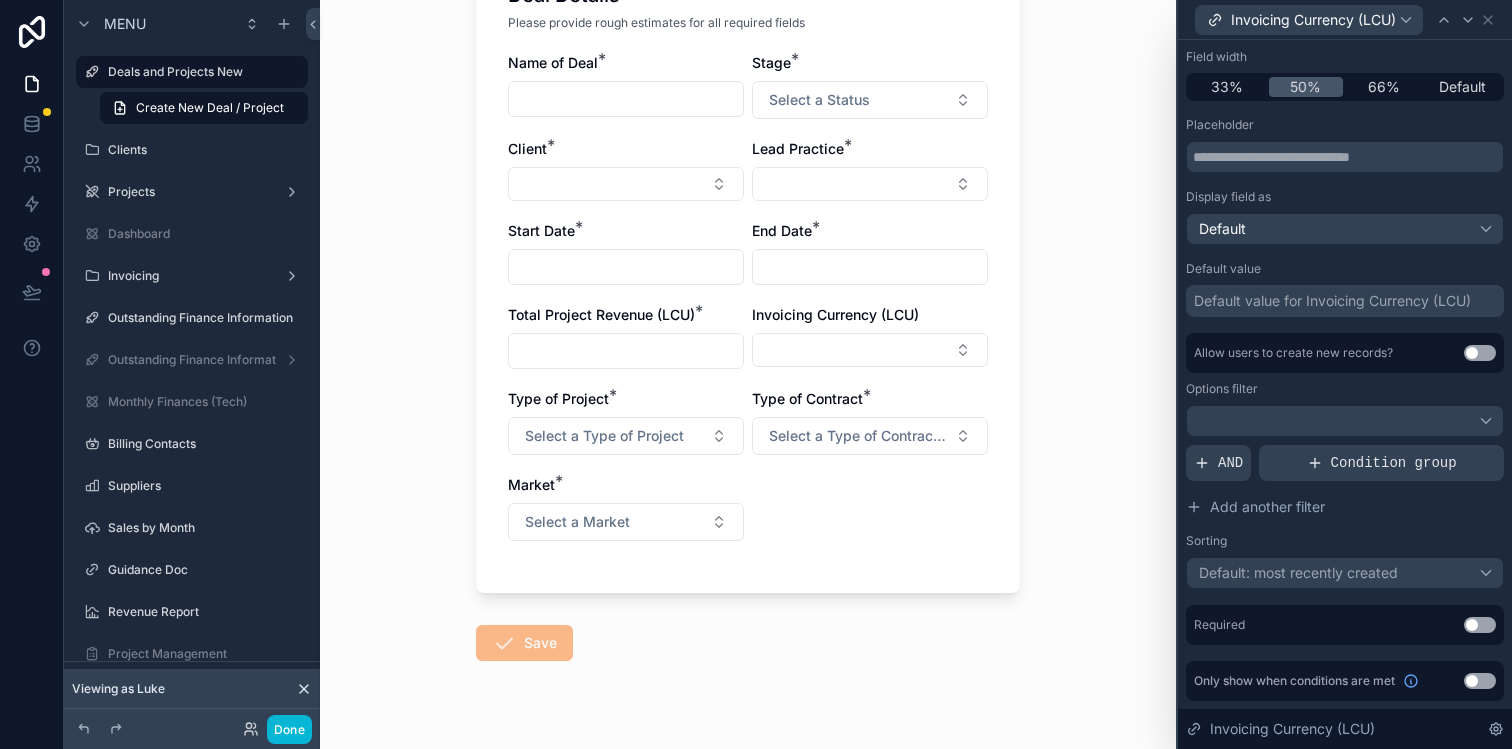click on "Use setting" at bounding box center (1480, 625) 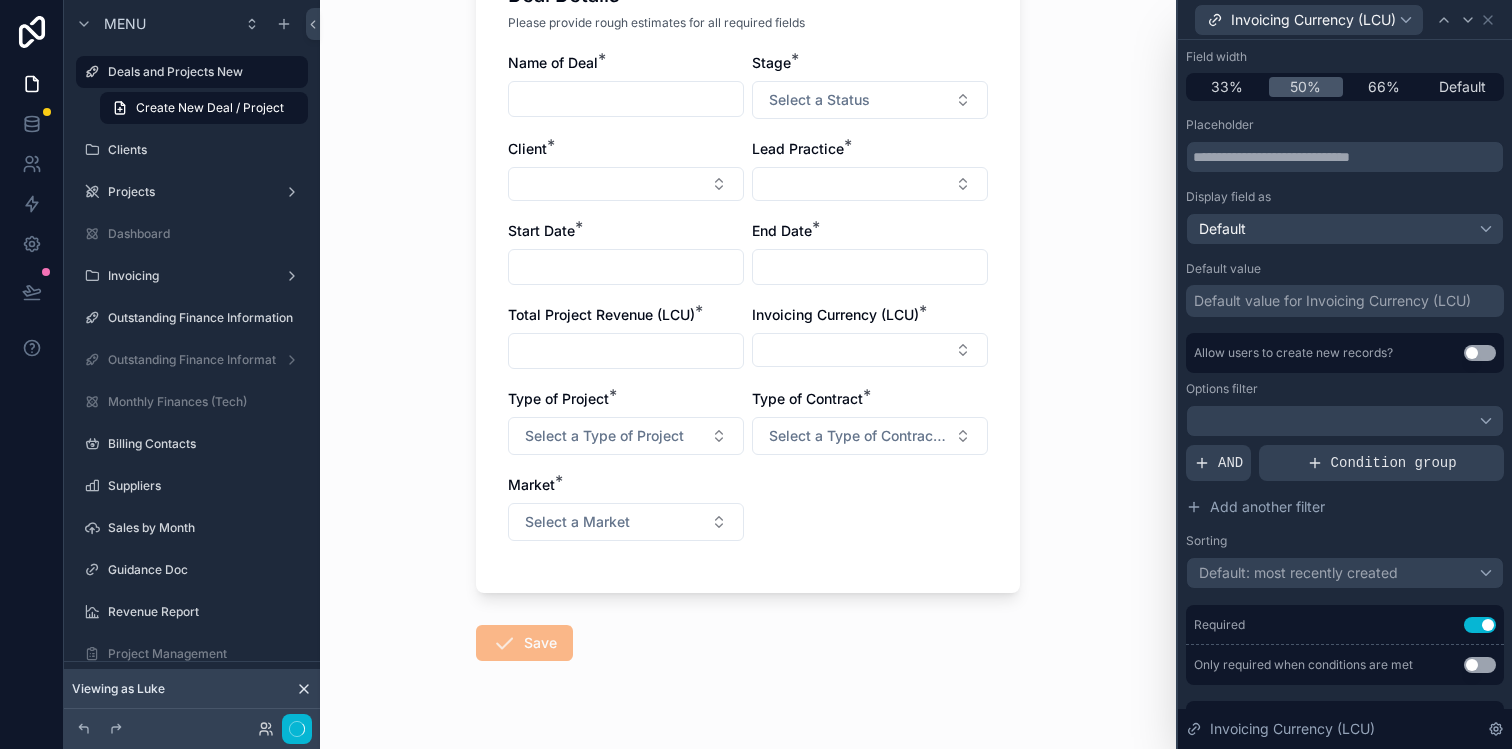 scroll, scrollTop: 0, scrollLeft: 0, axis: both 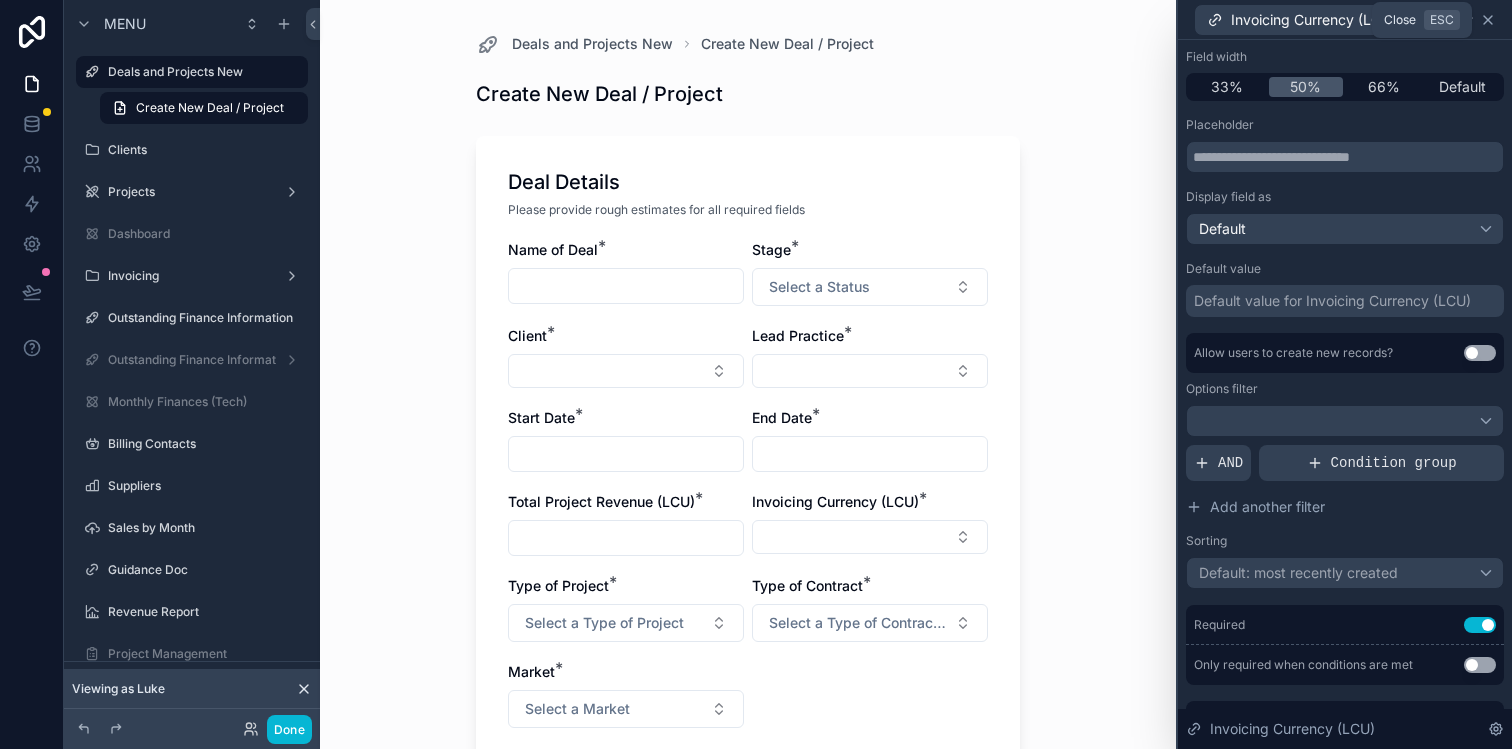 click 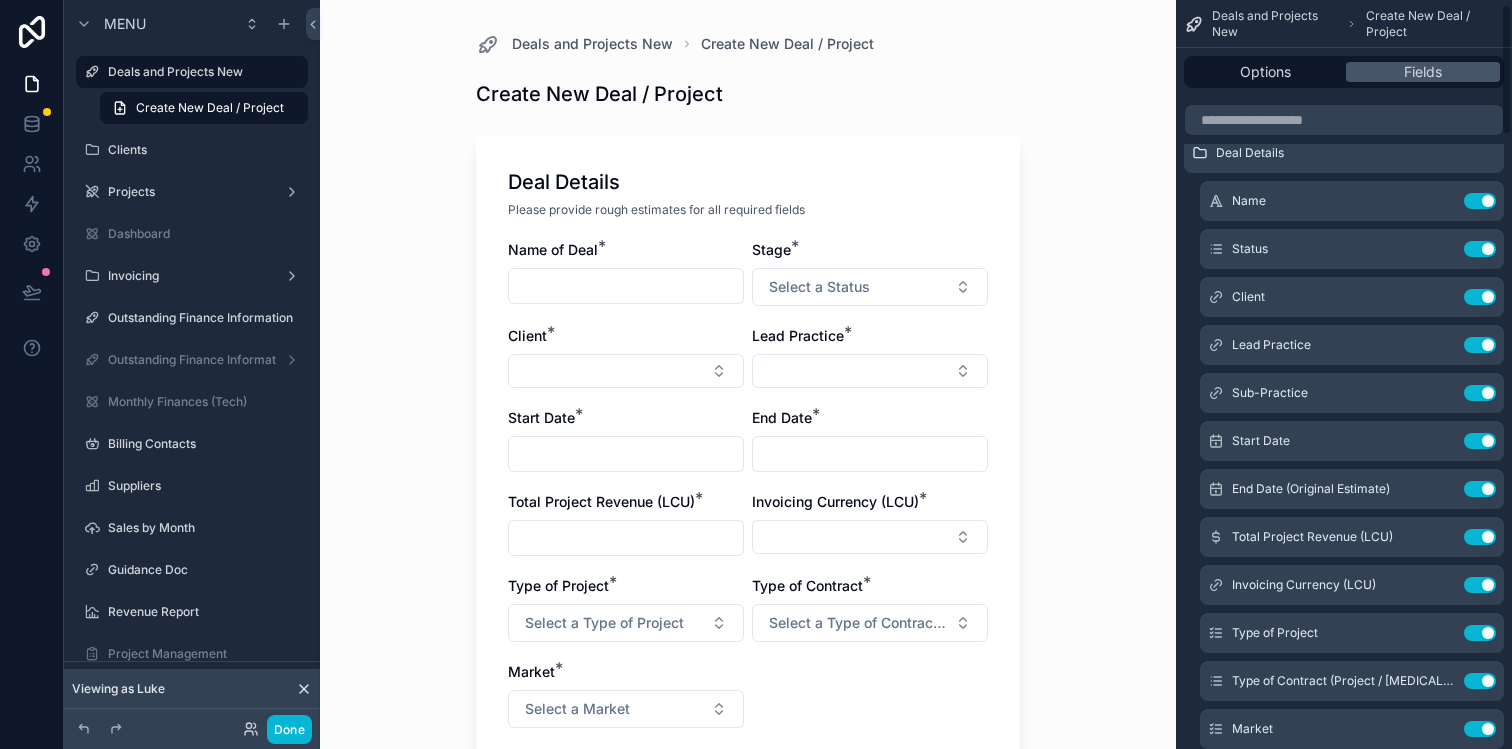 click on "Deals and Projects New Create New Deal / Project Create New Deal / Project Deal Details Please provide rough estimates for all required fields Name of Deal * Stage * Select a Status Client * Lead Practice * Start Date * End Date * Total Project Revenue (LCU) * Invoicing Currency (LCU) * Type of Project * Select a Type of Project Type of Contract * Select a Type of Contract (Project / [MEDICAL_DATA]) Market * Select a Market Save" at bounding box center [748, 374] 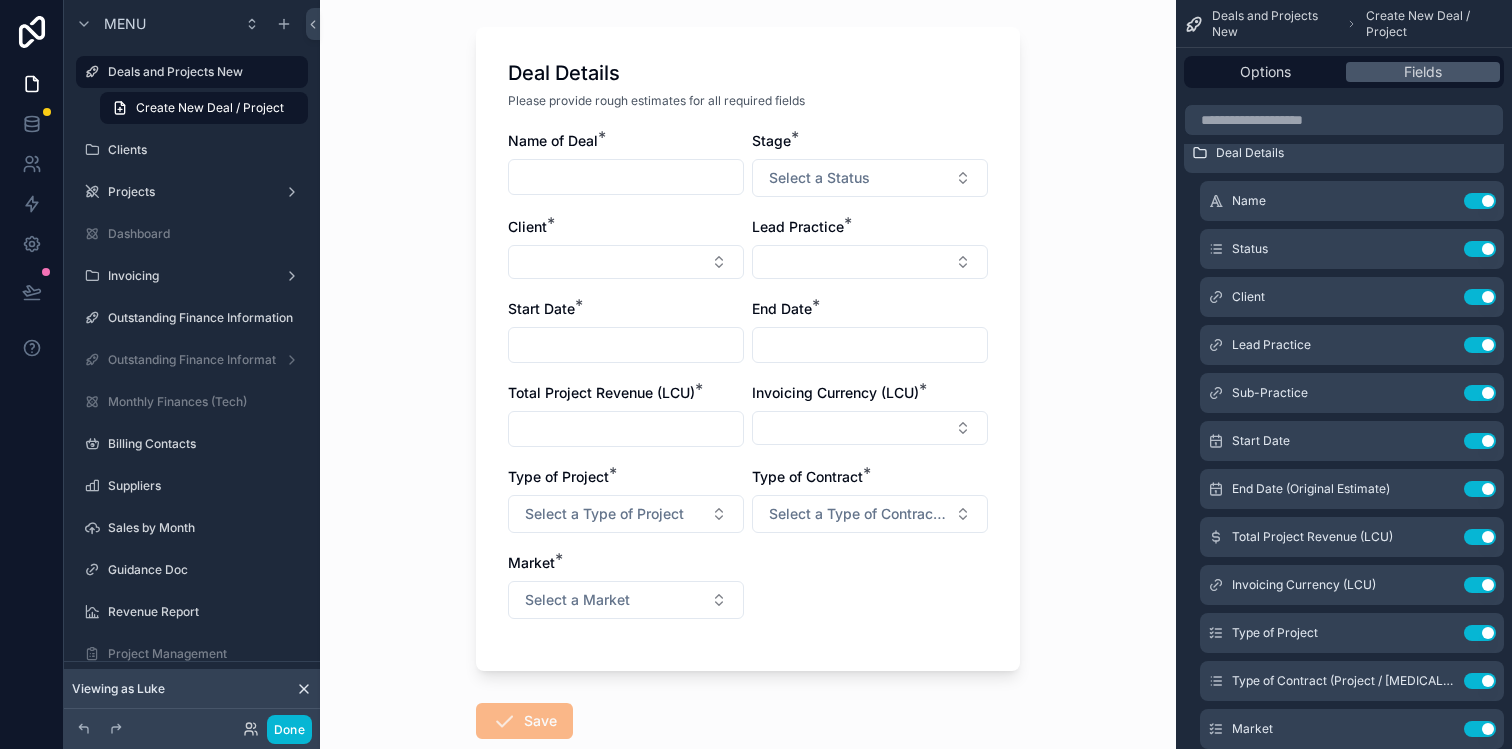 scroll, scrollTop: 167, scrollLeft: 0, axis: vertical 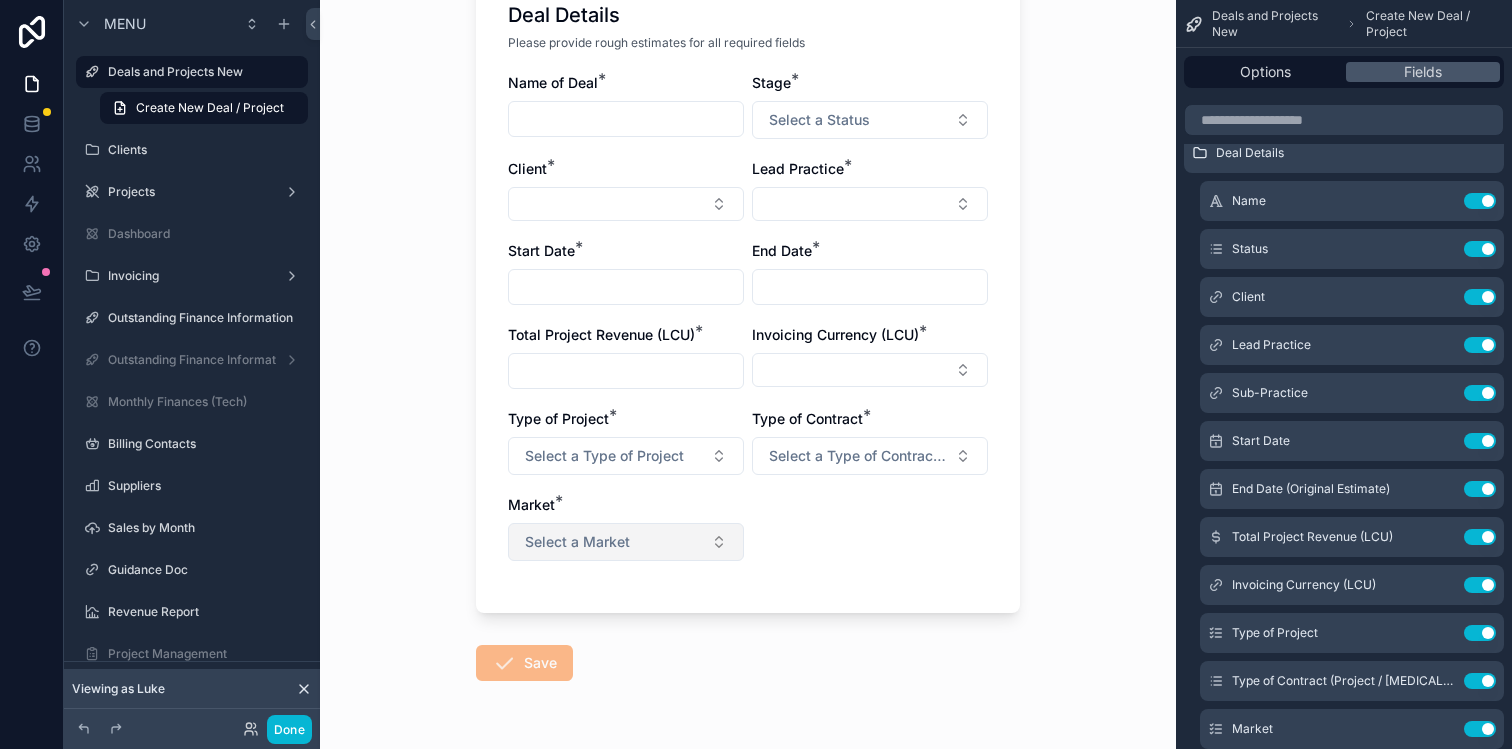 click on "Select a Market" at bounding box center [626, 542] 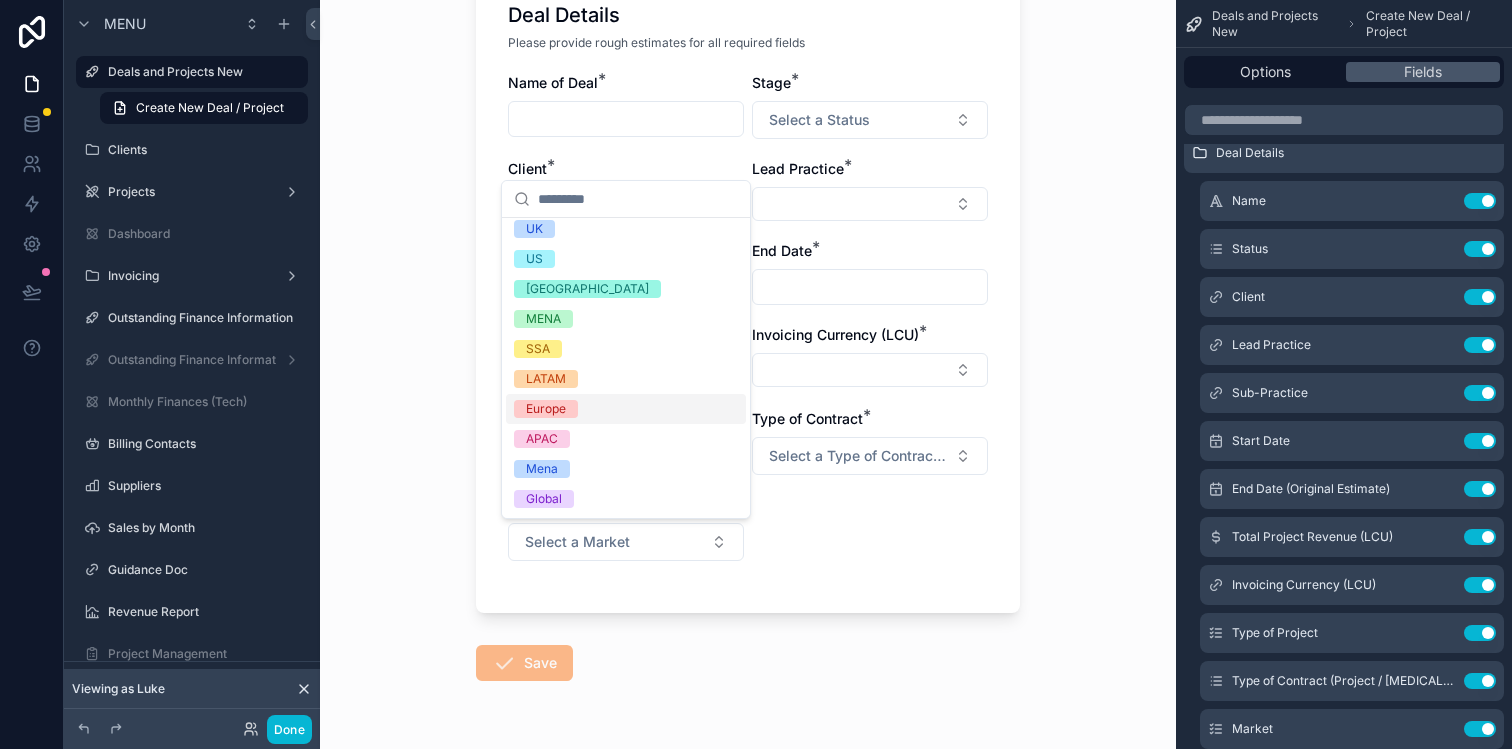 scroll, scrollTop: 0, scrollLeft: 0, axis: both 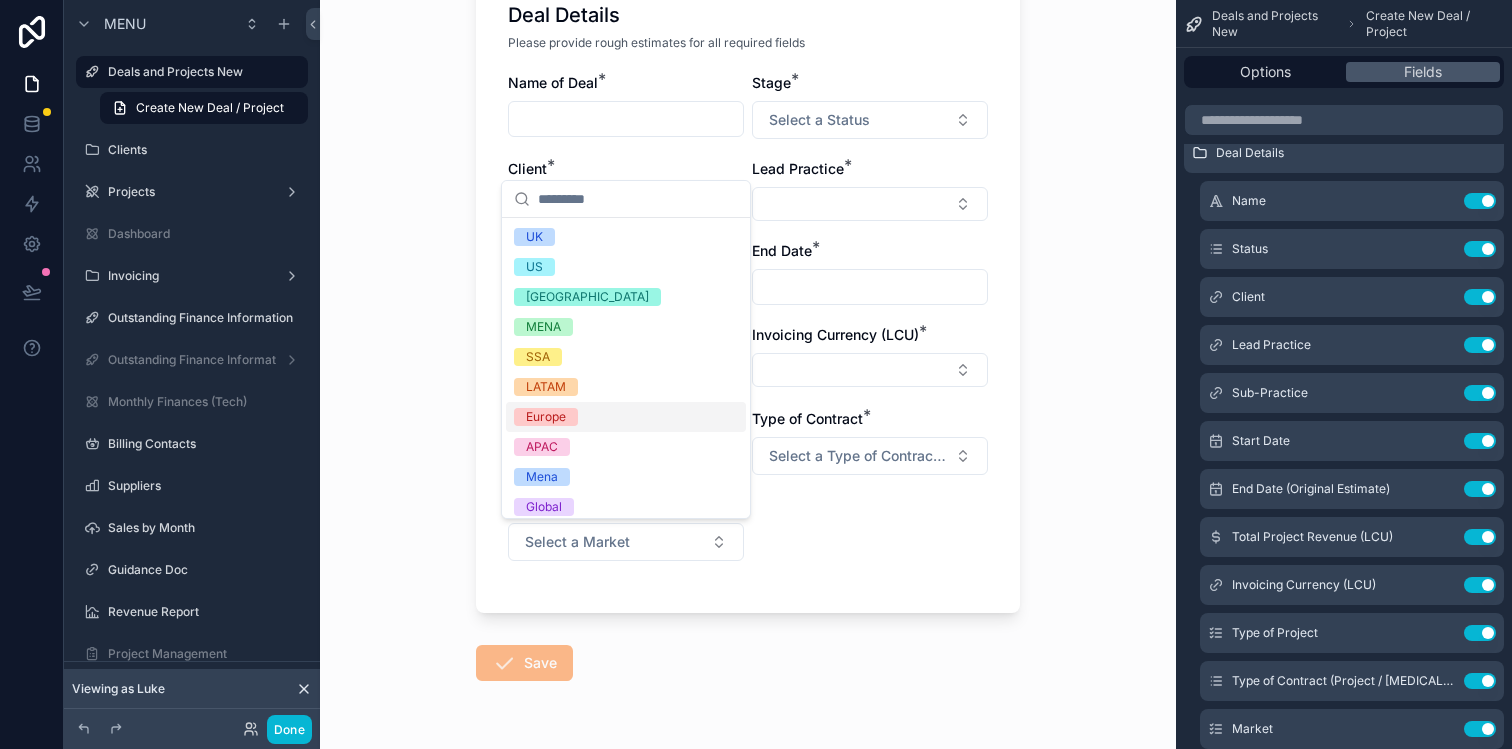 click on "Name of Deal * Stage * Select a Status Client * Lead Practice * Start Date * End Date * Total Project Revenue (LCU) * Invoicing Currency (LCU) * Type of Project * Select a Type of Project Type of Contract * Select a Type of Contract (Project / [MEDICAL_DATA]) Market * Select a Market" at bounding box center (748, 327) 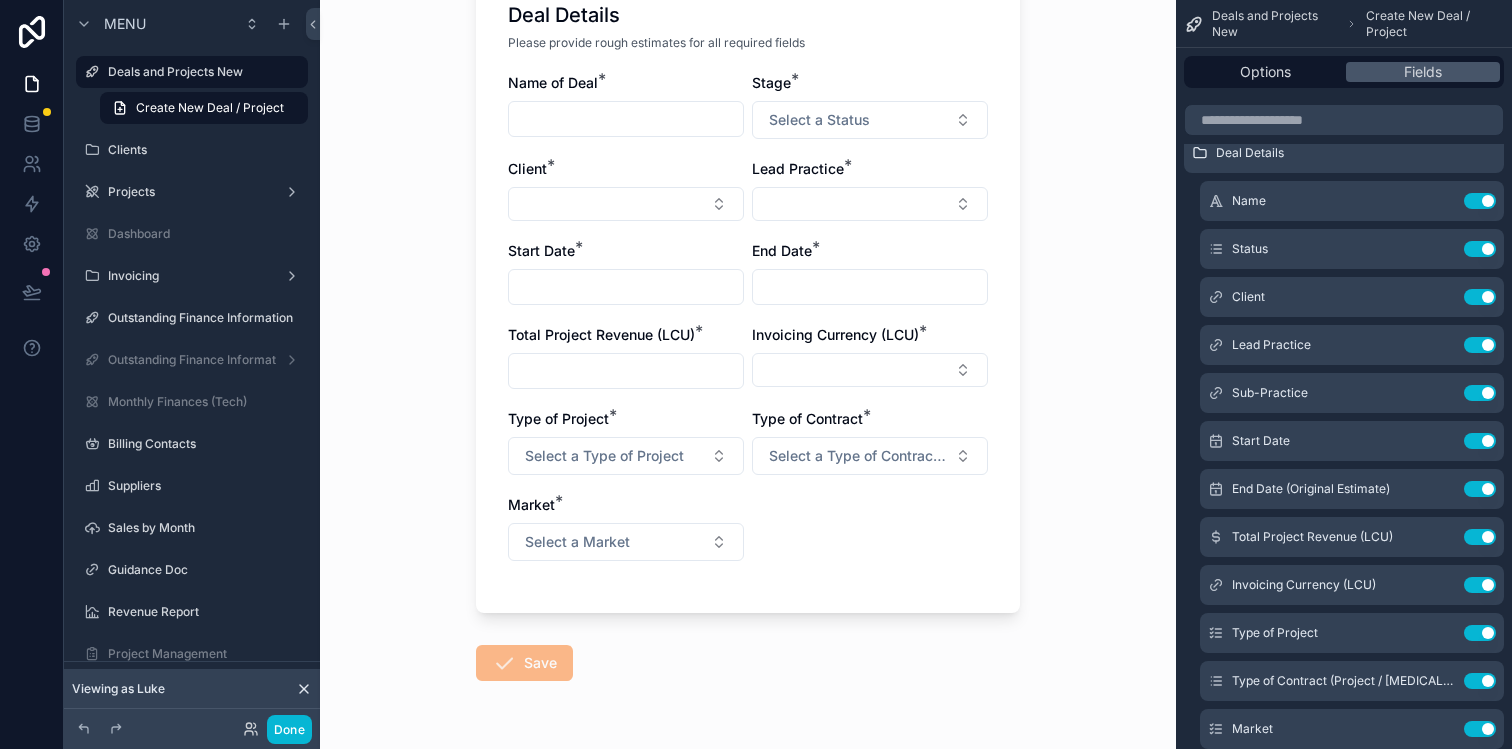 click on "Deals and Projects New Create New Deal / Project Create New Deal / Project Deal Details Please provide rough estimates for all required fields Name of Deal * Stage * Select a Status Client * Lead Practice * Start Date * End Date * Total Project Revenue (LCU) * Invoicing Currency (LCU) * Type of Project * Select a Type of Project Type of Contract * Select a Type of Contract (Project / [MEDICAL_DATA]) Market * Select a Market Save" at bounding box center (748, 207) 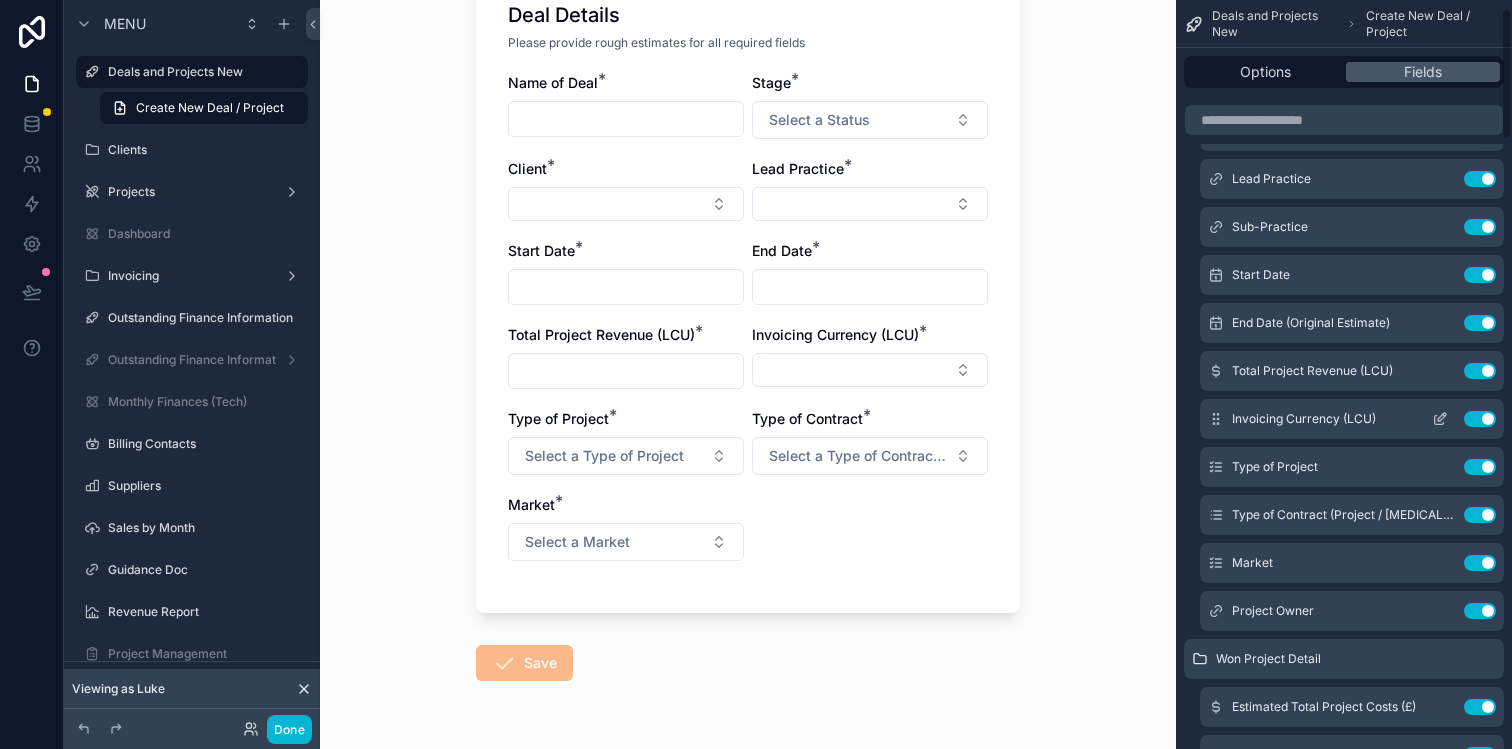 scroll, scrollTop: 342, scrollLeft: 0, axis: vertical 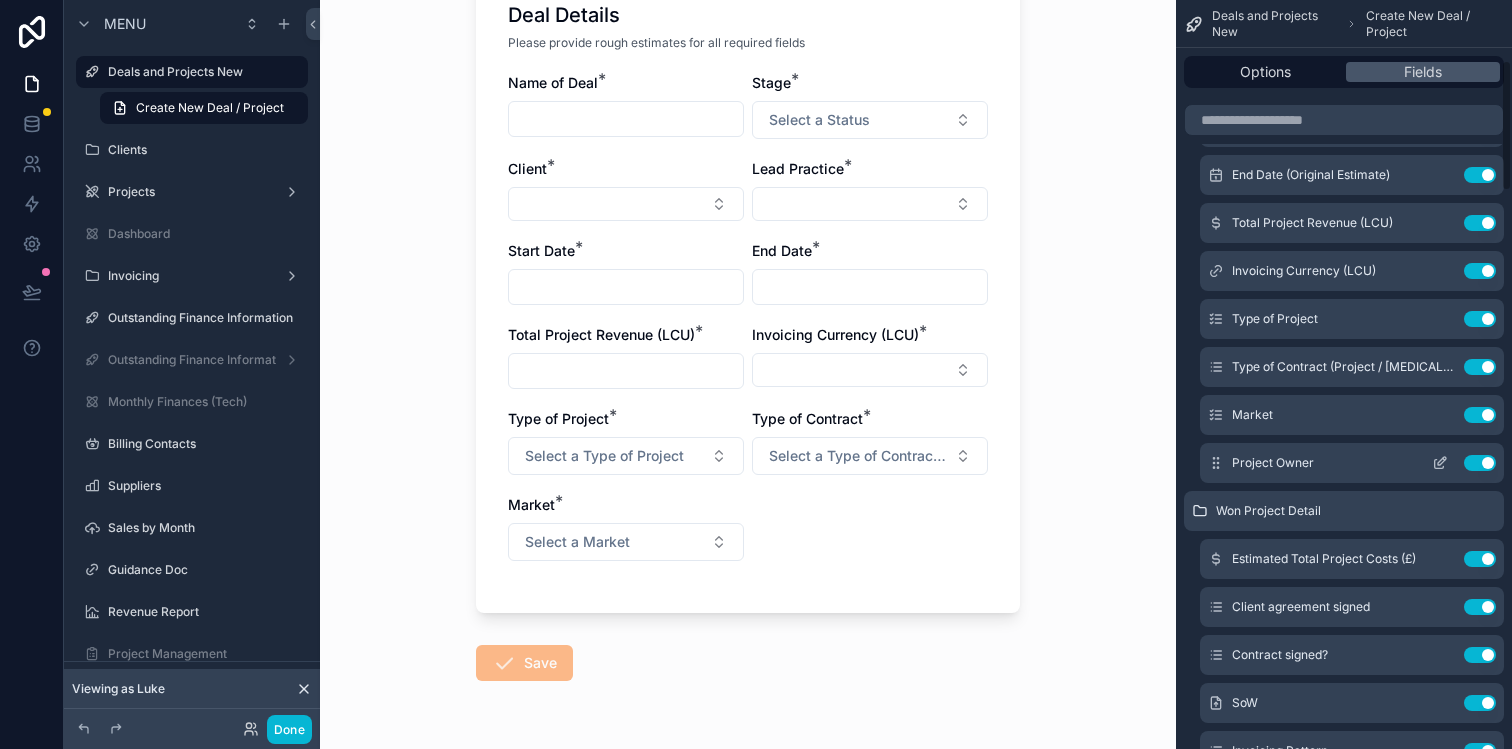 click 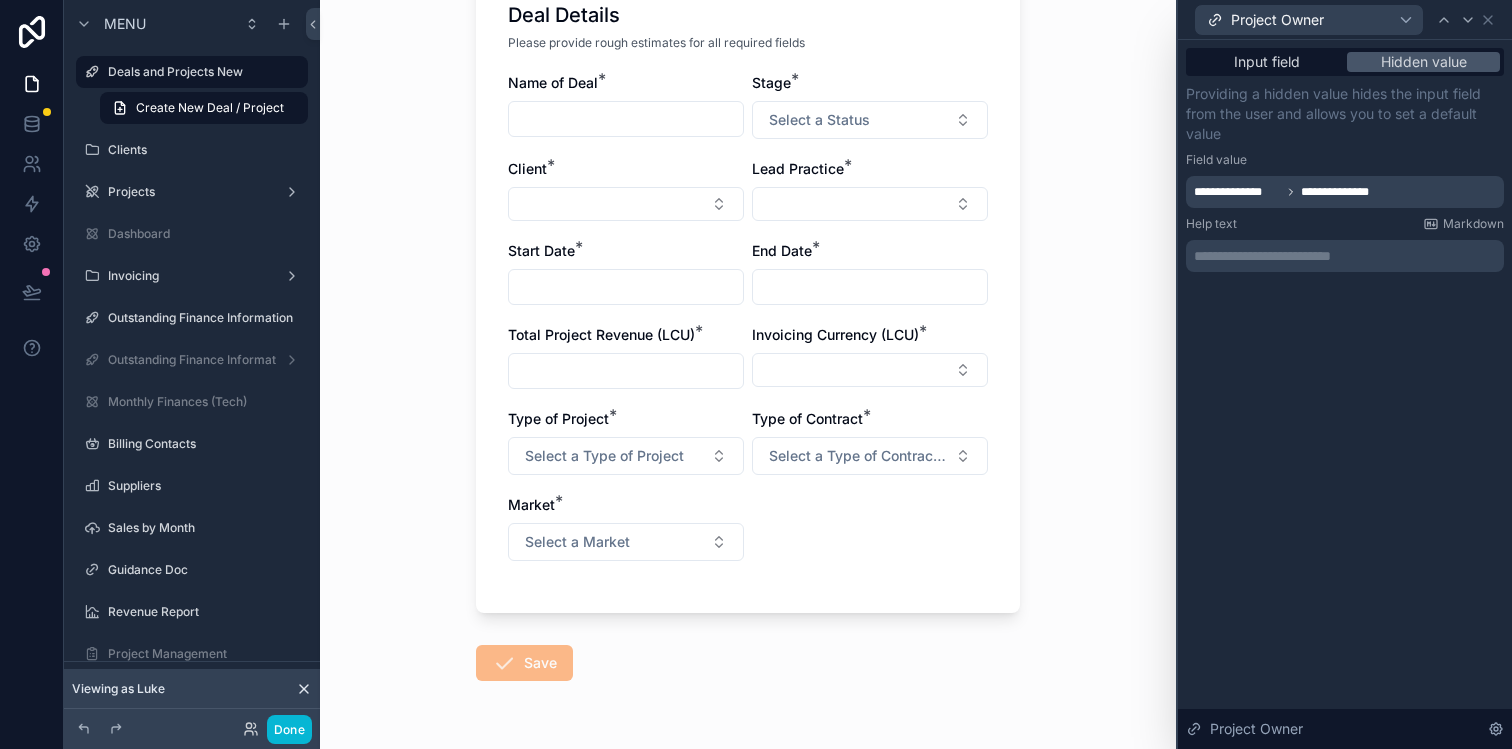click on "Deals and Projects New Create New Deal / Project Create New Deal / Project Deal Details Please provide rough estimates for all required fields Name of Deal * Stage * Select a Status Client * Lead Practice * Start Date * End Date * Total Project Revenue (LCU) * Invoicing Currency (LCU) * Type of Project * Select a Type of Project Type of Contract * Select a Type of Contract (Project / [MEDICAL_DATA]) Market * Select a Market Save" at bounding box center [748, 207] 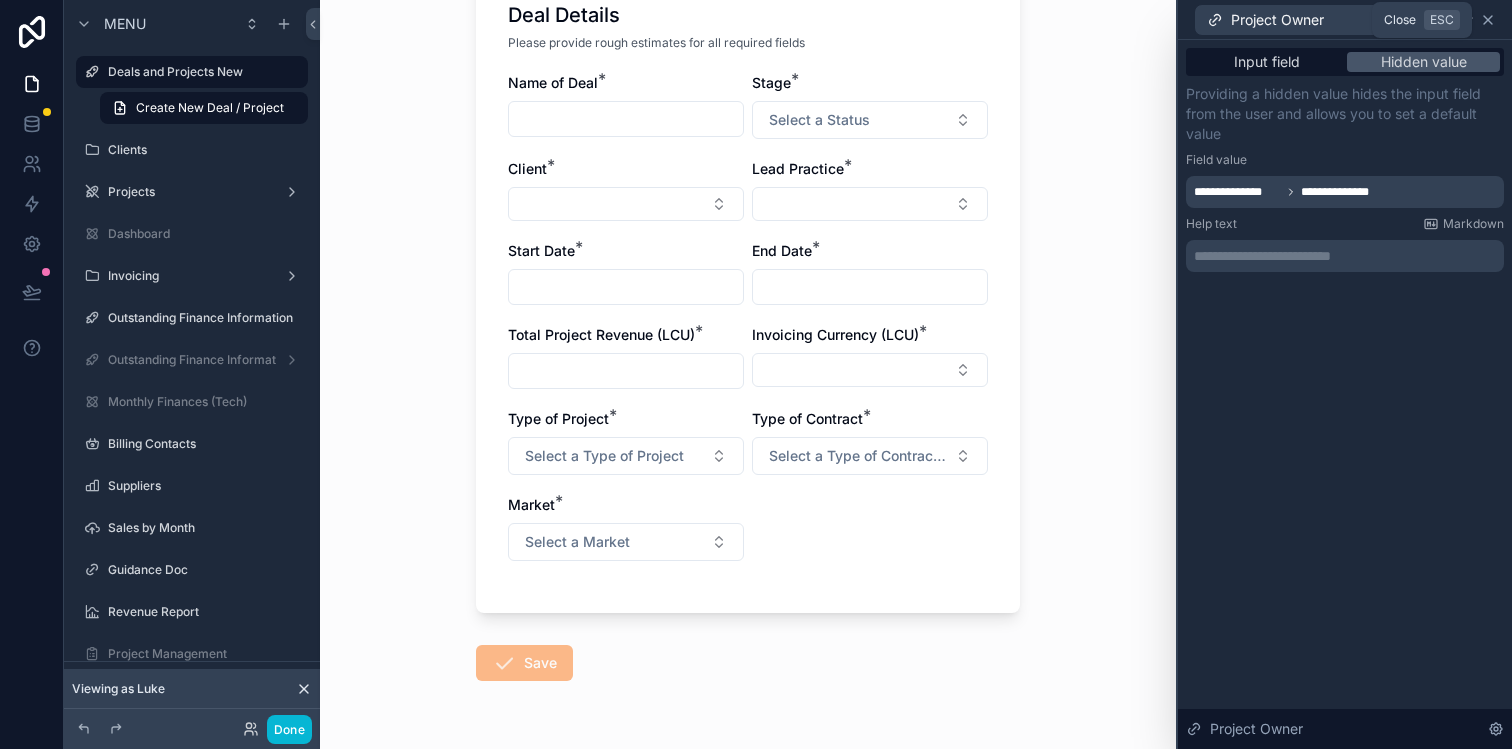click 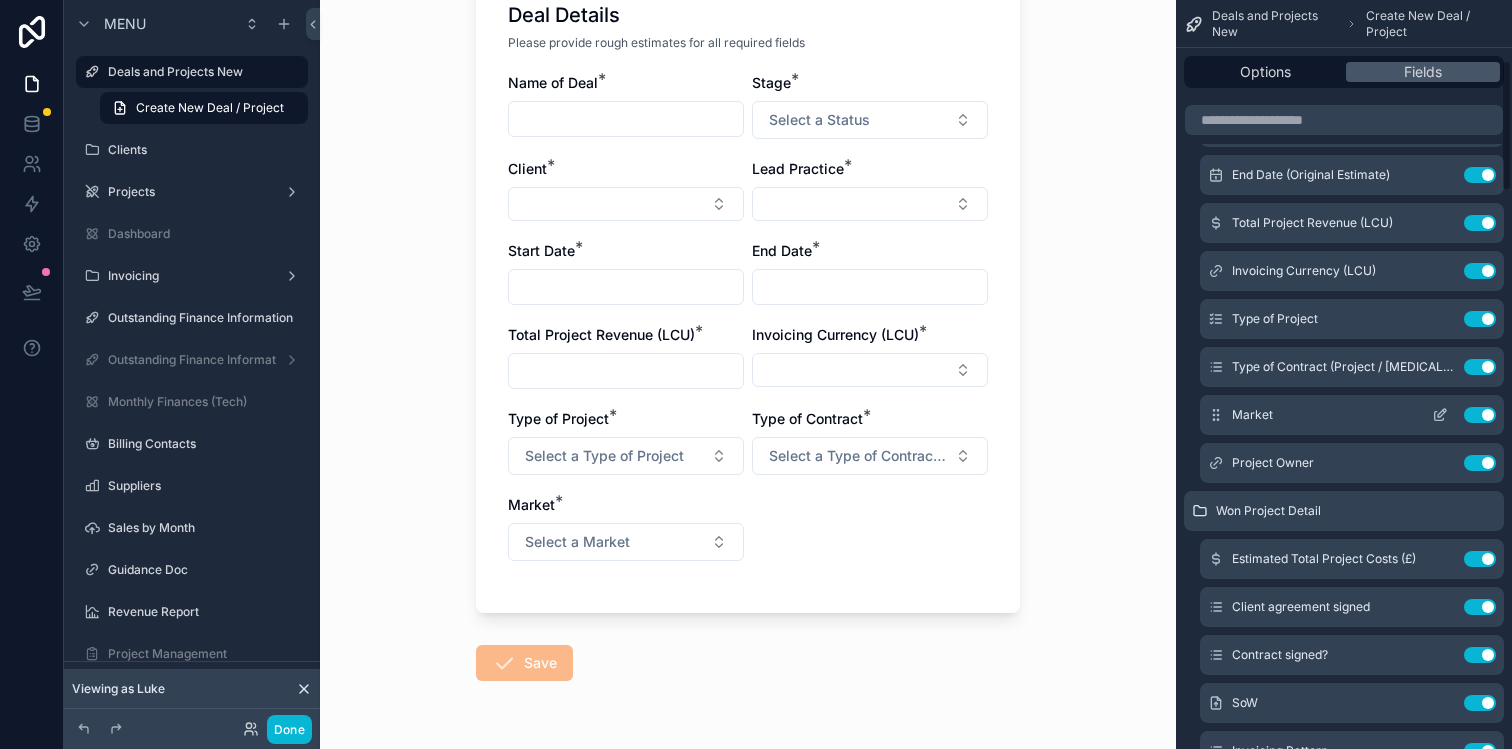 click 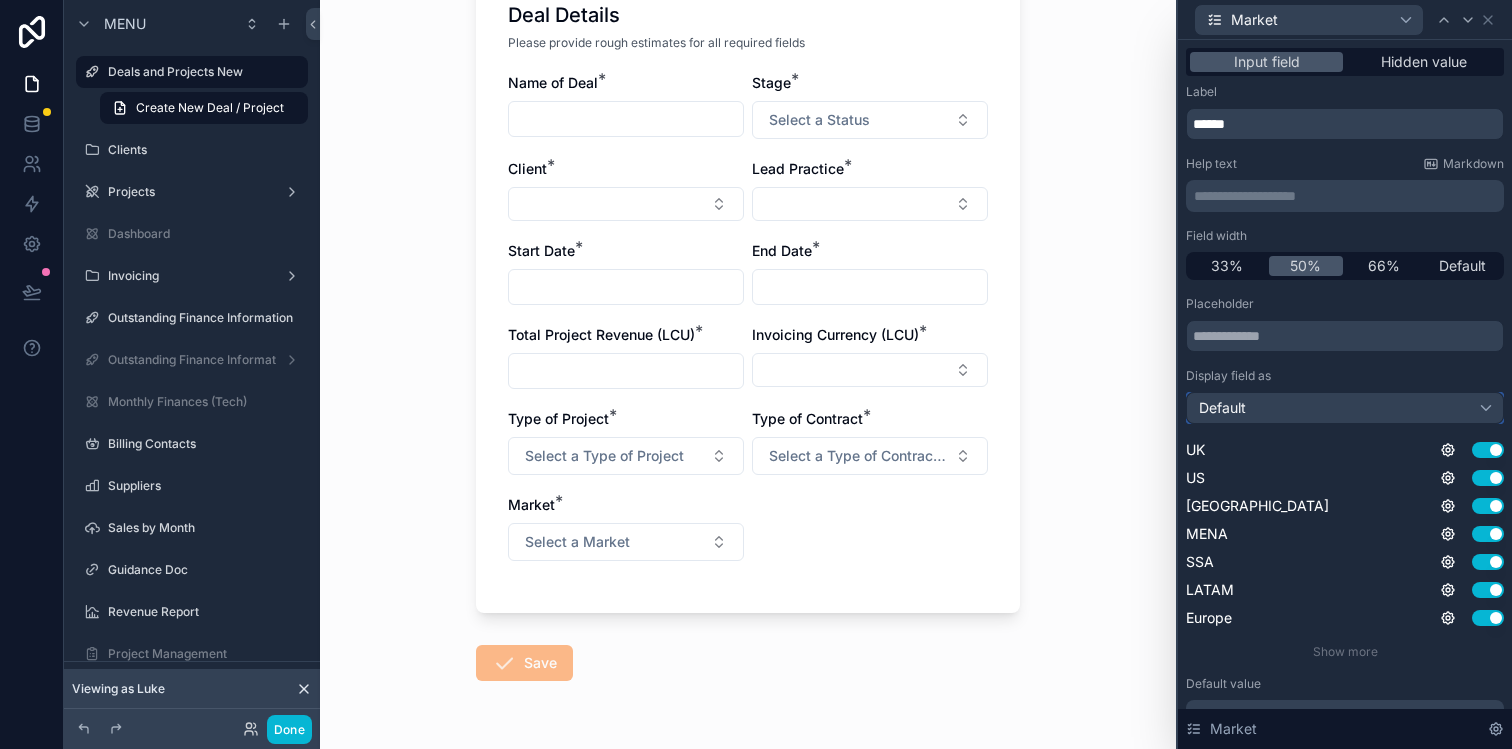 click on "Default" at bounding box center [1345, 408] 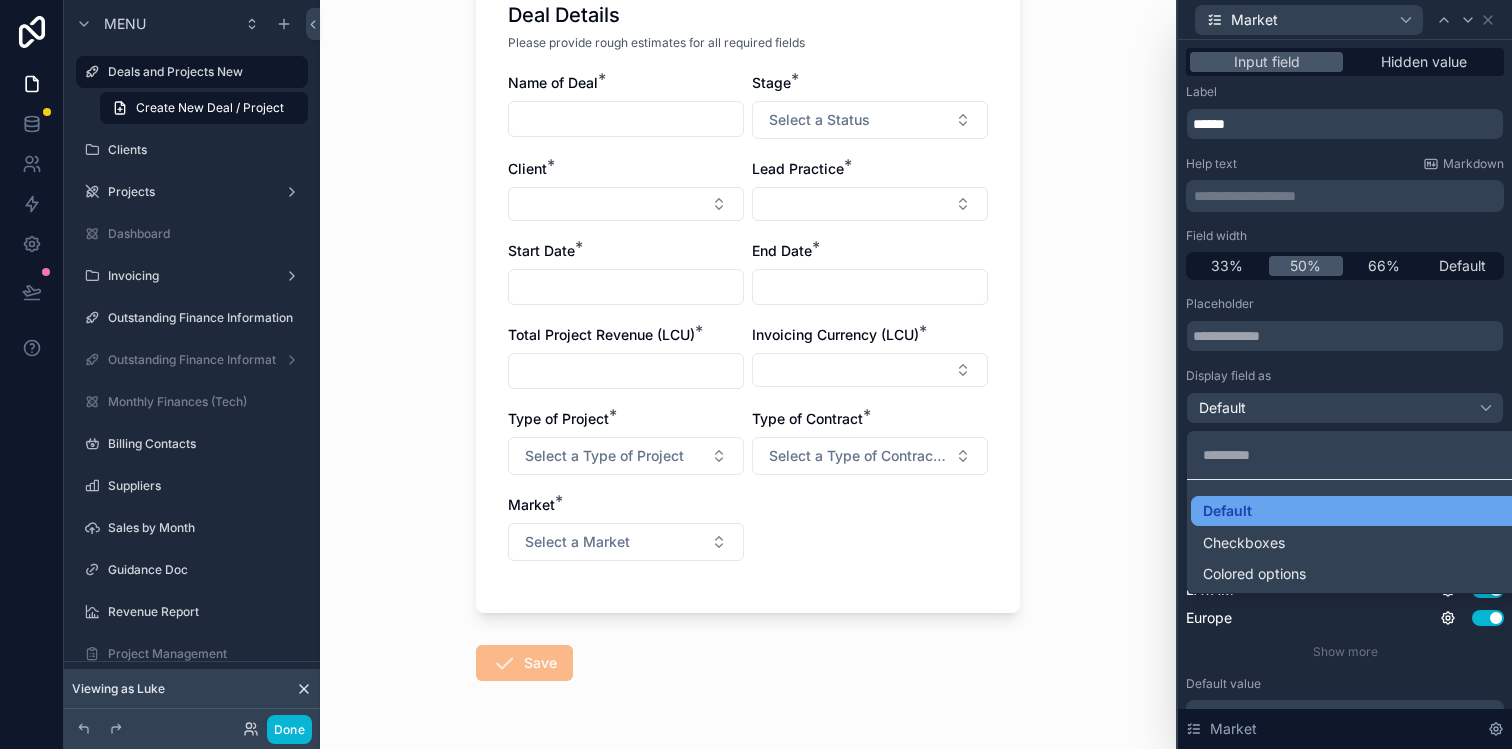 click on "Default" at bounding box center (1369, 511) 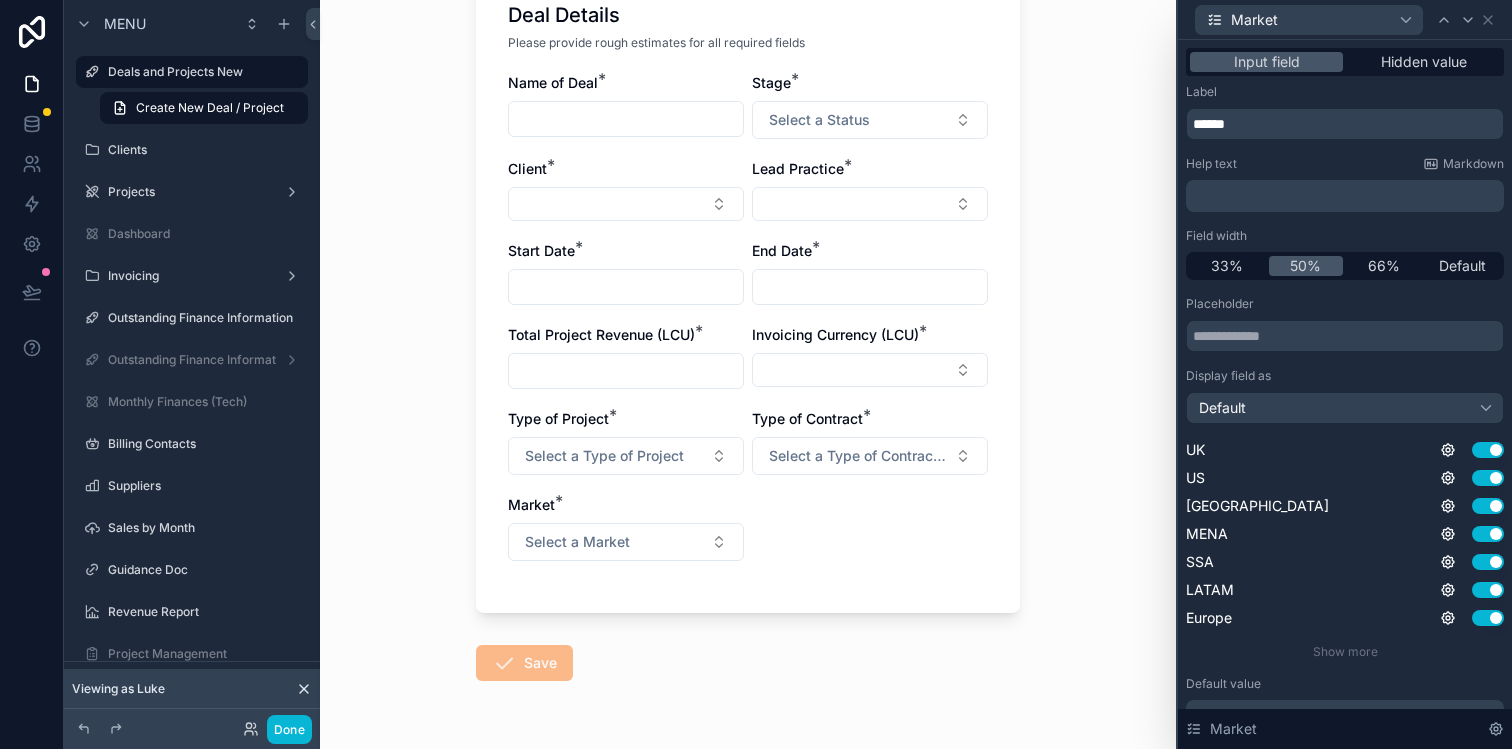 scroll, scrollTop: 0, scrollLeft: 0, axis: both 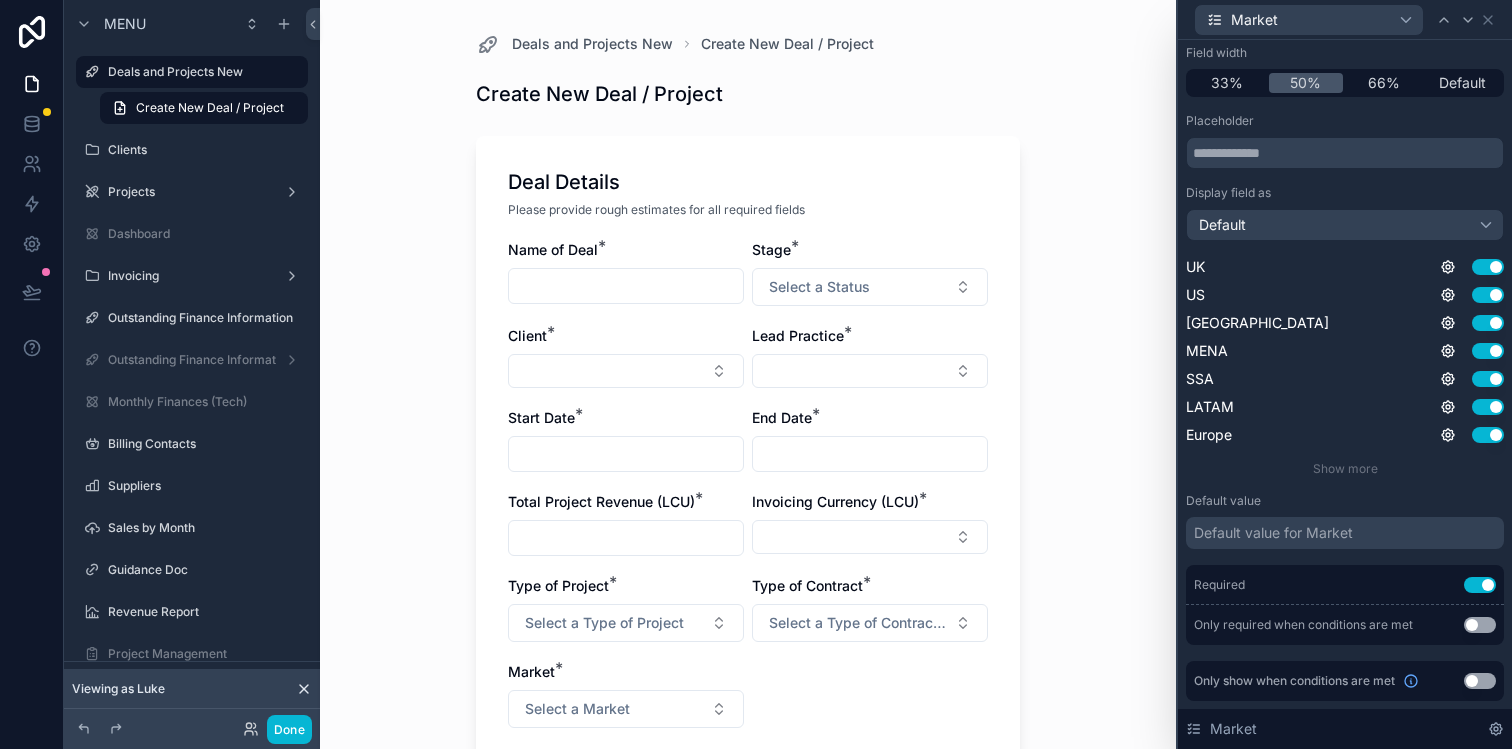 click on "Default value for Market" at bounding box center [1273, 533] 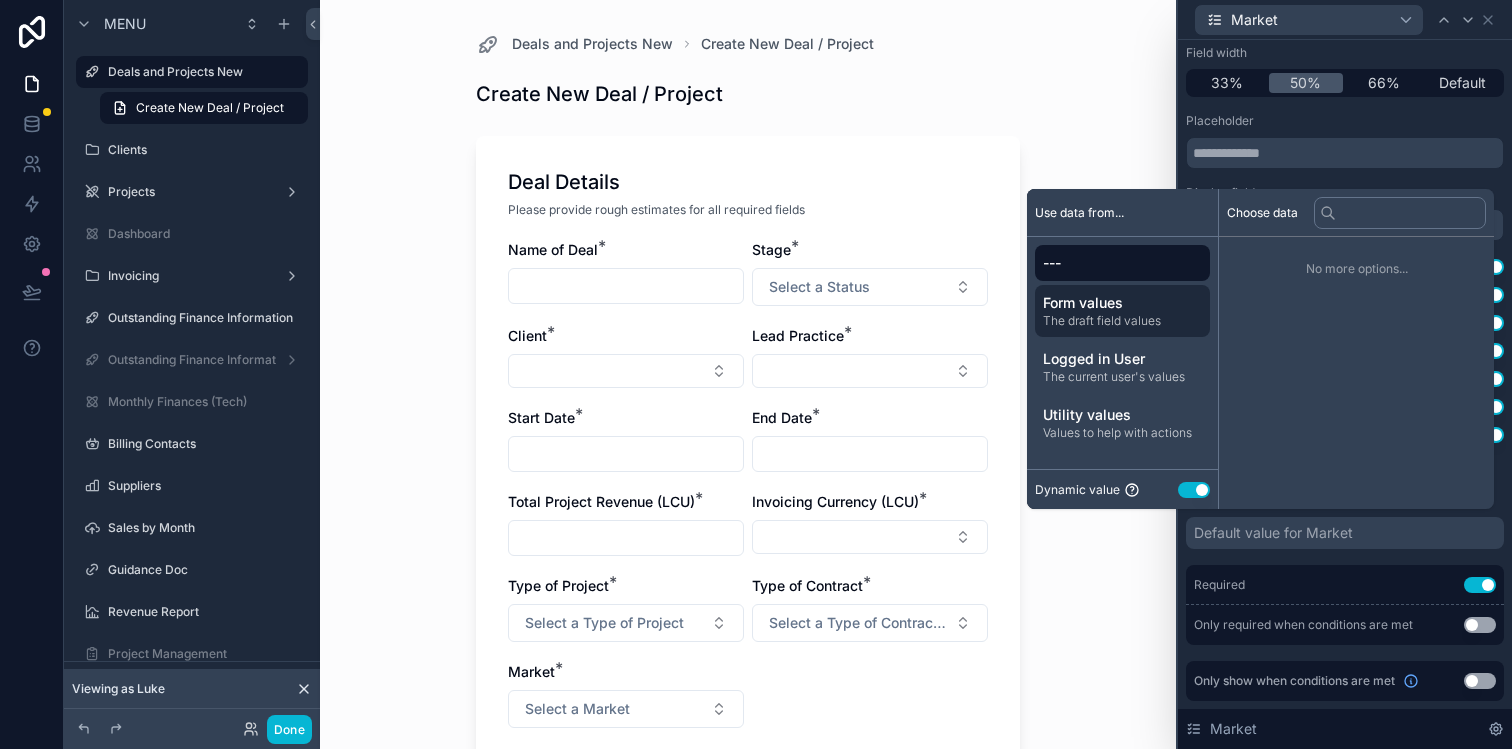click on "The draft field values" at bounding box center [1122, 321] 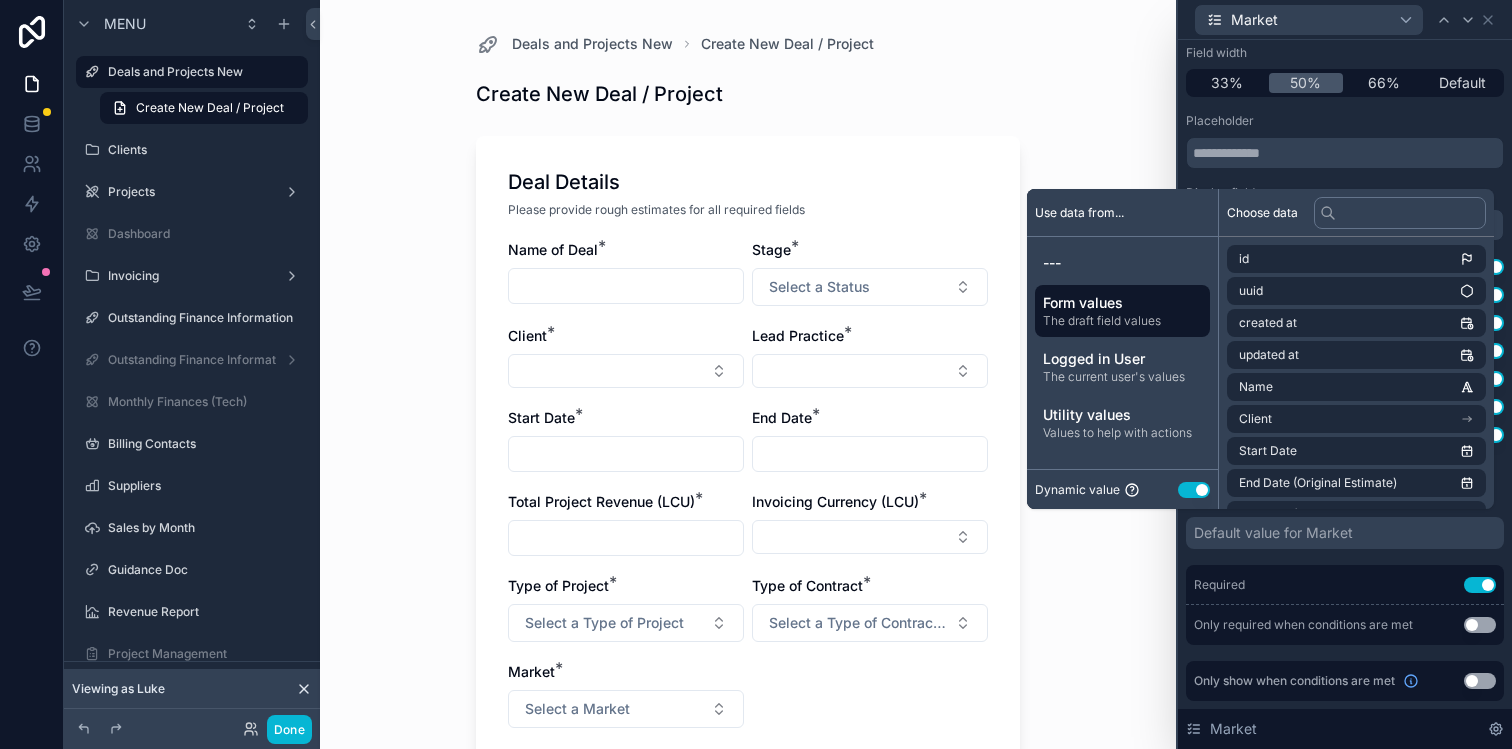 click on "Use setting" at bounding box center (1194, 490) 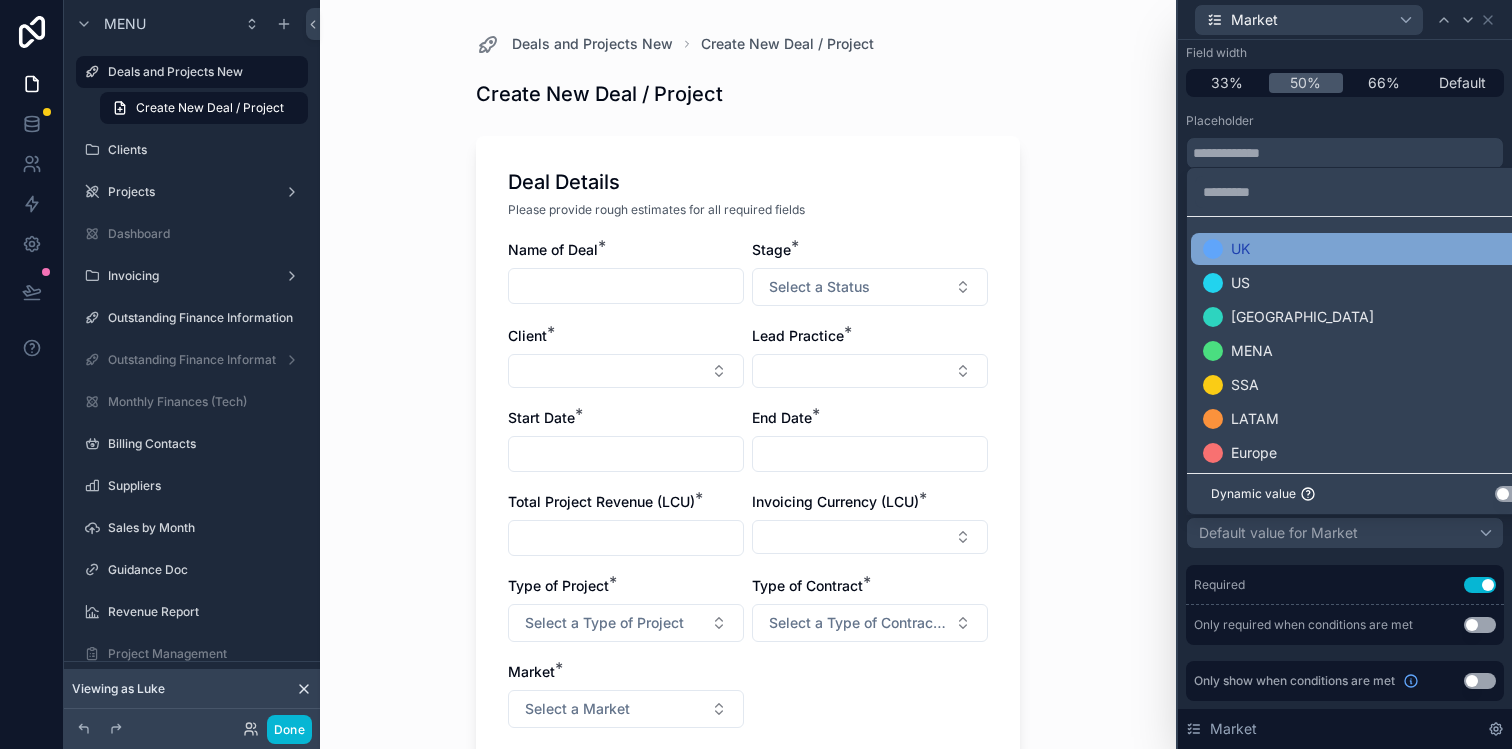 click on "UK" at bounding box center (1369, 249) 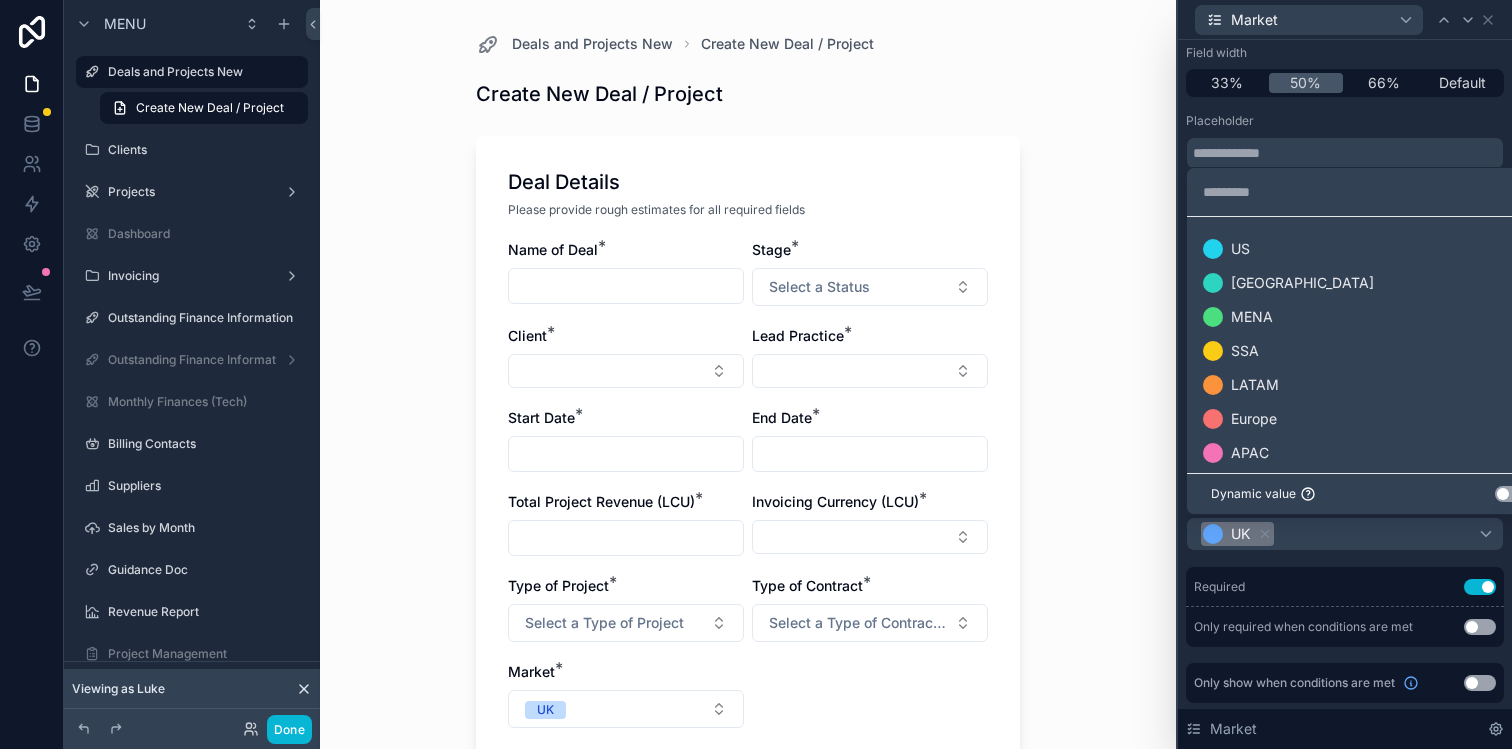 click on "Deals and Projects New Create New Deal / Project Create New Deal / Project Deal Details Please provide rough estimates for all required fields Name of Deal * Stage * Select a Status Client * Lead Practice * Start Date * End Date * Total Project Revenue (LCU) * Invoicing Currency (LCU) * Type of Project * Select a Type of Project Type of Contract * Select a Type of Contract (Project / [MEDICAL_DATA]) Market * UK Save" at bounding box center [748, 374] 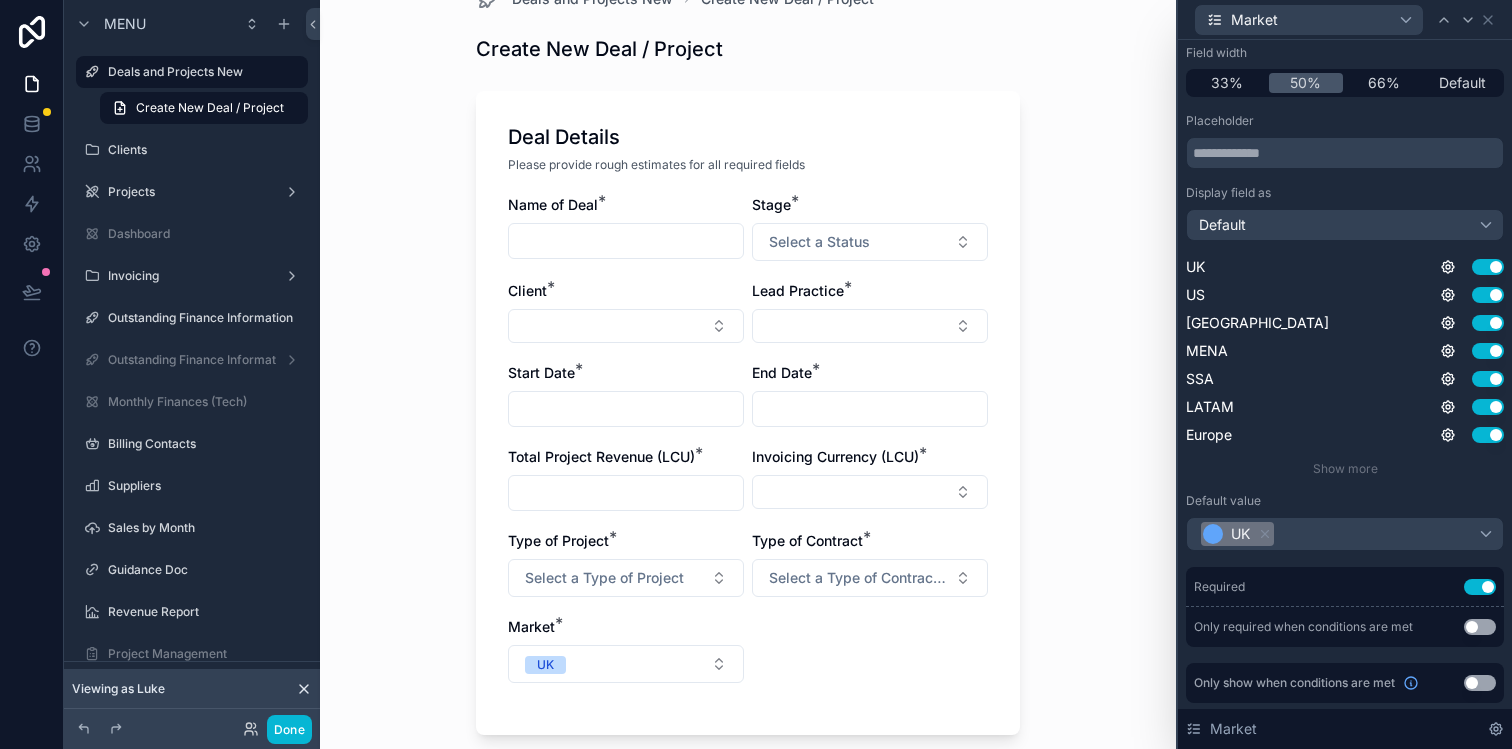 scroll, scrollTop: 44, scrollLeft: 0, axis: vertical 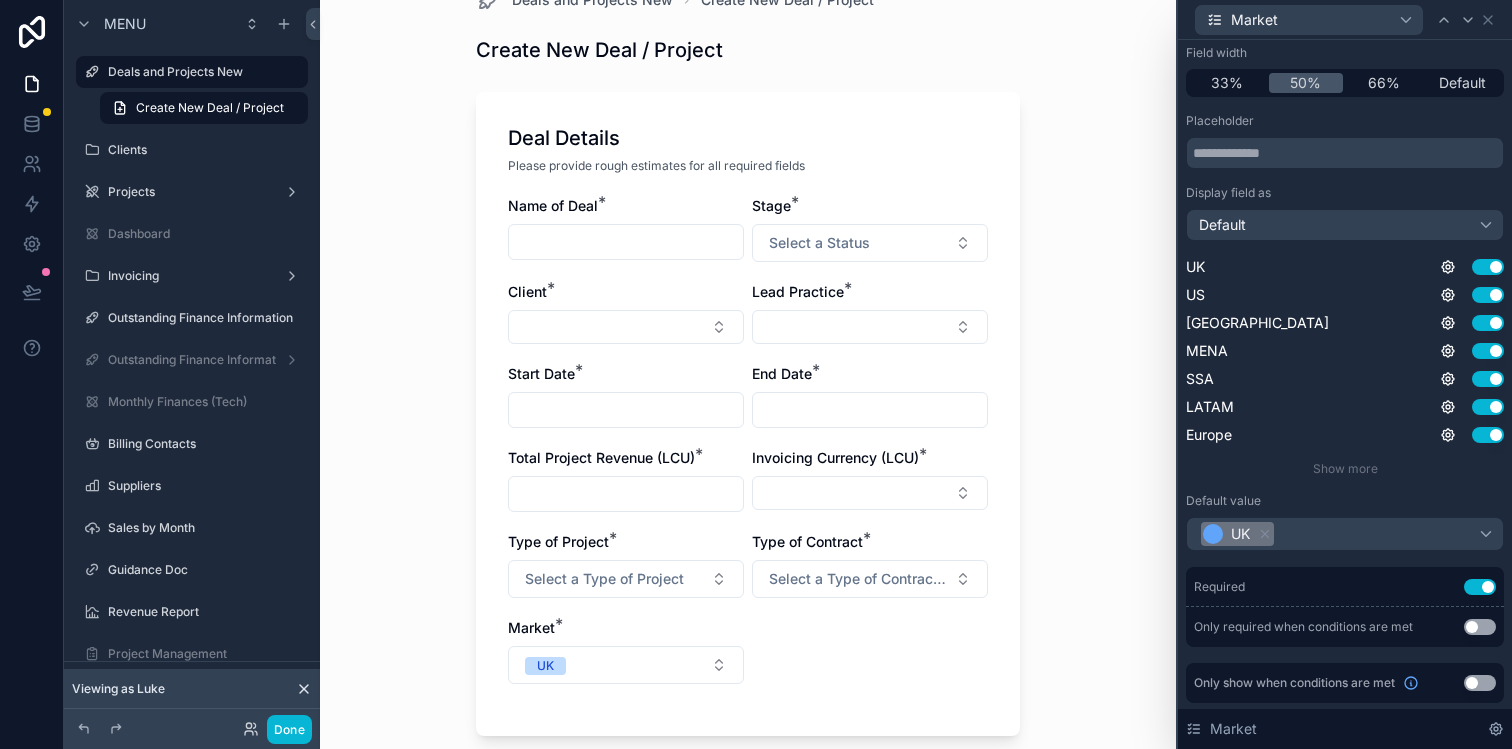 click on "Deals and Projects New Create New Deal / Project Create New Deal / Project Deal Details Please provide rough estimates for all required fields Name of Deal * Stage * Select a Status Client * Lead Practice * Start Date * End Date * Total Project Revenue (LCU) * Invoicing Currency (LCU) * Type of Project * Select a Type of Project Type of Contract * Select a Type of Contract (Project / [MEDICAL_DATA]) Market * UK Save" at bounding box center [748, 330] 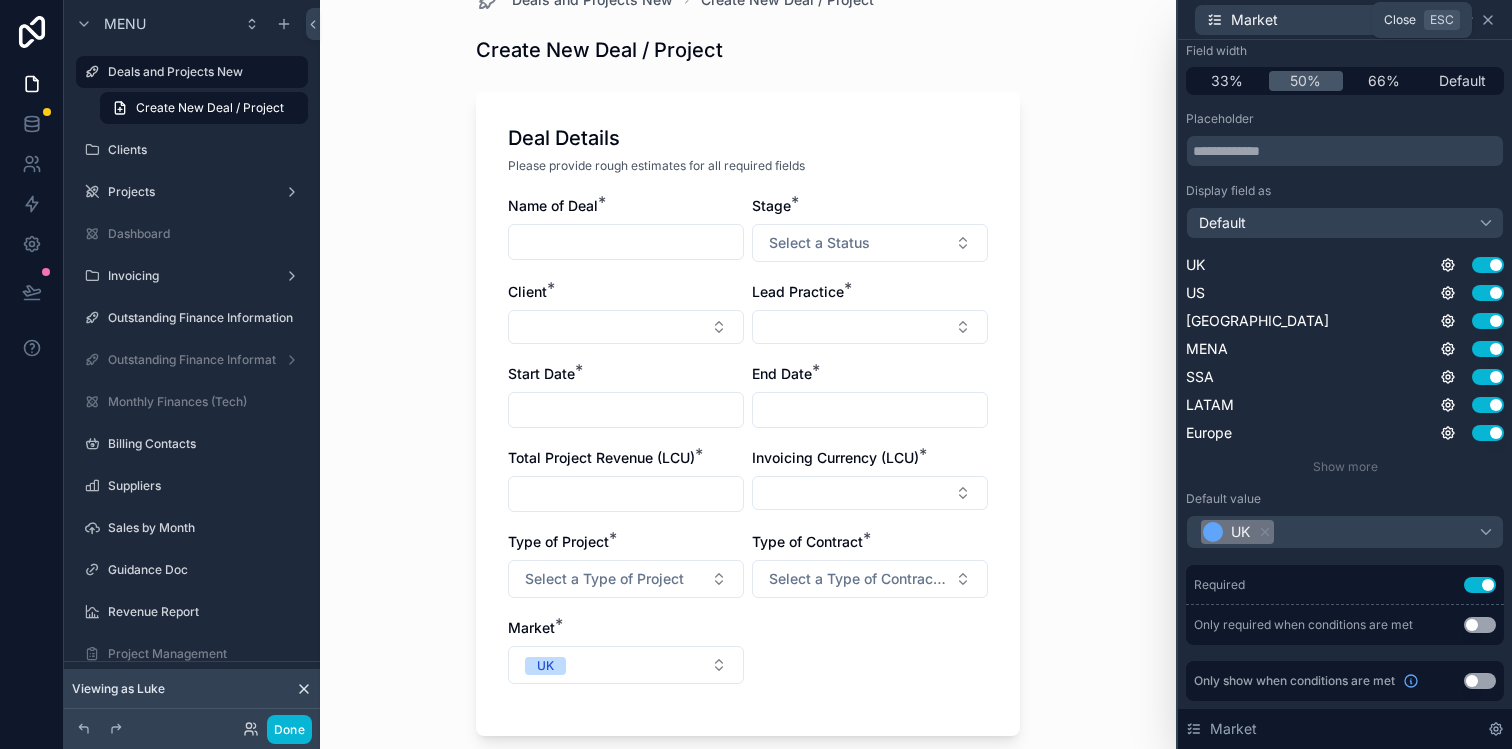 click 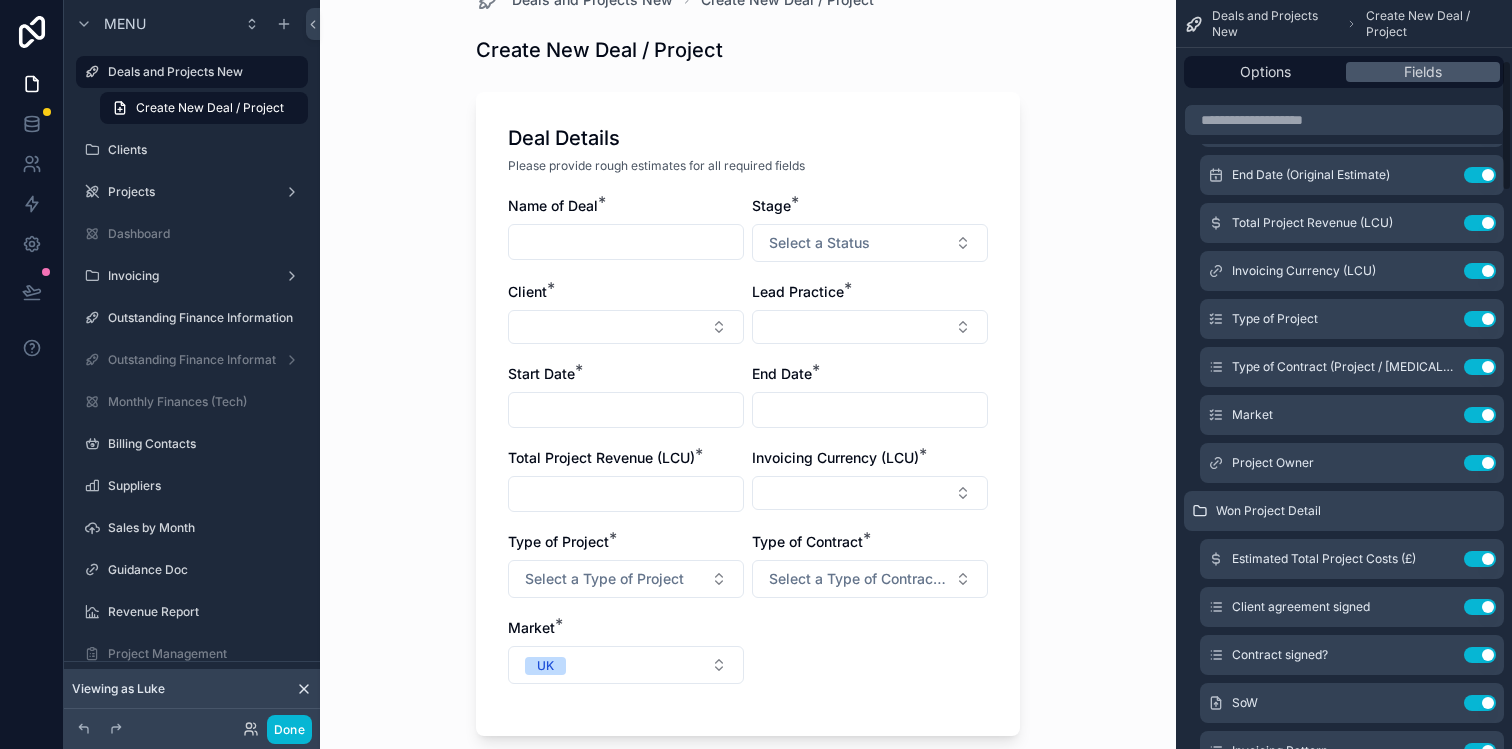 click on "Deals and Projects New Create New Deal / Project Create New Deal / Project Deal Details Please provide rough estimates for all required fields Name of Deal * Stage * Select a Status Client * Lead Practice * Start Date * End Date * Total Project Revenue (LCU) * Invoicing Currency (LCU) * Type of Project * Select a Type of Project Type of Contract * Select a Type of Contract (Project / [MEDICAL_DATA]) Market * UK Save" at bounding box center (748, 330) 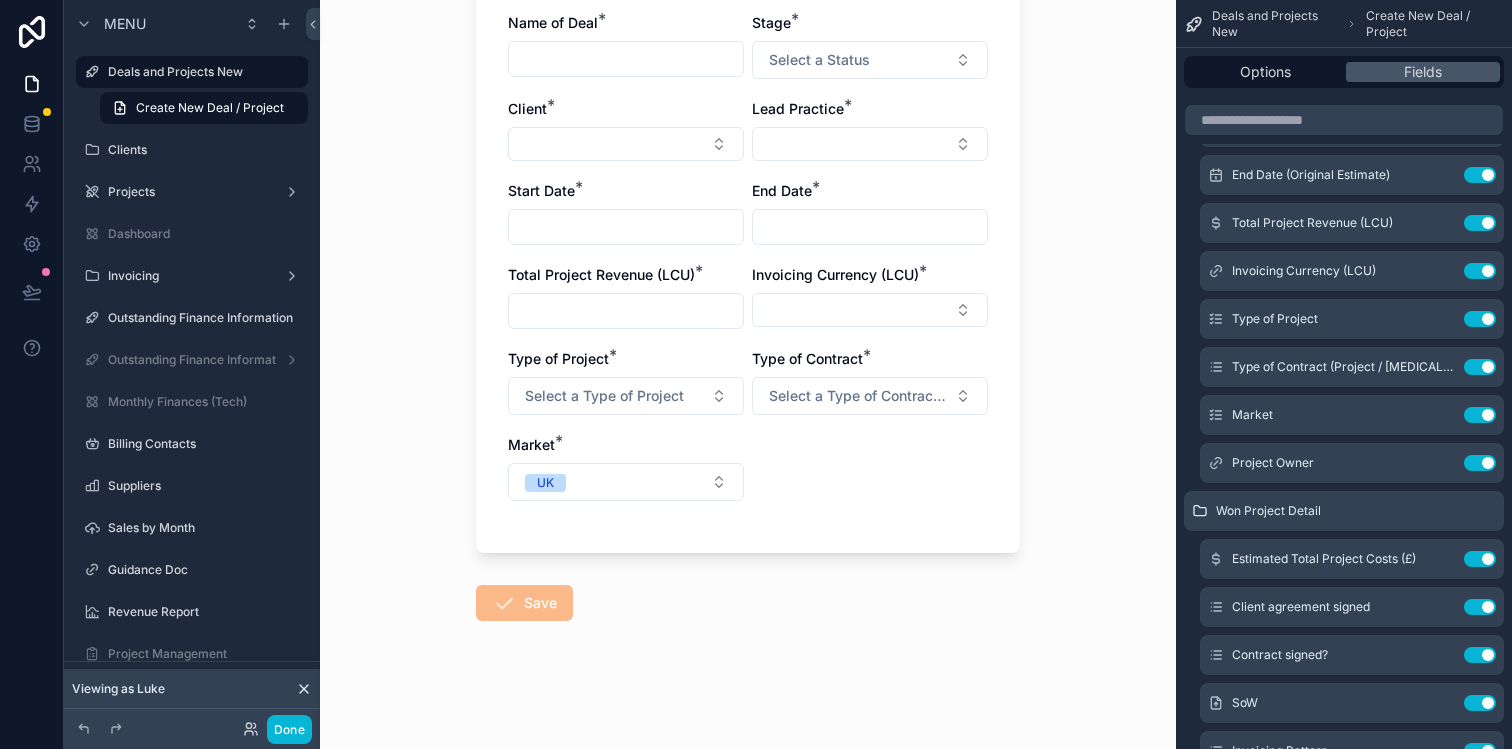 scroll, scrollTop: 0, scrollLeft: 0, axis: both 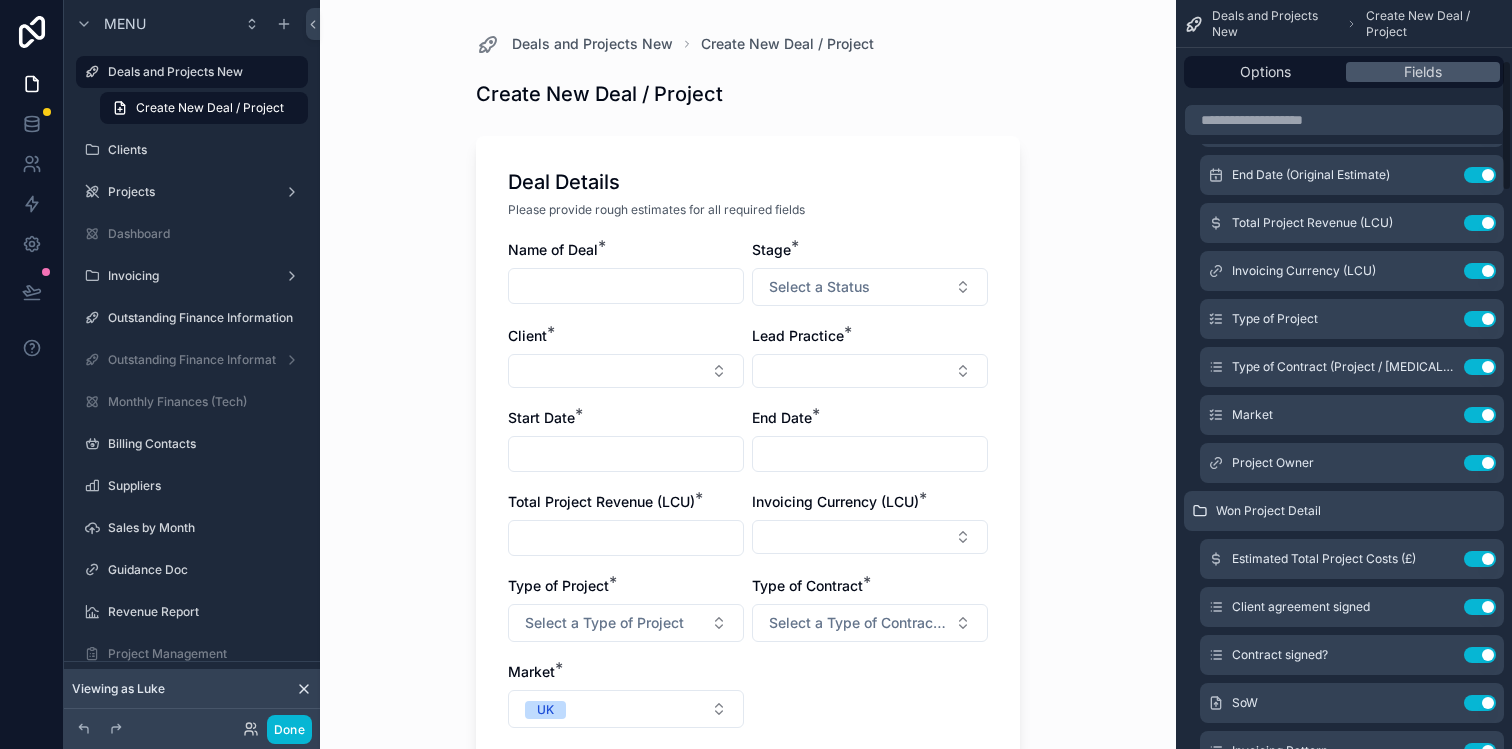 click on "Deals and Projects New Create New Deal / Project Create New Deal / Project Deal Details Please provide rough estimates for all required fields Name of Deal * Stage * Select a Status Client * Lead Practice * Start Date * End Date * Total Project Revenue (LCU) * Invoicing Currency (LCU) * Type of Project * Select a Type of Project Type of Contract * Select a Type of Contract (Project / [MEDICAL_DATA]) Market * UK Save" at bounding box center (748, 374) 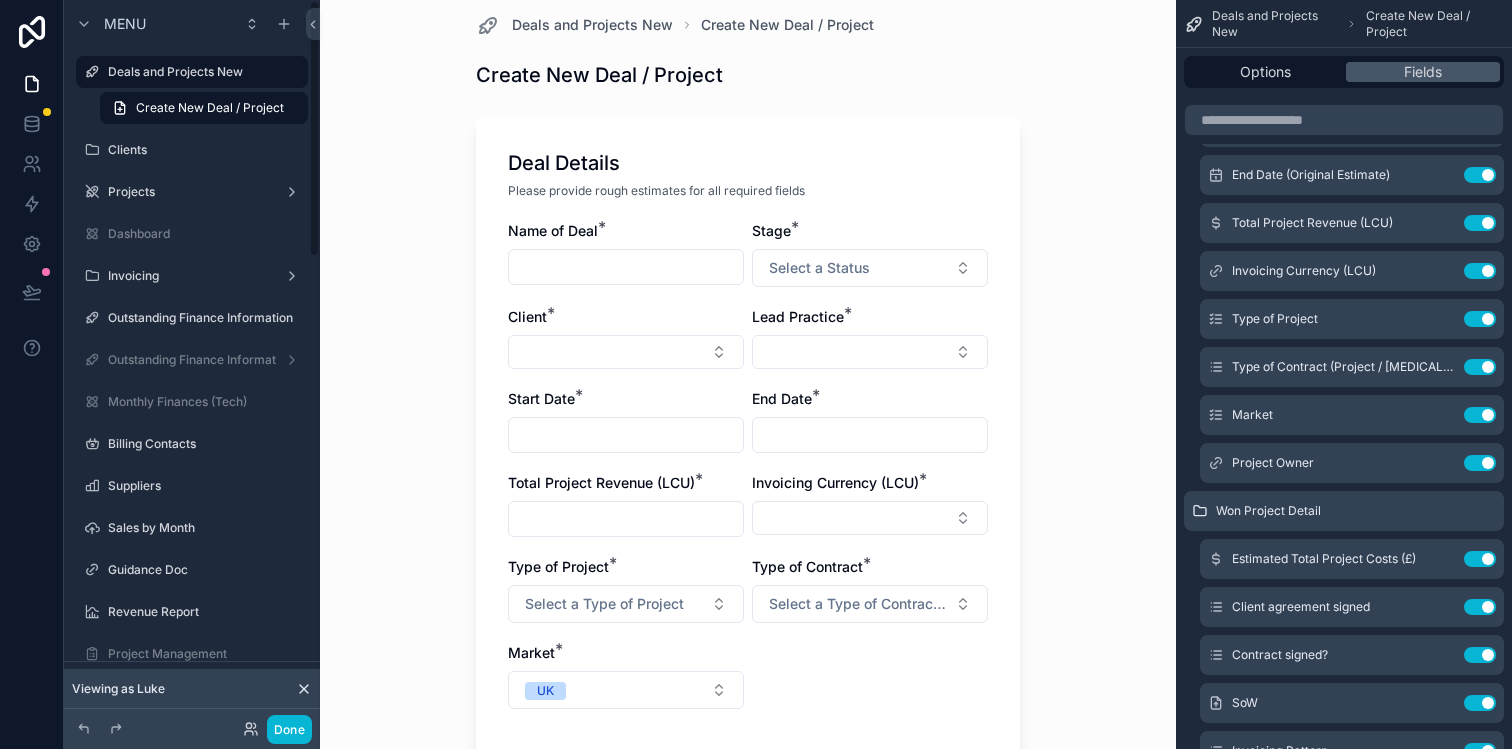 scroll, scrollTop: 0, scrollLeft: 0, axis: both 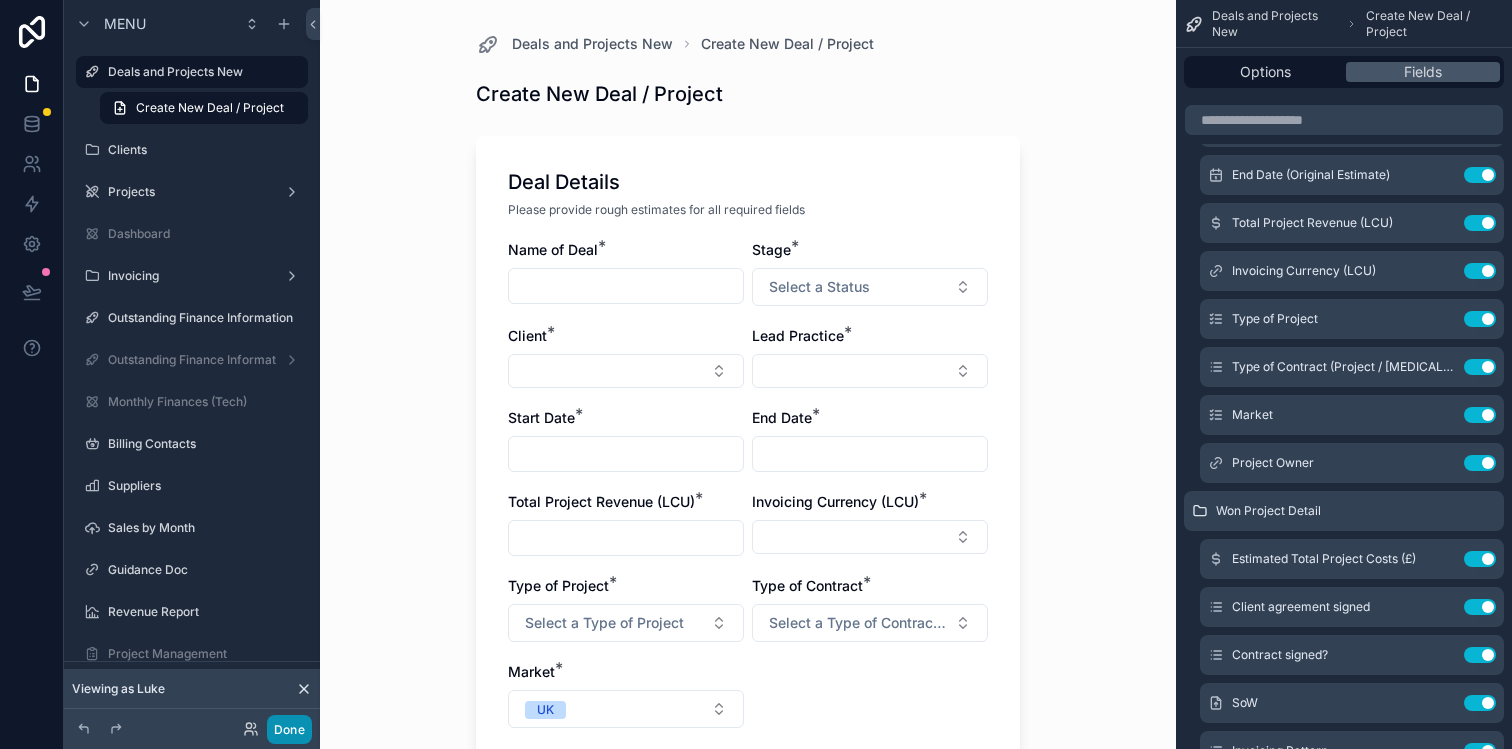 click on "Done" at bounding box center (289, 729) 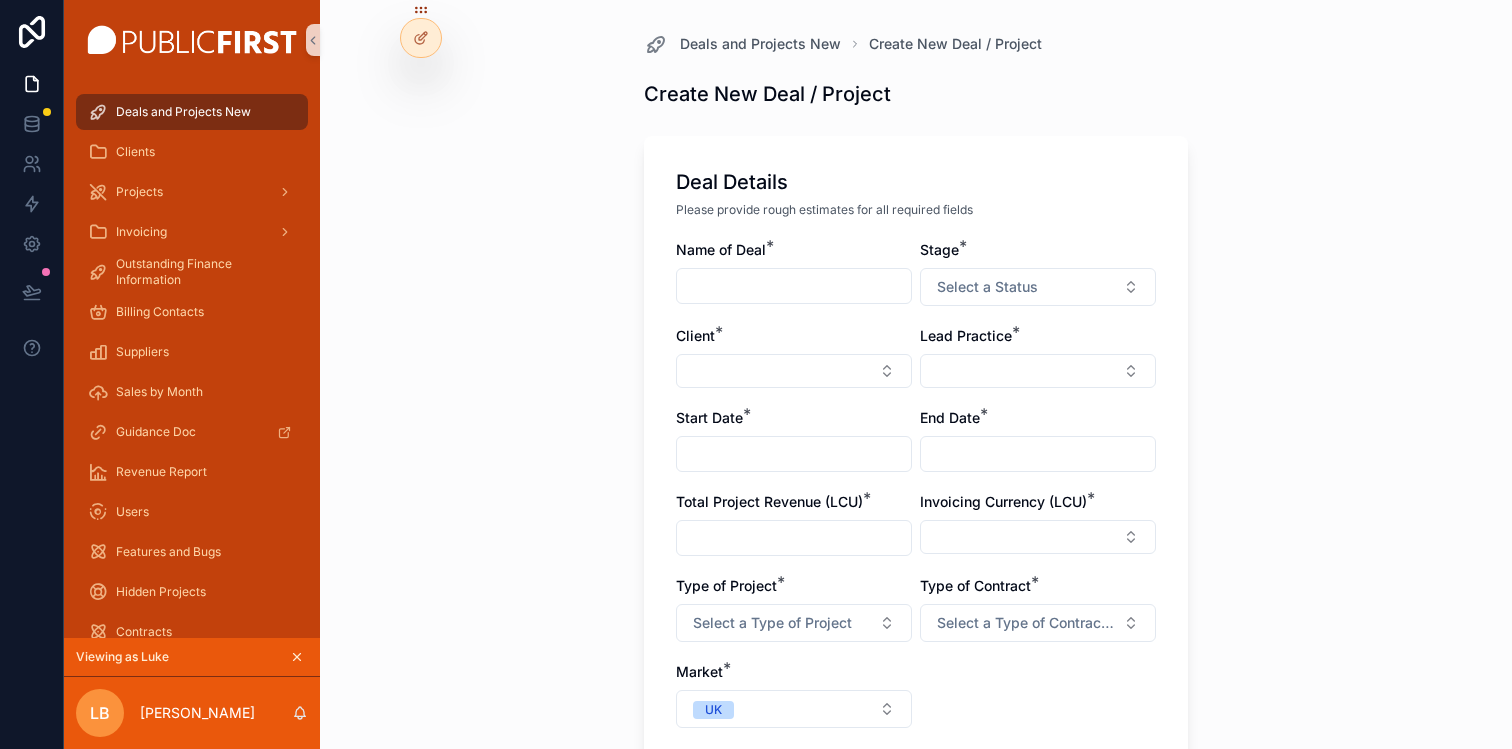 click on "Deals and Projects New Create New Deal / Project Create New Deal / Project Deal Details Please provide rough estimates for all required fields Name of Deal * Stage * Select a Status Client * Lead Practice * Start Date * End Date * Total Project Revenue (LCU) * Invoicing Currency (LCU) * Type of Project * Select a Type of Project Type of Contract * Select a Type of Contract (Project / [MEDICAL_DATA]) Market * UK Save" at bounding box center (916, 374) 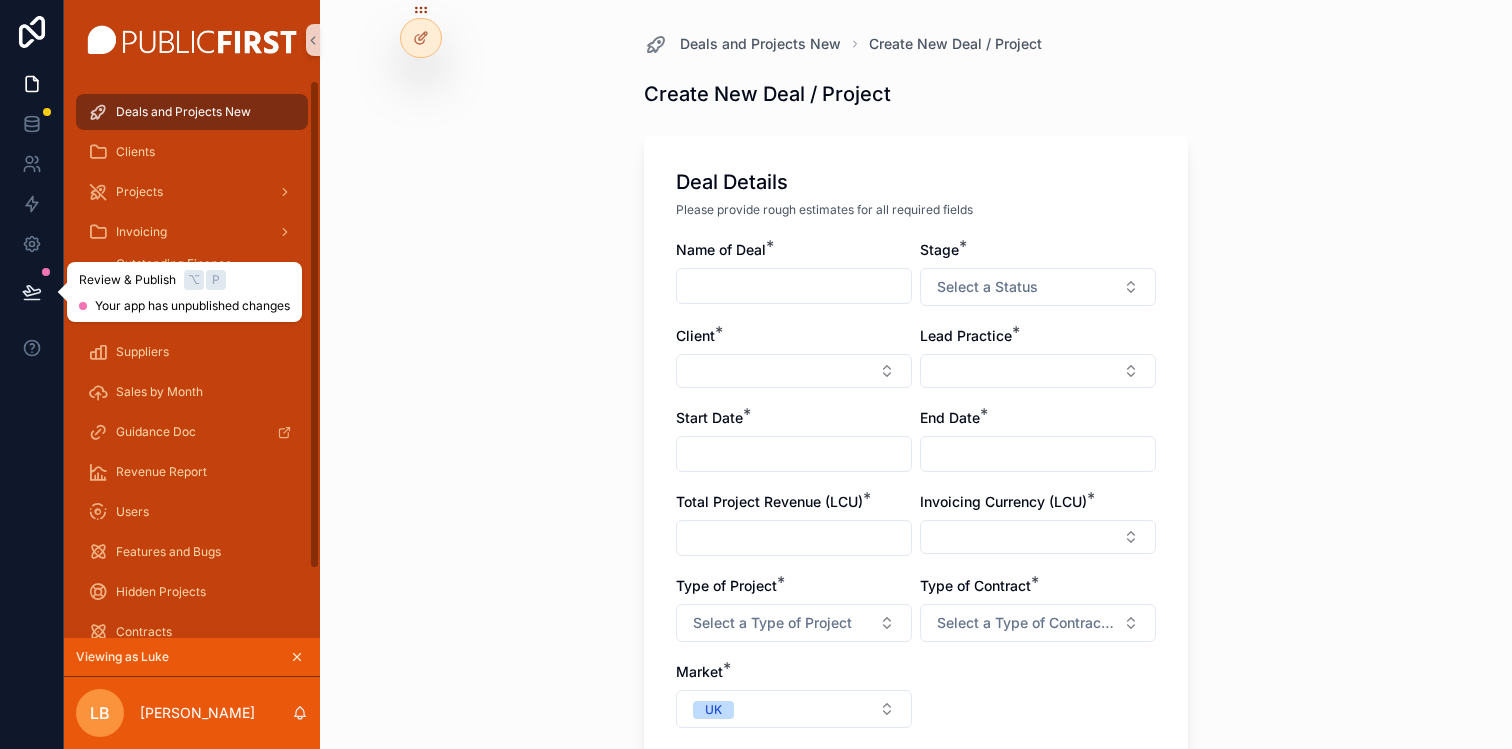 click 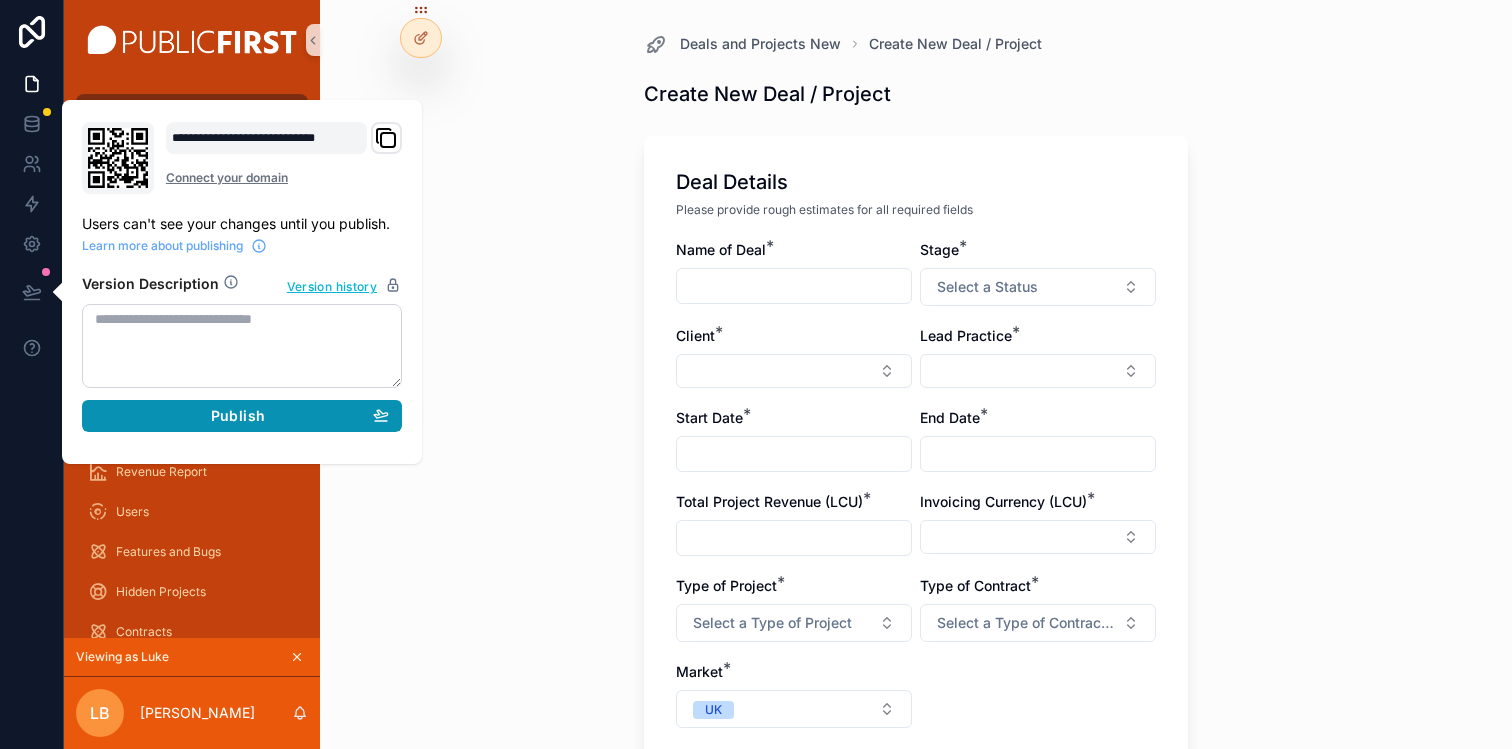 click on "Publish" at bounding box center (242, 416) 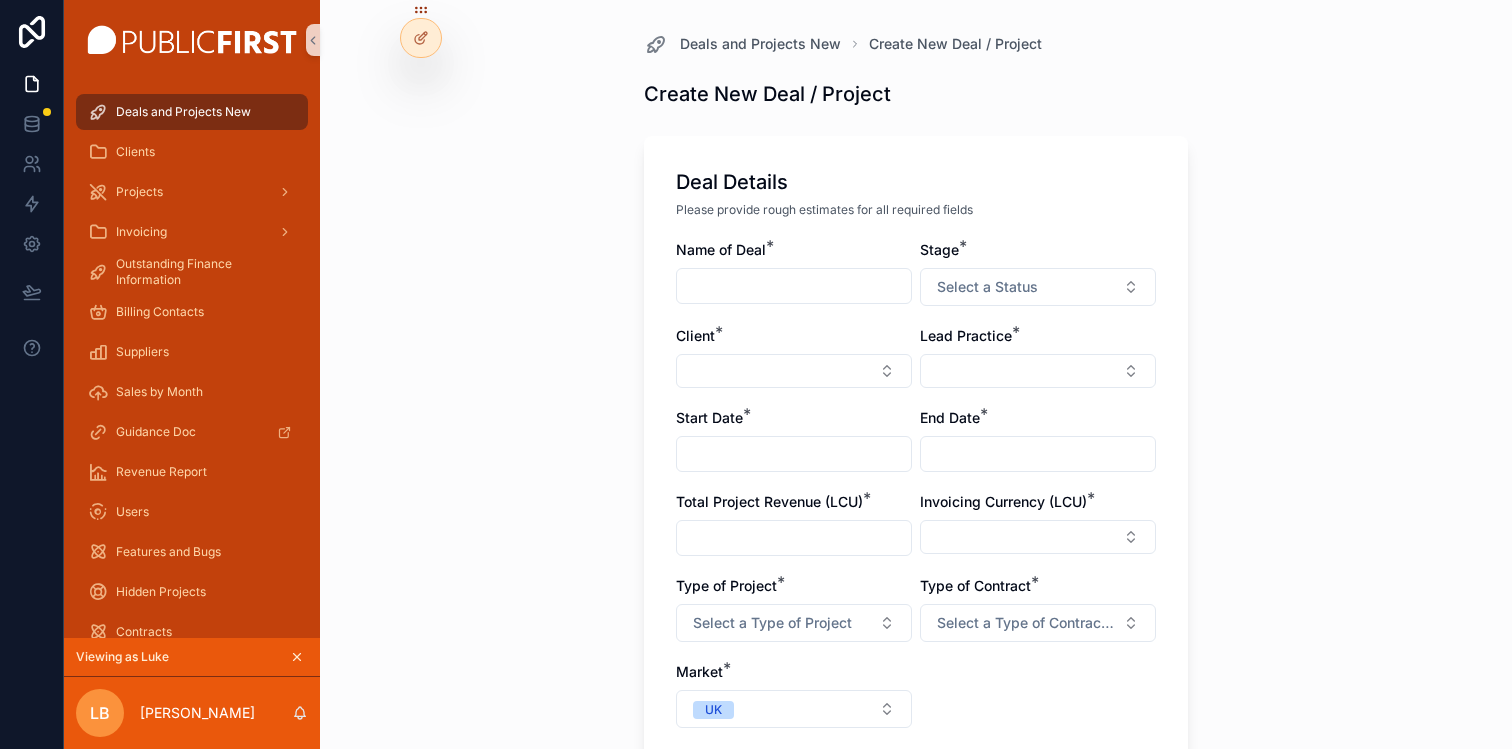 click on "Deals and Projects New Create New Deal / Project Create New Deal / Project Deal Details Please provide rough estimates for all required fields Name of Deal * Stage * Select a Status Client * Lead Practice * Start Date * End Date * Total Project Revenue (LCU) * Invoicing Currency (LCU) * Type of Project * Select a Type of Project Type of Contract * Select a Type of Contract (Project / [MEDICAL_DATA]) Market * UK Save" at bounding box center [916, 374] 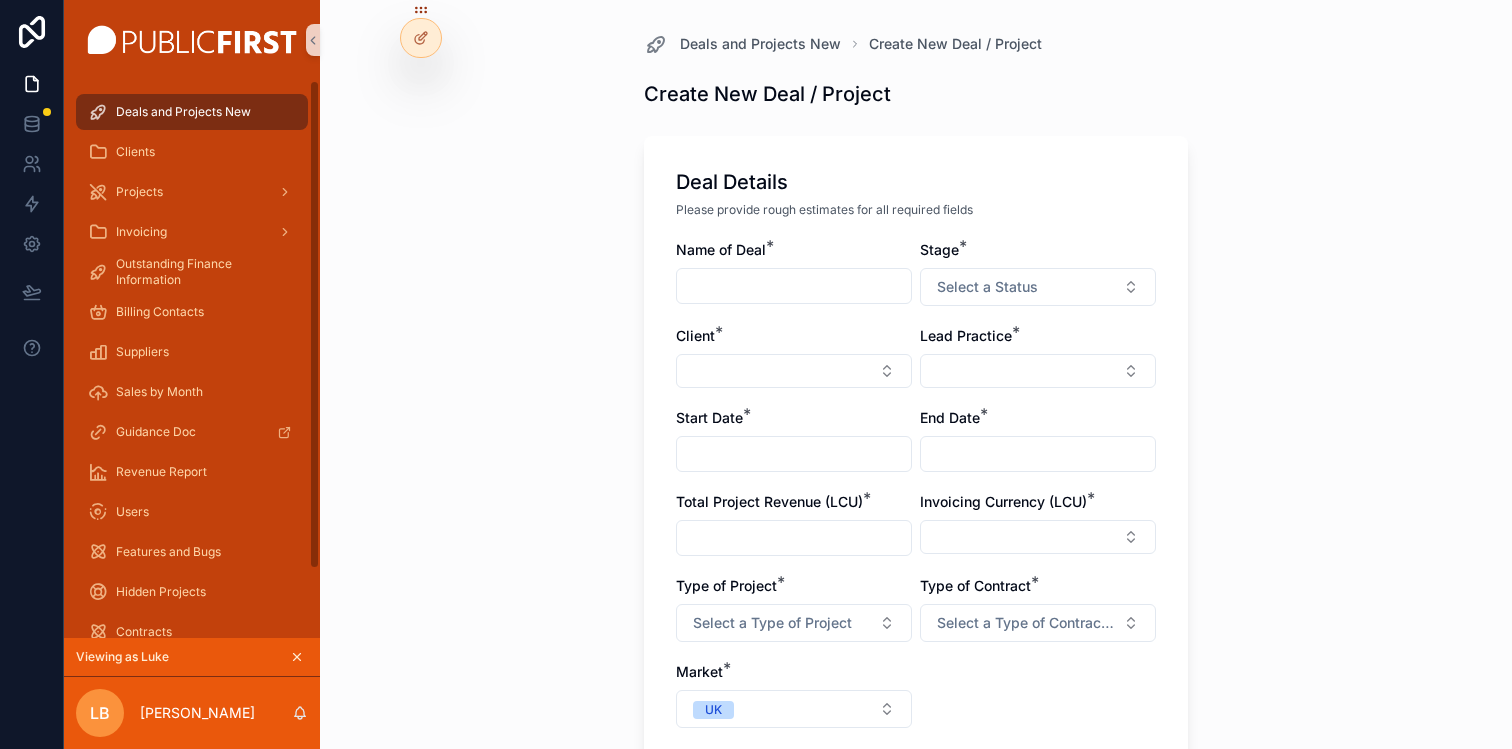 click on "Deals and Projects New Create New Deal / Project Create New Deal / Project Deal Details Please provide rough estimates for all required fields Name of Deal * Stage * Select a Status Client * Lead Practice * Start Date * End Date * Total Project Revenue (LCU) * Invoicing Currency (LCU) * Type of Project * Select a Type of Project Type of Contract * Select a Type of Contract (Project / [MEDICAL_DATA]) Market * UK Save" at bounding box center [916, 374] 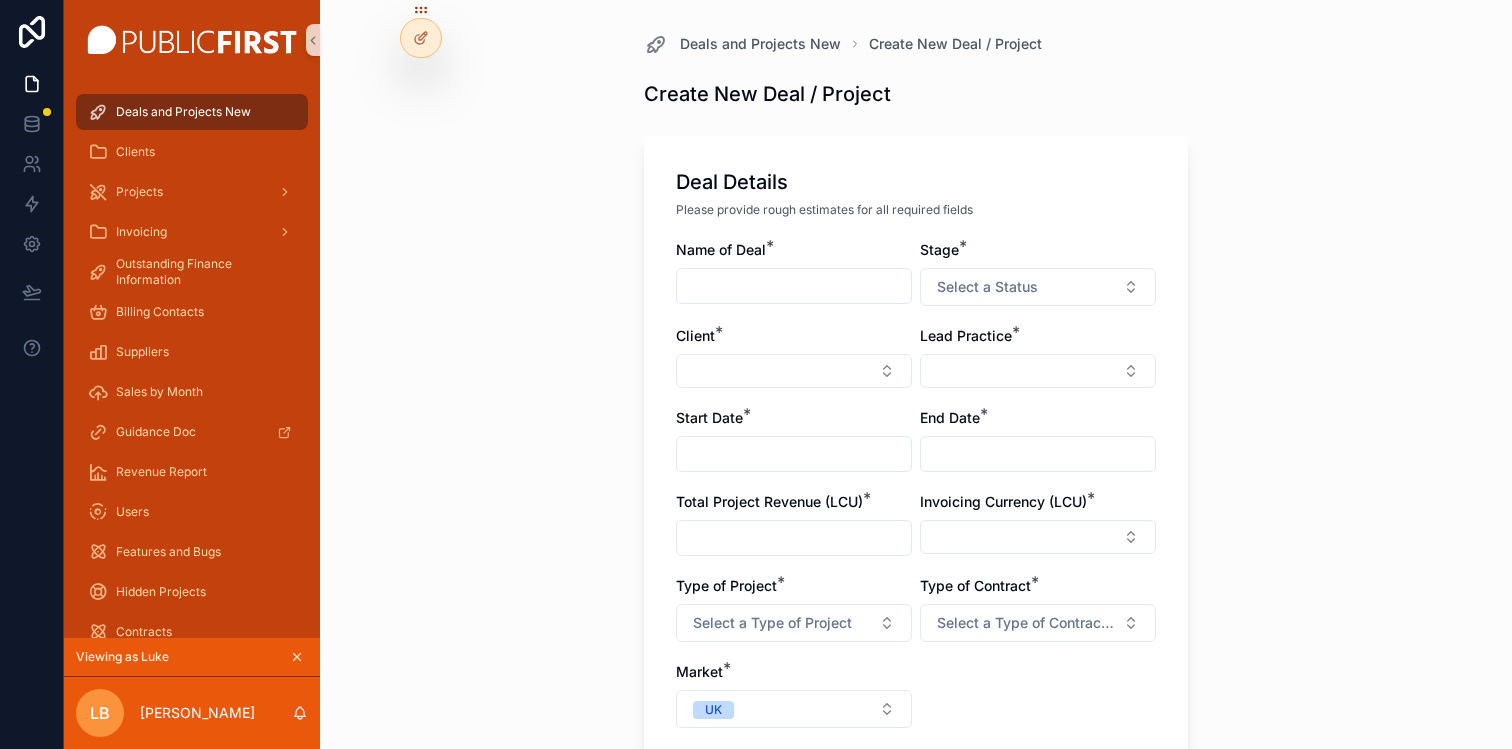 click on "Deals and Projects New Create New Deal / Project Create New Deal / Project Deal Details Please provide rough estimates for all required fields Name of Deal * Stage * Select a Status Client * Lead Practice * Start Date * End Date * Total Project Revenue (LCU) * Invoicing Currency (LCU) * Type of Project * Select a Type of Project Type of Contract * Select a Type of Contract (Project / [MEDICAL_DATA]) Market * UK Save" at bounding box center [916, 374] 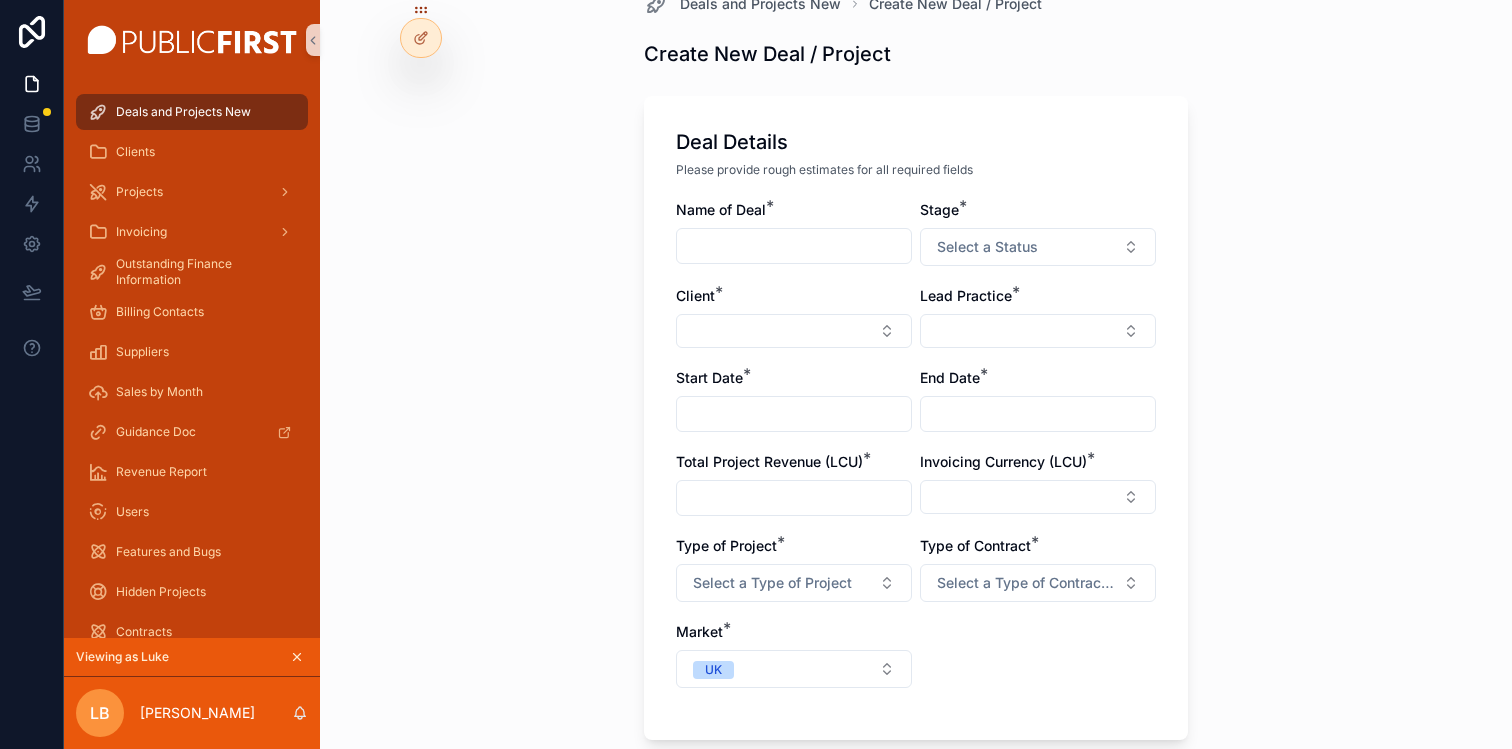 scroll, scrollTop: 0, scrollLeft: 0, axis: both 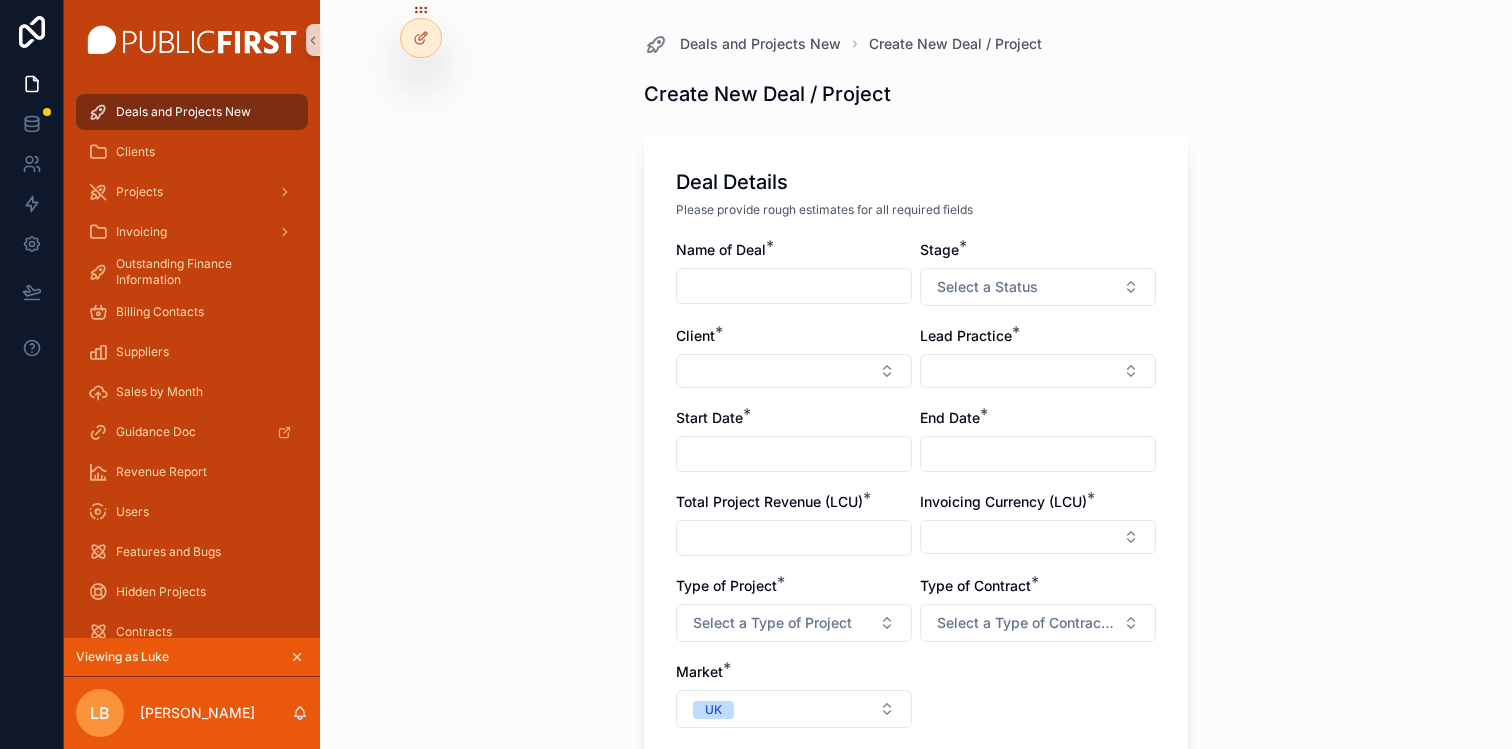 click on "Deals and Projects New" at bounding box center [192, 112] 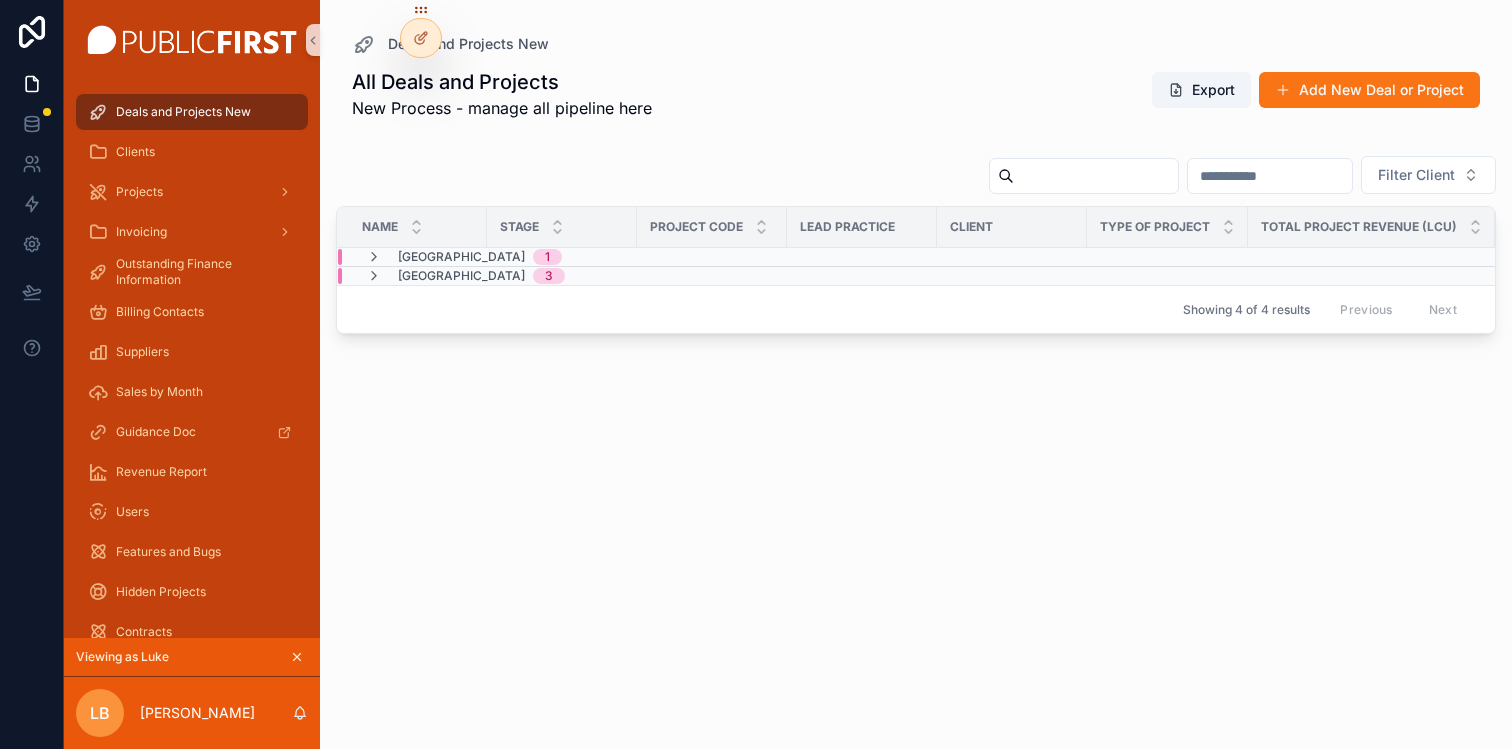 click on "[GEOGRAPHIC_DATA]" at bounding box center [461, 276] 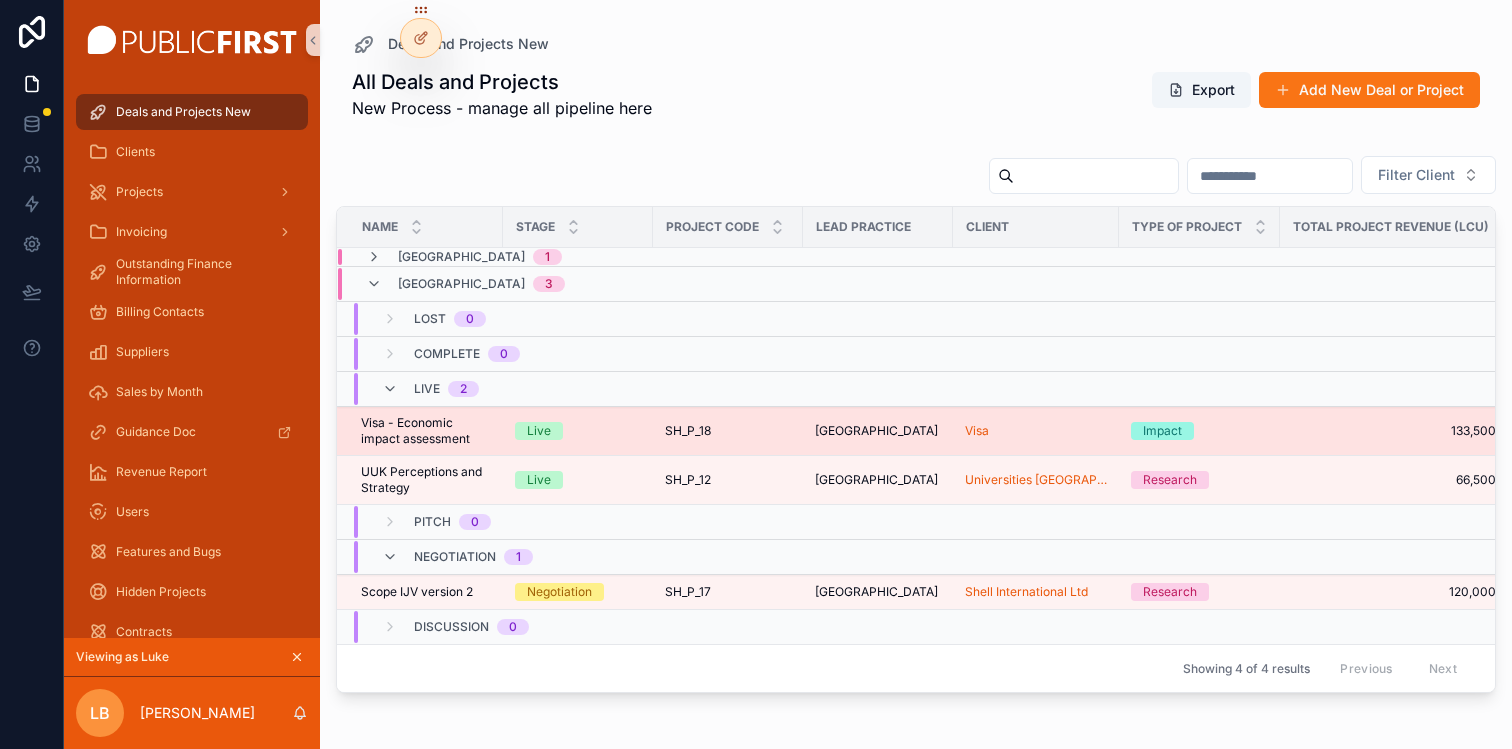 click on "Live" at bounding box center (578, 431) 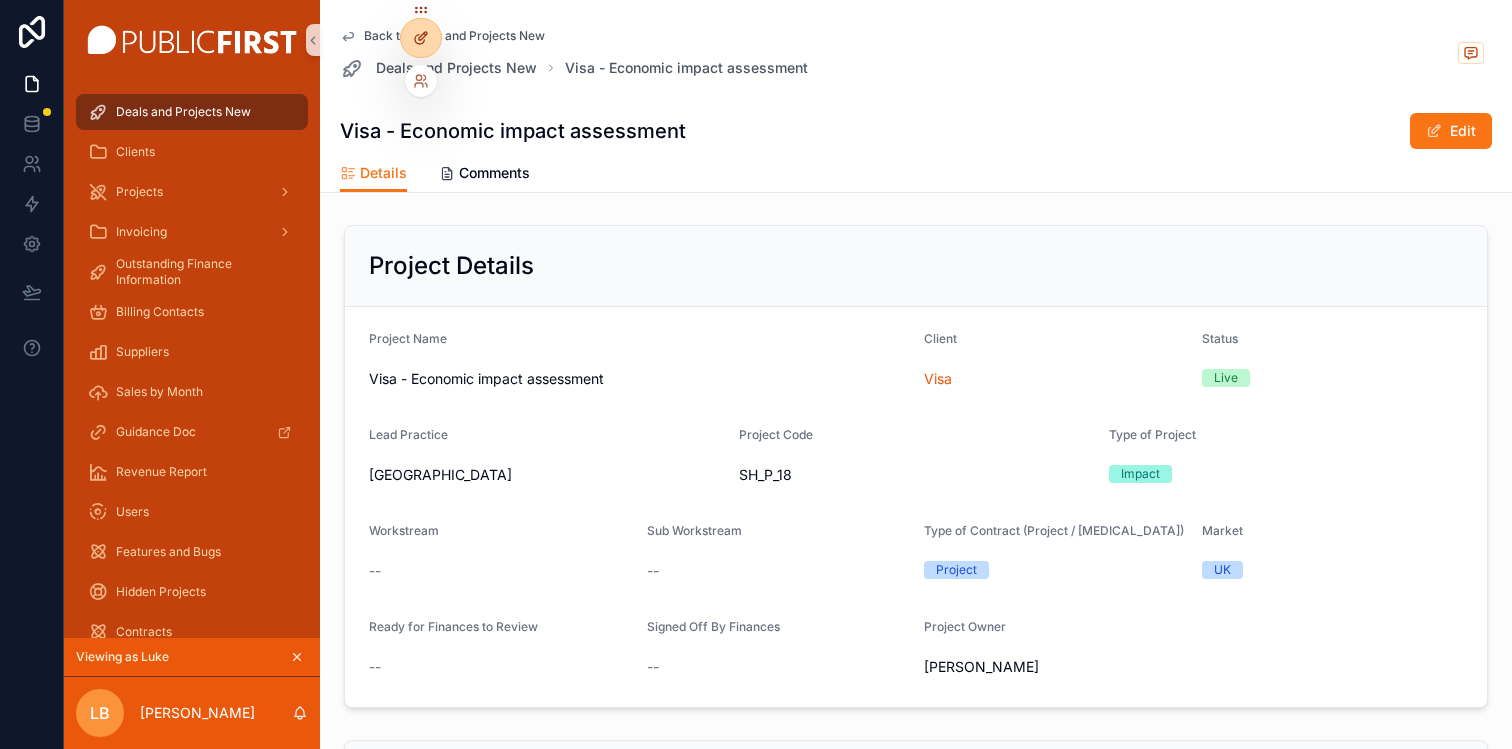 click 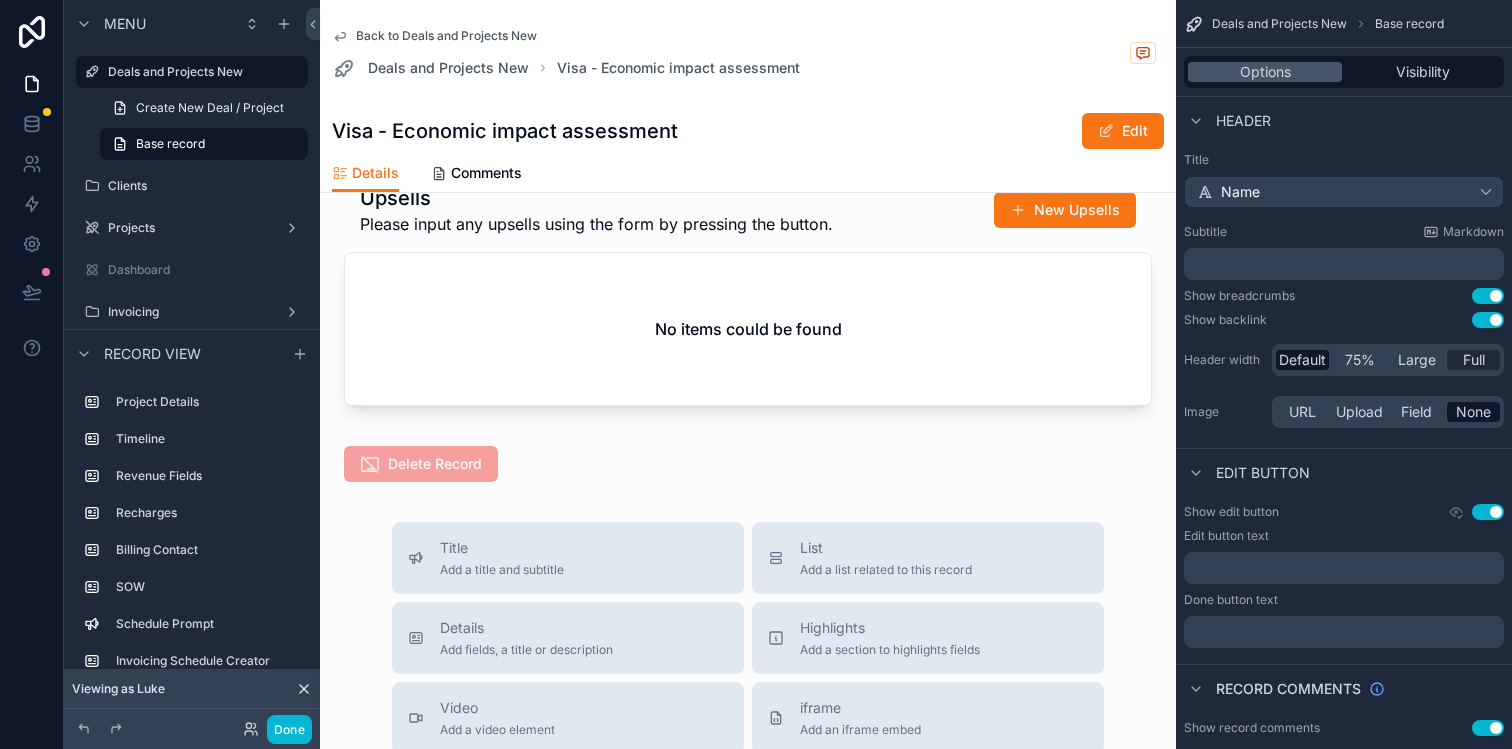 scroll, scrollTop: 4215, scrollLeft: 0, axis: vertical 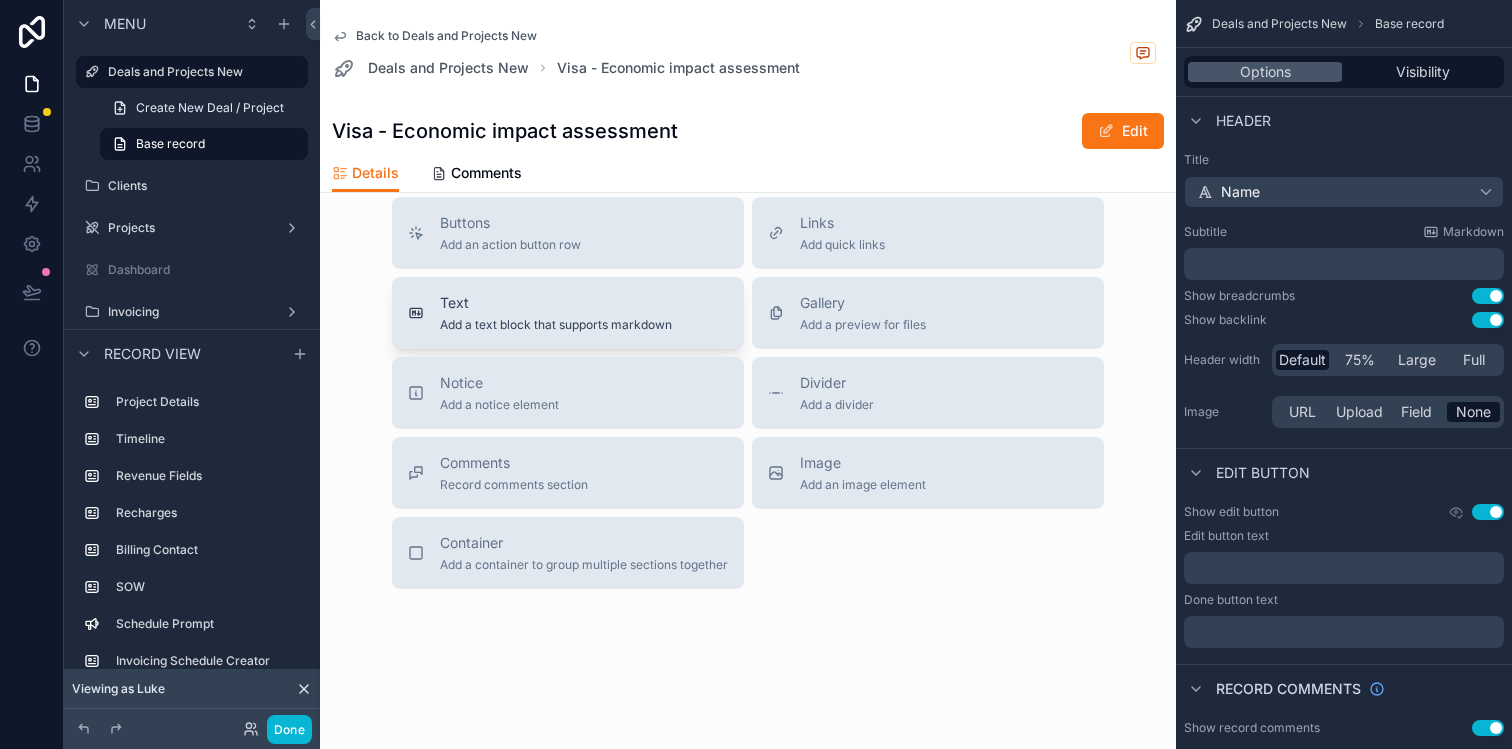 click on "Text" at bounding box center (556, 303) 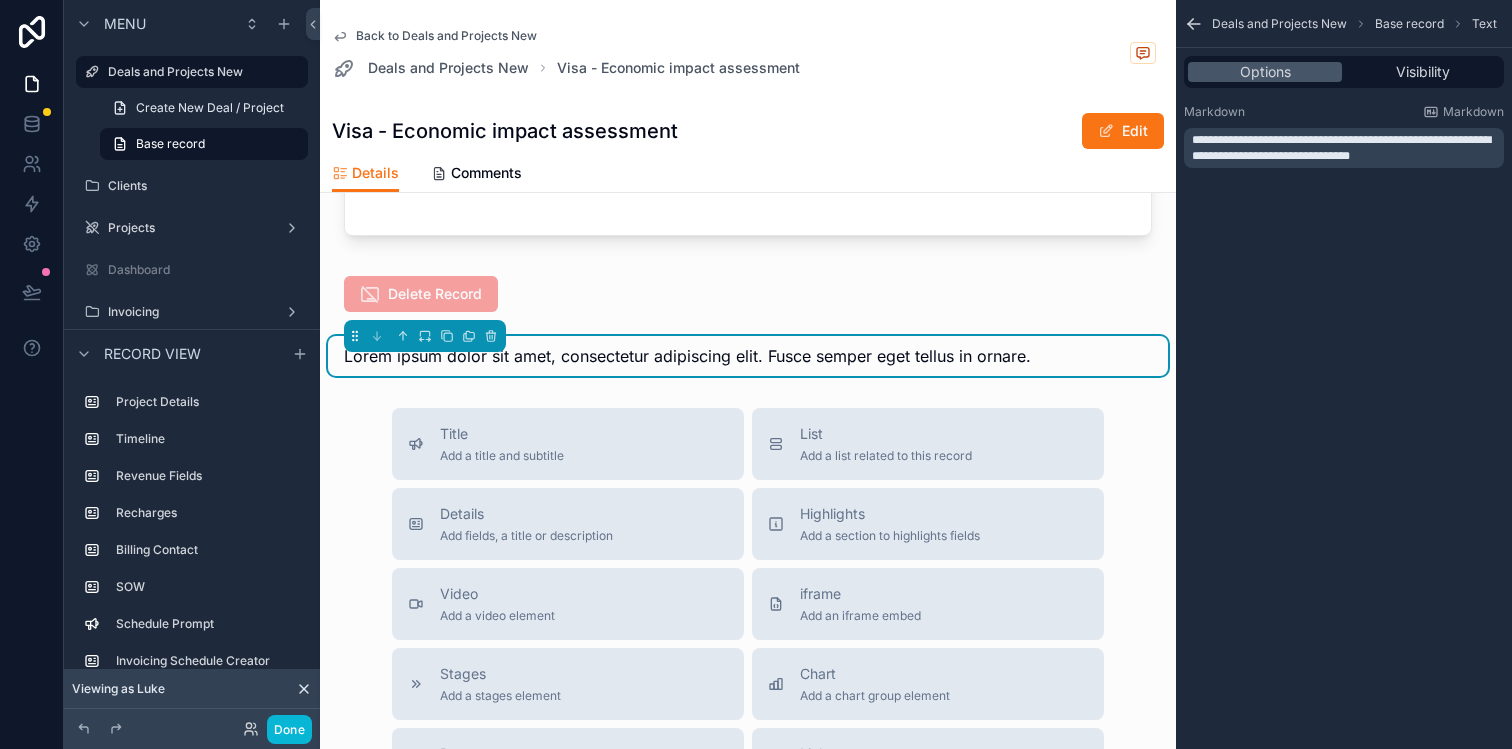 scroll, scrollTop: 3722, scrollLeft: 0, axis: vertical 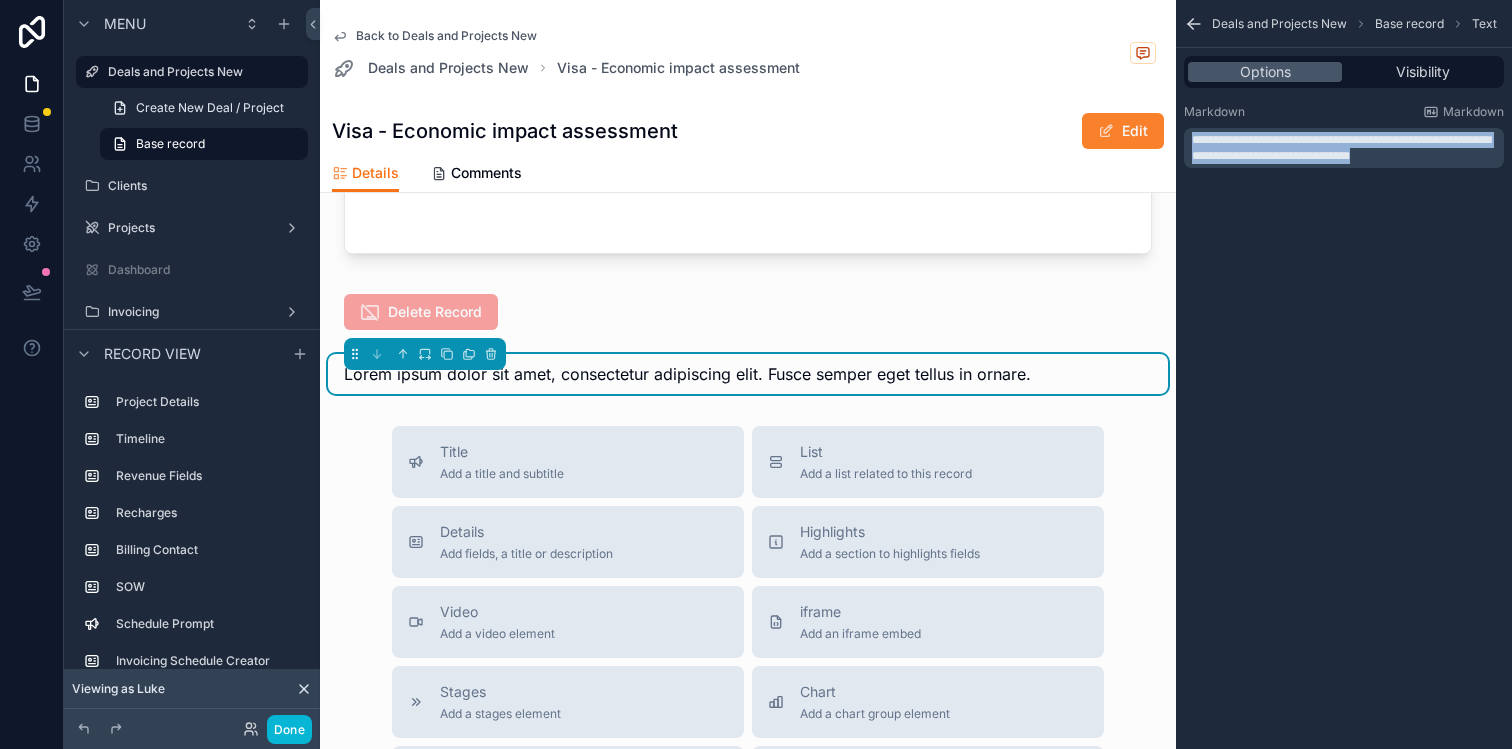 drag, startPoint x: 1444, startPoint y: 149, endPoint x: 1161, endPoint y: 116, distance: 284.91754 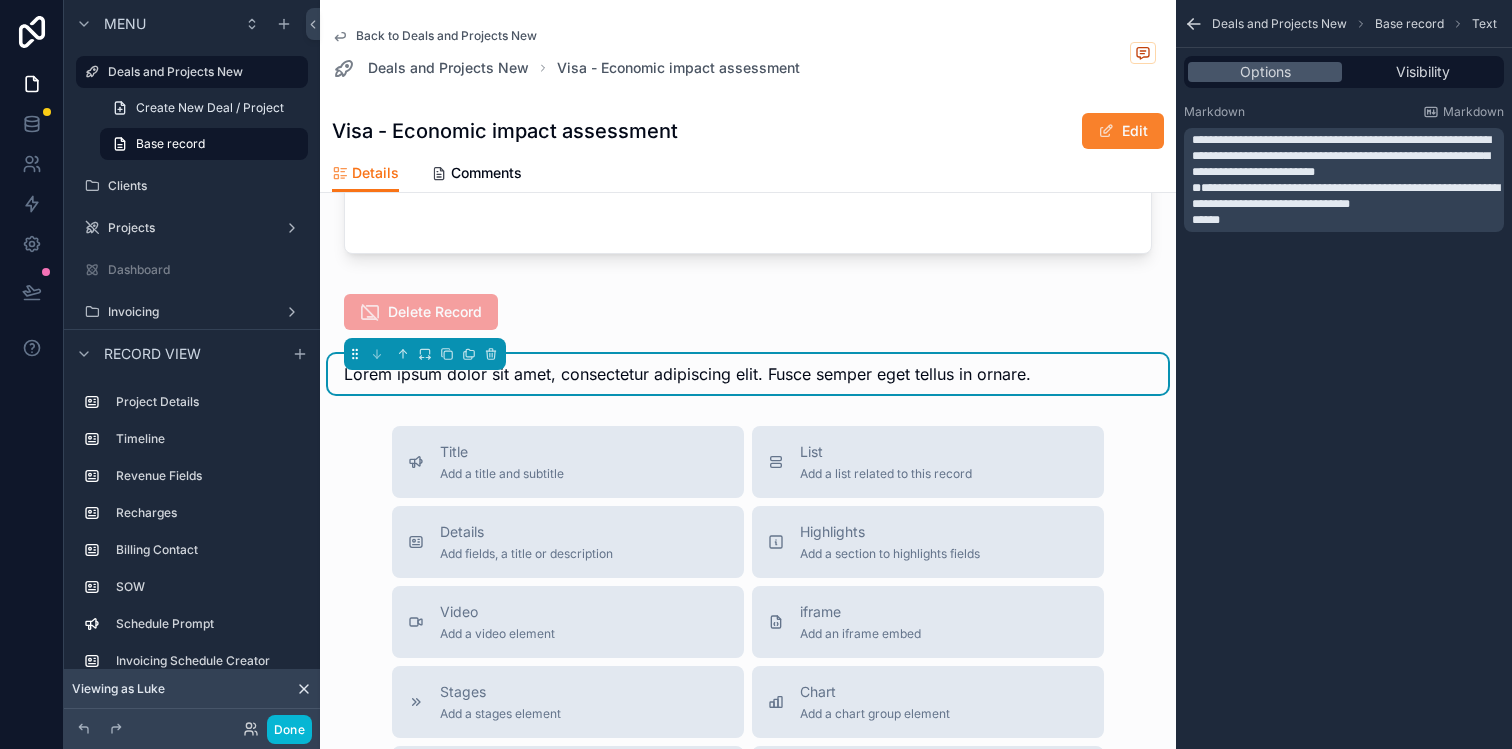 scroll, scrollTop: 0, scrollLeft: 0, axis: both 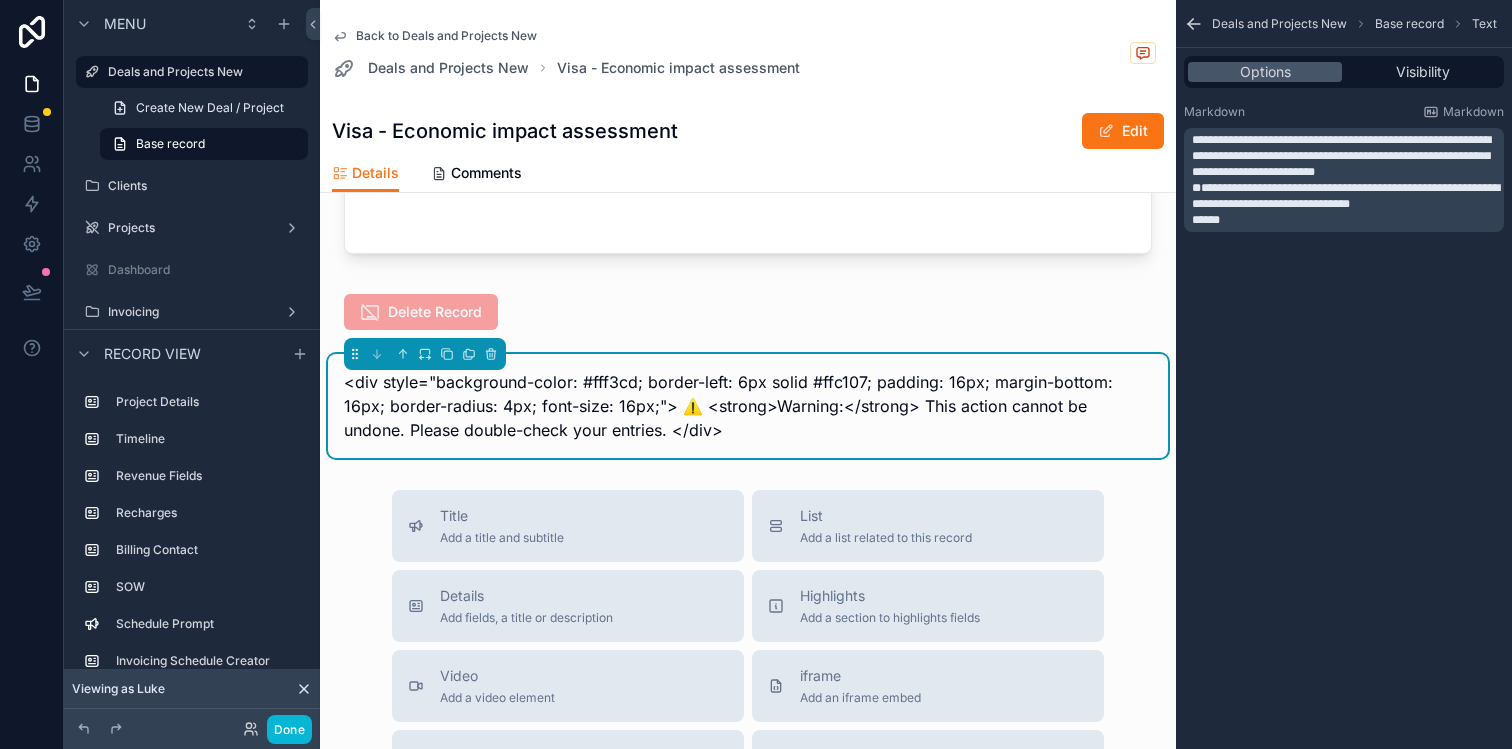click on "**********" at bounding box center (1344, 136) 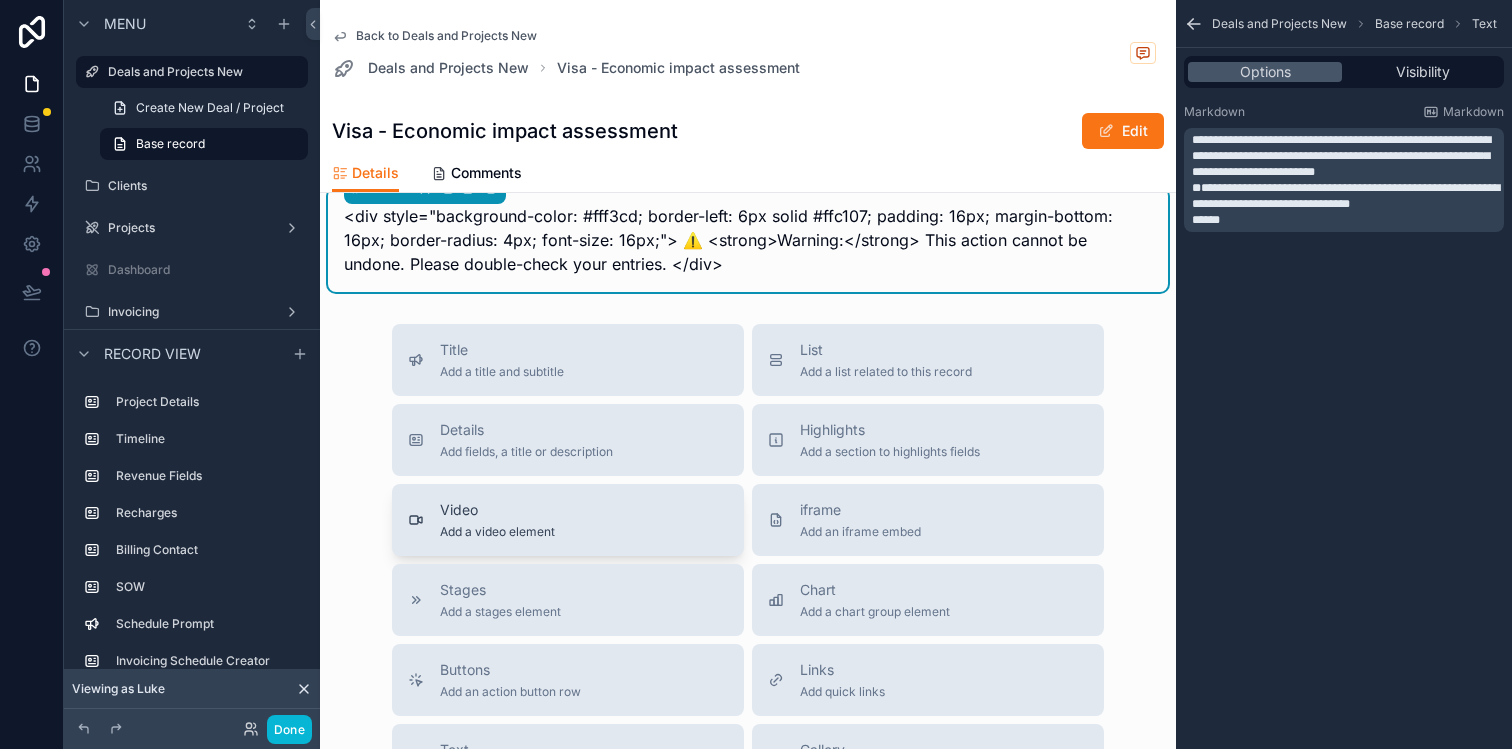 scroll, scrollTop: 3857, scrollLeft: 0, axis: vertical 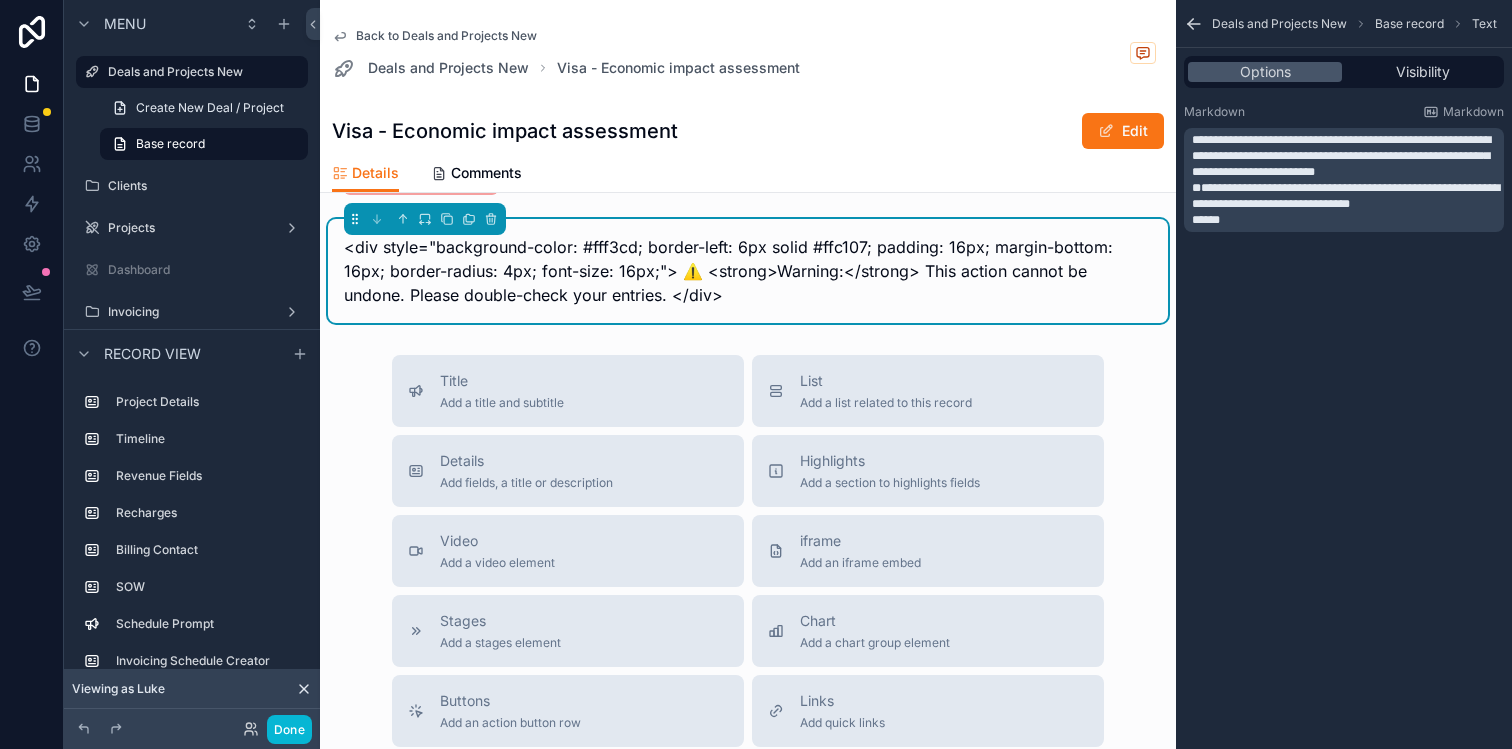 click on "Title Add a title and subtitle List Add a list related to this record Details Add fields, a title or description Highlights Add a section to highlights fields Video Add a video element iframe Add an iframe embed Stages Add a stages element Chart Add a chart group element Buttons Add an action button row Links Add quick links Text Add a text block that supports markdown Gallery Add a preview for files Notice Add a notice element Divider Add a divider Comments Record comments section Image Add an image element Container Add a container to group multiple sections together" at bounding box center [748, 711] 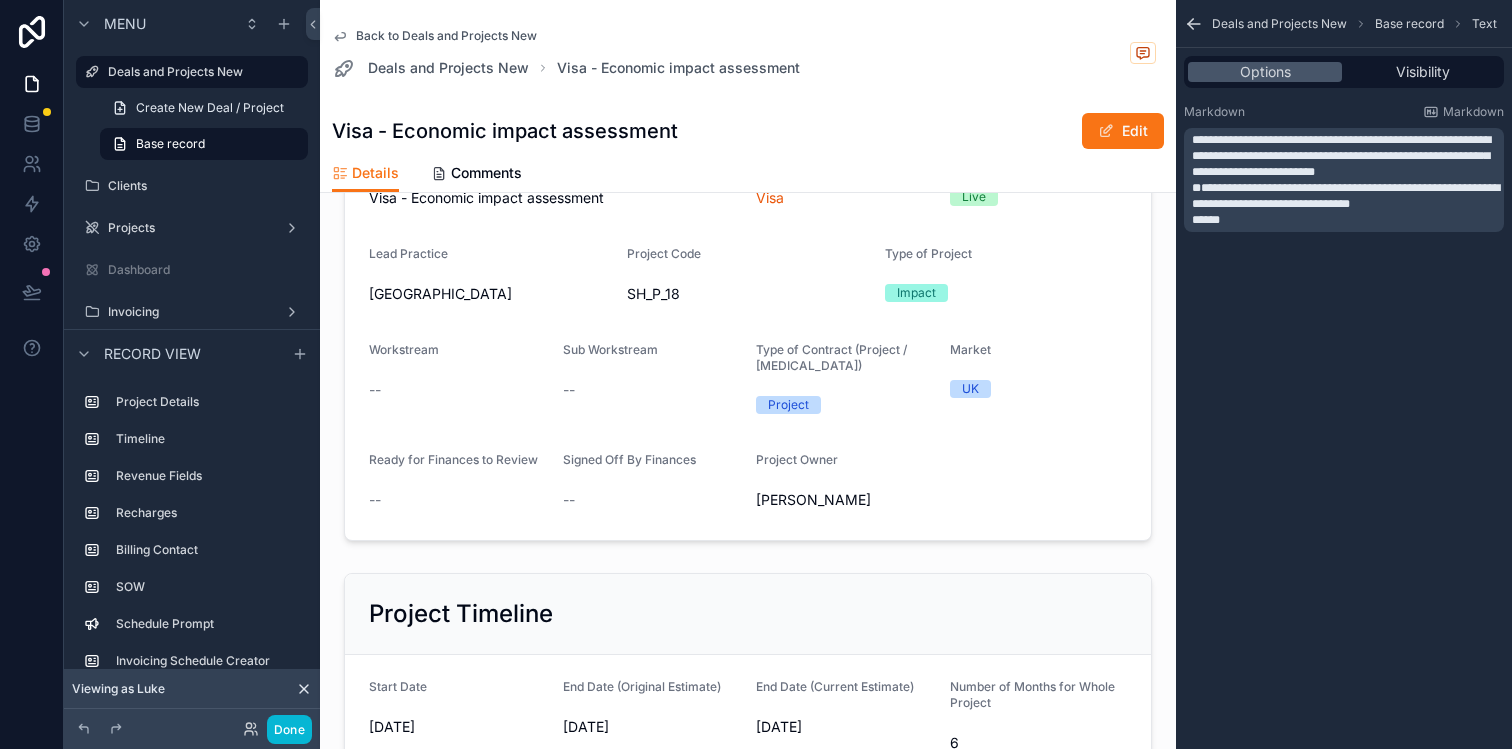 scroll, scrollTop: 0, scrollLeft: 0, axis: both 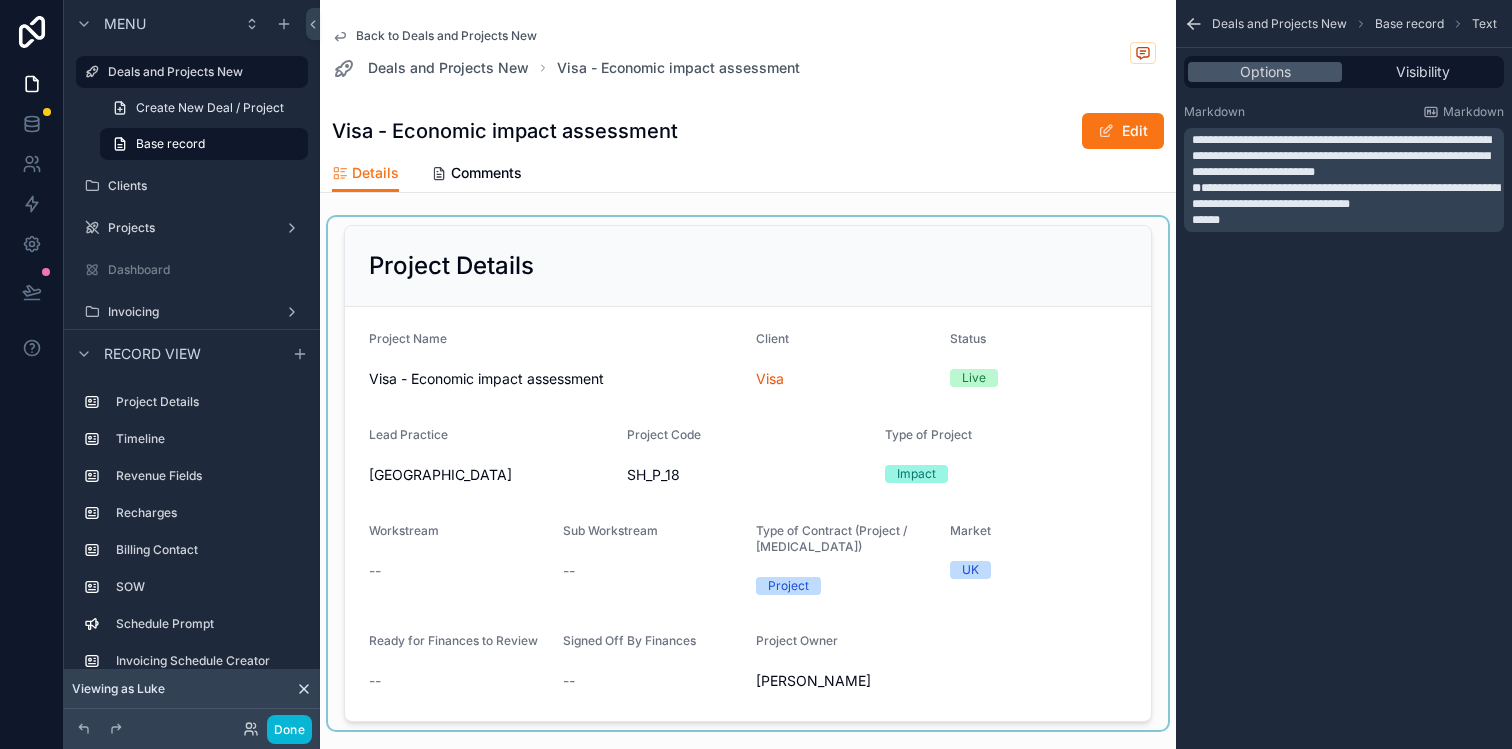 click at bounding box center (748, 473) 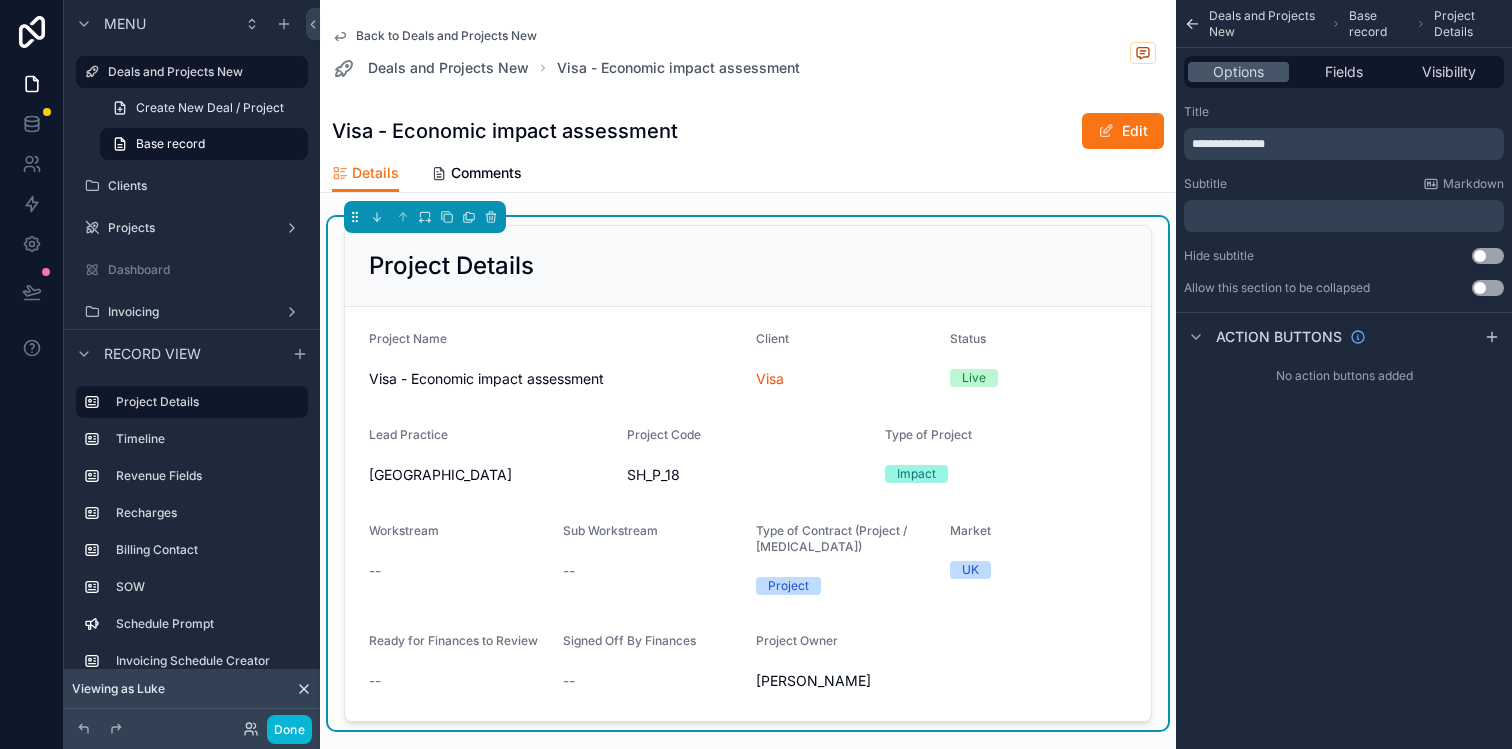 click on "Back to Deals and Projects New Deals and Projects New Visa - Economic impact assessment Visa - Economic impact assessment Edit Details Details Comments Project Details Project Name Visa - Economic impact assessment Client Visa Status Live Lead Practice Stonehaven Project Code SH_P_18 Type of Project Impact Workstream -- Sub Workstream -- Type of Contract (Project / [MEDICAL_DATA]) Project Market UK Ready for Finances to Review -- Signed Off By Finances -- Project Owner [PERSON_NAME] Project Timeline Start Date [DATE] End Date (Original Estimate) [DATE] End Date (Current Estimate) [DATE] Number of Months for Whole Project 6 Project Revenue Total Project Revenue (LCU) 133,500.00 Invoicing Currency (LCU) GBP (£) Total Project Revenue (£) £133,500.00 Estimated Total Project Costs (£) -- Net Revenue (Pre Recharge) 133,500 Recharges Recharges Exist Recharge Practice 1 Tech & Media Recharge Practice 2 -- Recharge Practice 3 -- Recharge Practice 4 -- Recharge Amount 1 £113,475.00 Recharge Amount 2 -- -- --" at bounding box center [748, 2542] 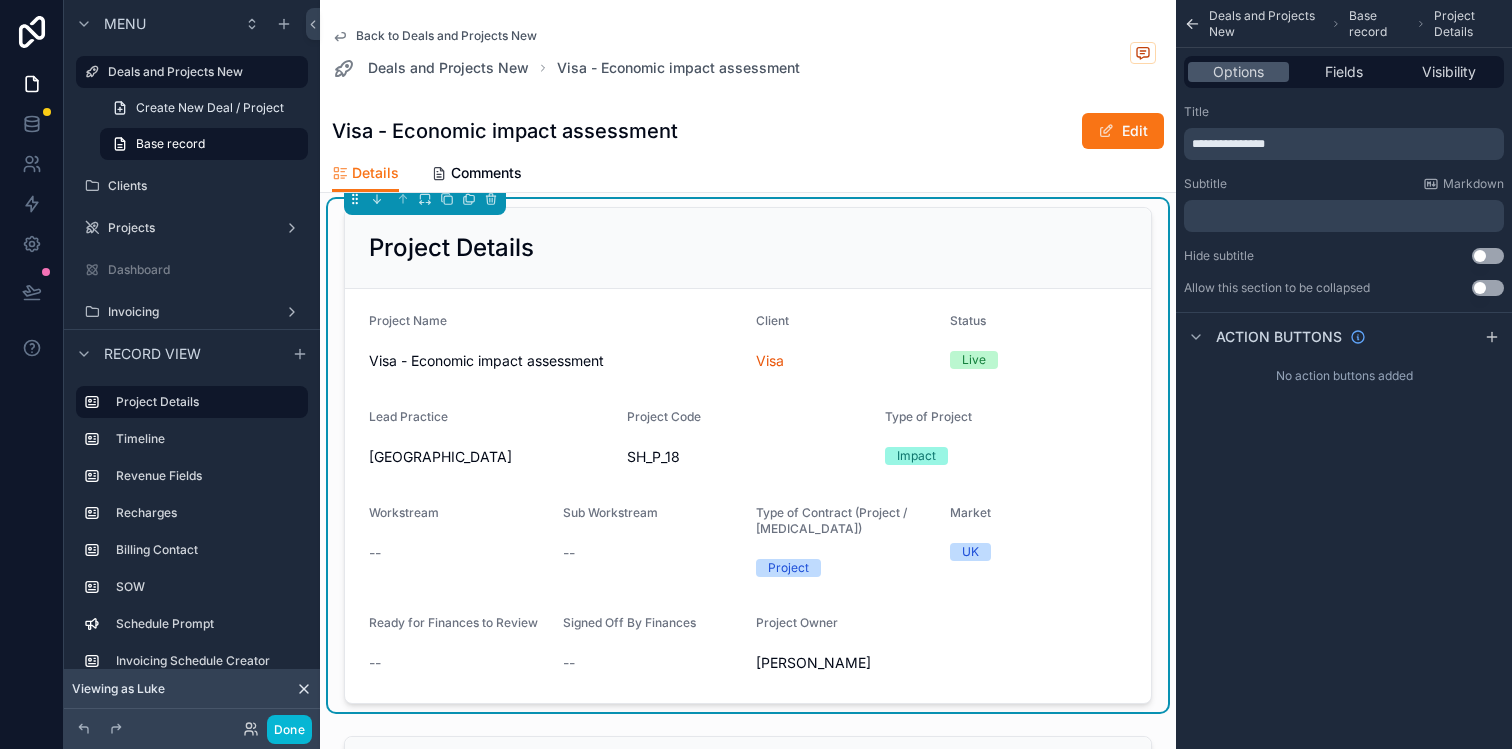 scroll, scrollTop: 0, scrollLeft: 0, axis: both 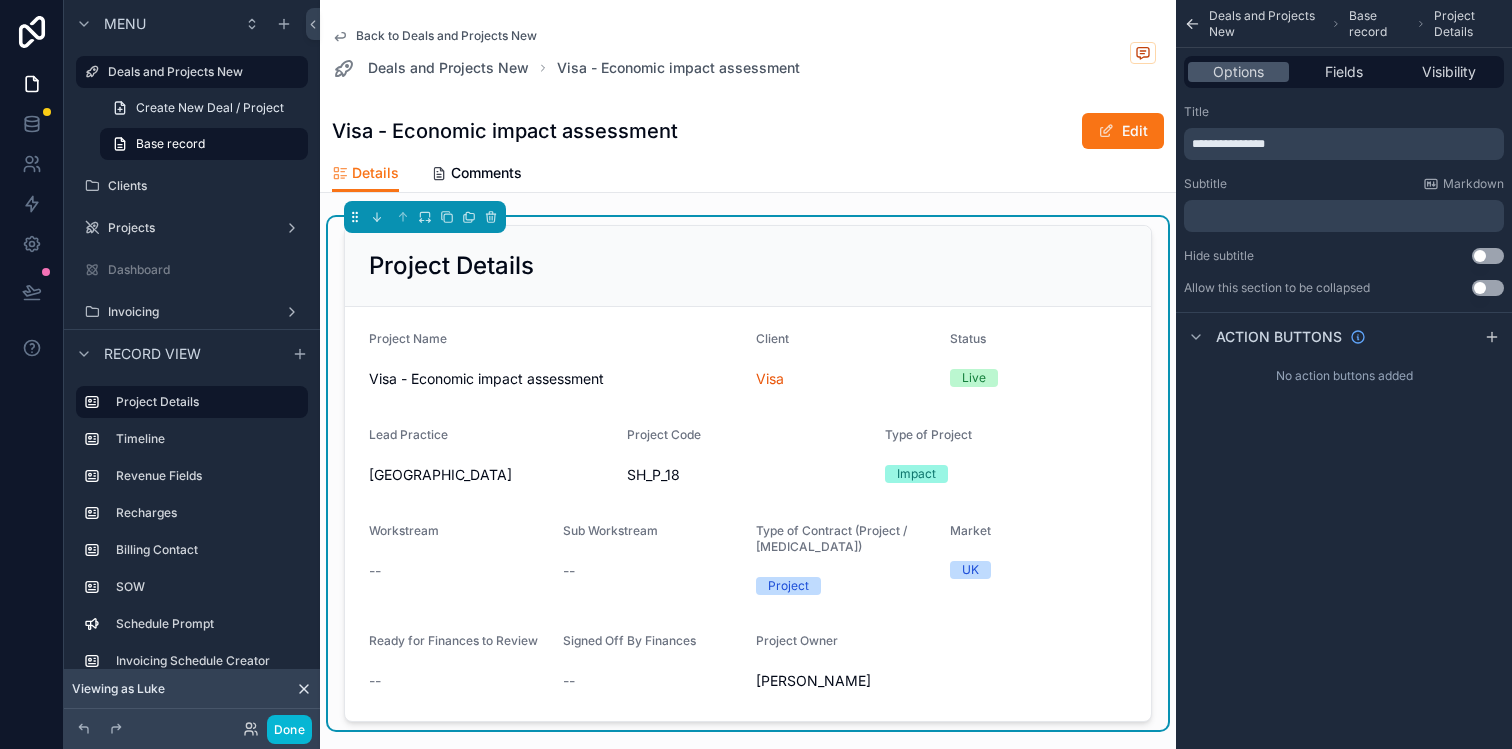 click on "Back to Deals and Projects New Deals and Projects New Visa - Economic impact assessment Visa - Economic impact assessment Edit Details Details Comments Project Details Project Name Visa - Economic impact assessment Client Visa Status Live Lead Practice Stonehaven Project Code SH_P_18 Type of Project Impact Workstream -- Sub Workstream -- Type of Contract (Project / [MEDICAL_DATA]) Project Market UK Ready for Finances to Review -- Signed Off By Finances -- Project Owner [PERSON_NAME] Project Timeline Start Date [DATE] End Date (Original Estimate) [DATE] End Date (Current Estimate) [DATE] Number of Months for Whole Project 6 Project Revenue Total Project Revenue (LCU) 133,500.00 Invoicing Currency (LCU) GBP (£) Total Project Revenue (£) £133,500.00 Estimated Total Project Costs (£) -- Net Revenue (Pre Recharge) 133,500 Recharges Recharges Exist Recharge Practice 1 Tech & Media Recharge Practice 2 -- Recharge Practice 3 -- Recharge Practice 4 -- Recharge Amount 1 £113,475.00 Recharge Amount 2 -- -- --" at bounding box center [748, 2542] 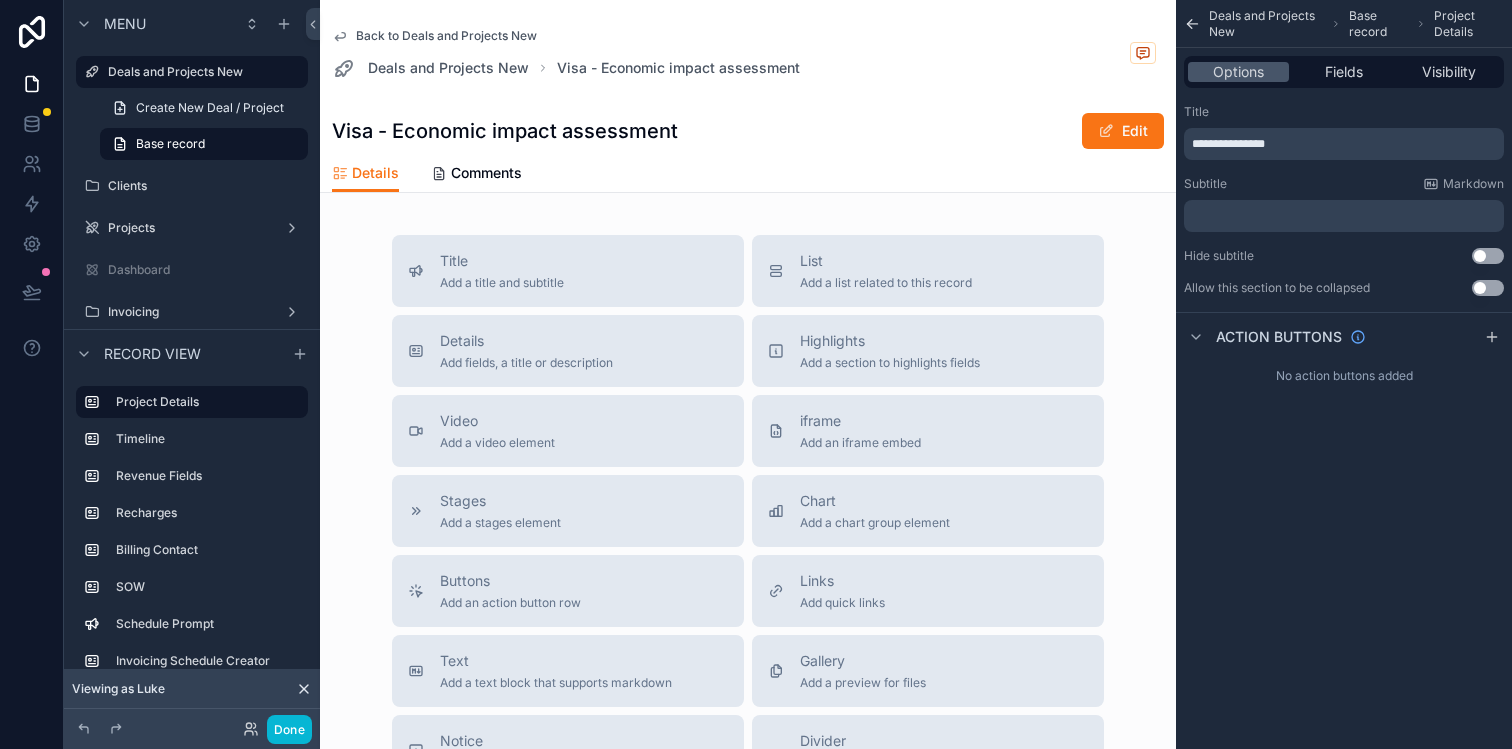scroll, scrollTop: 4280, scrollLeft: 0, axis: vertical 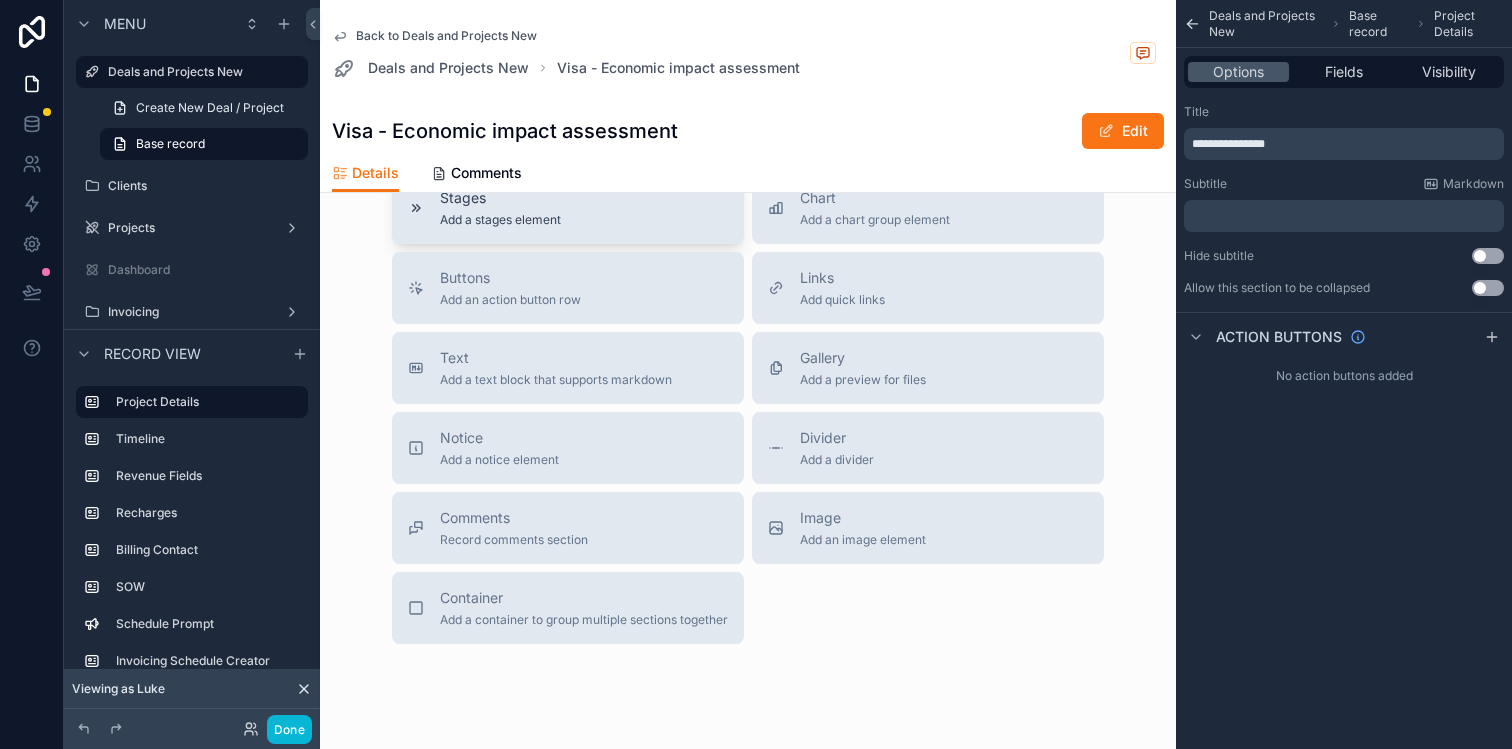click on "Stages Add a stages element" at bounding box center [568, 208] 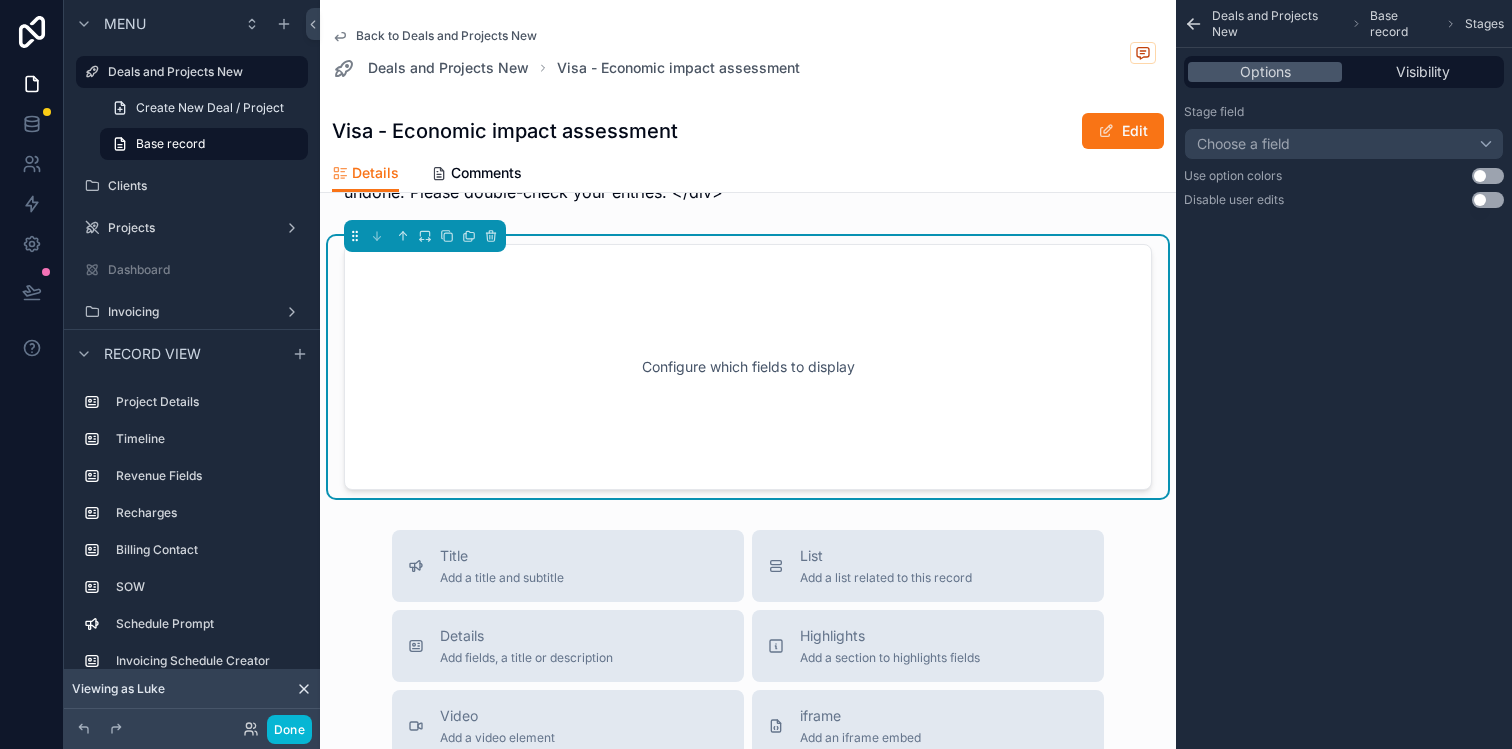 scroll, scrollTop: 3953, scrollLeft: 0, axis: vertical 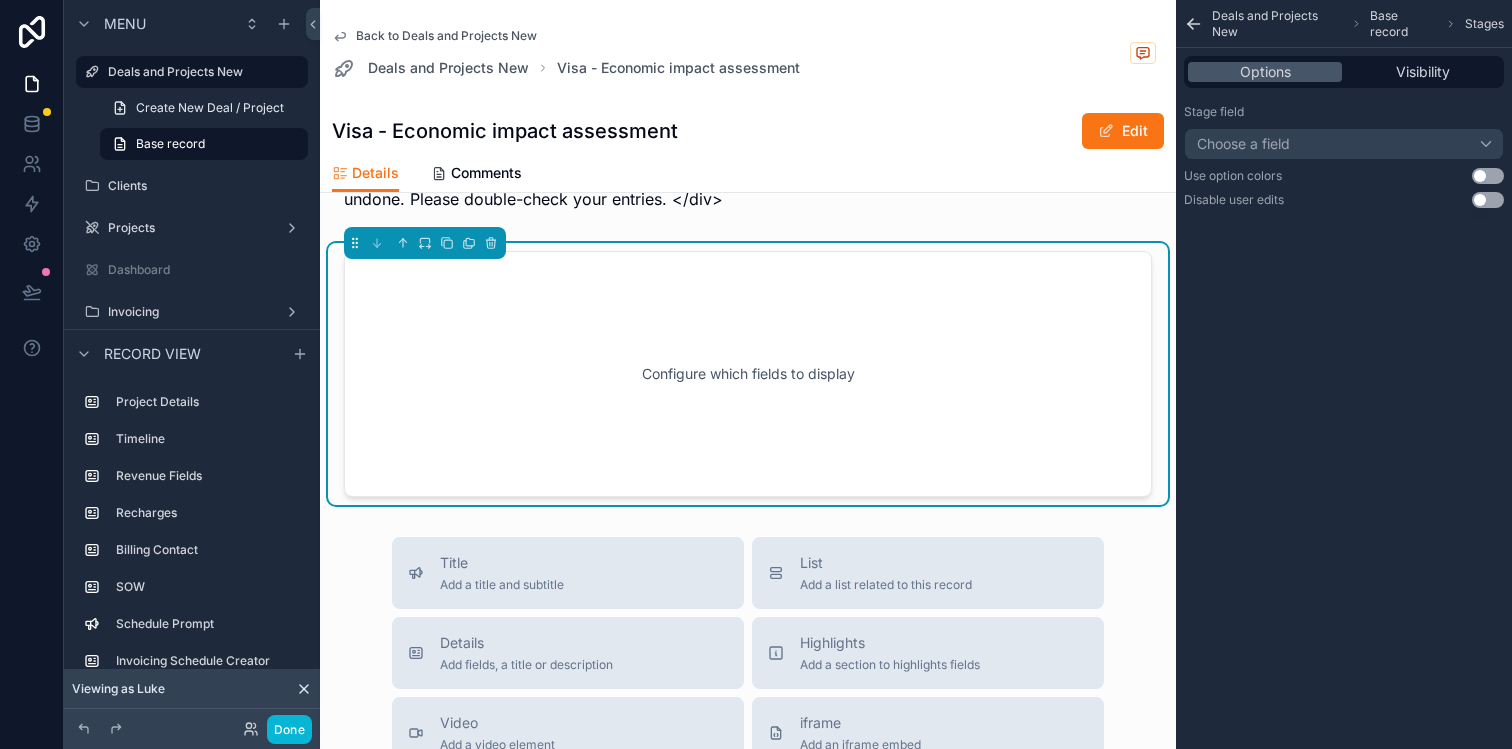 click on "Configure which fields to display" at bounding box center (748, 374) 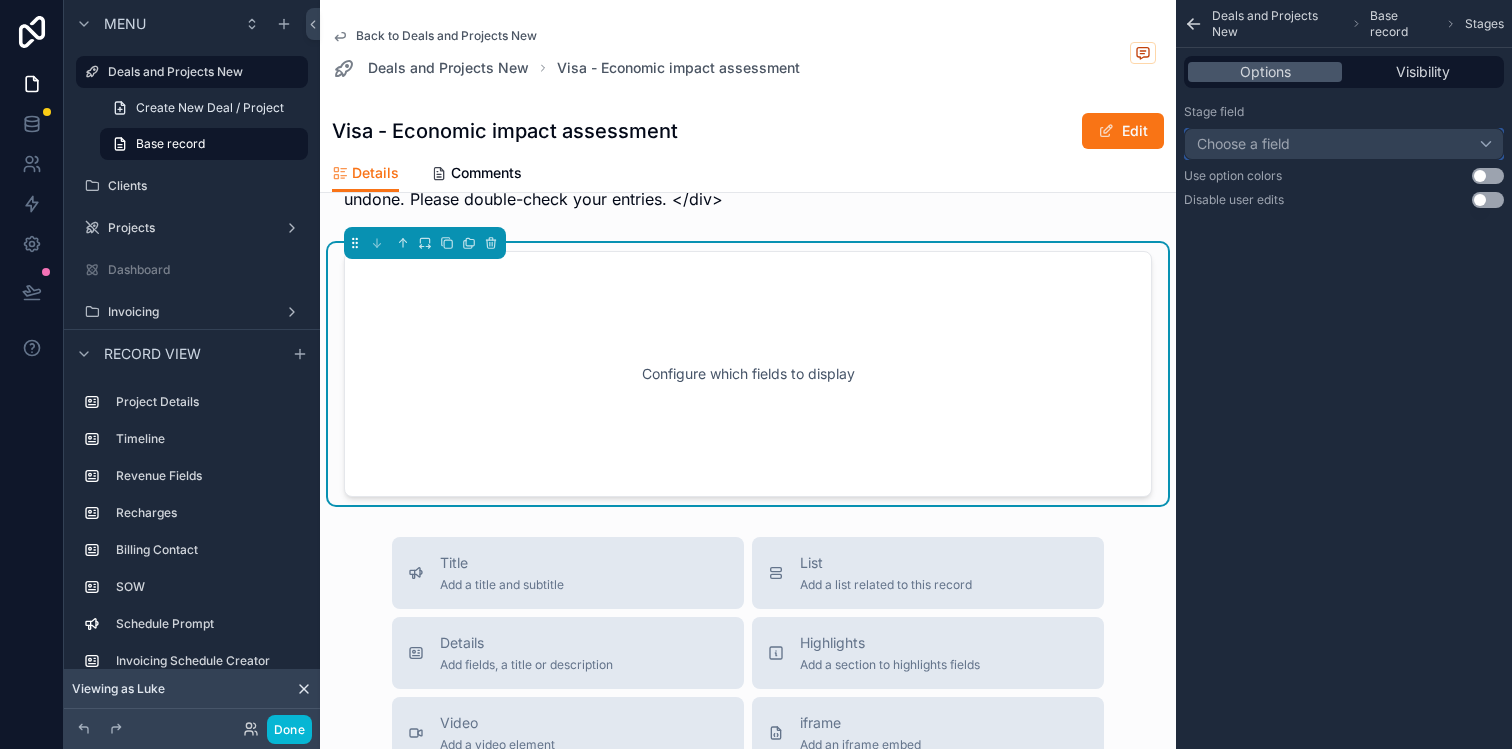 click on "Choose a field" at bounding box center [1344, 144] 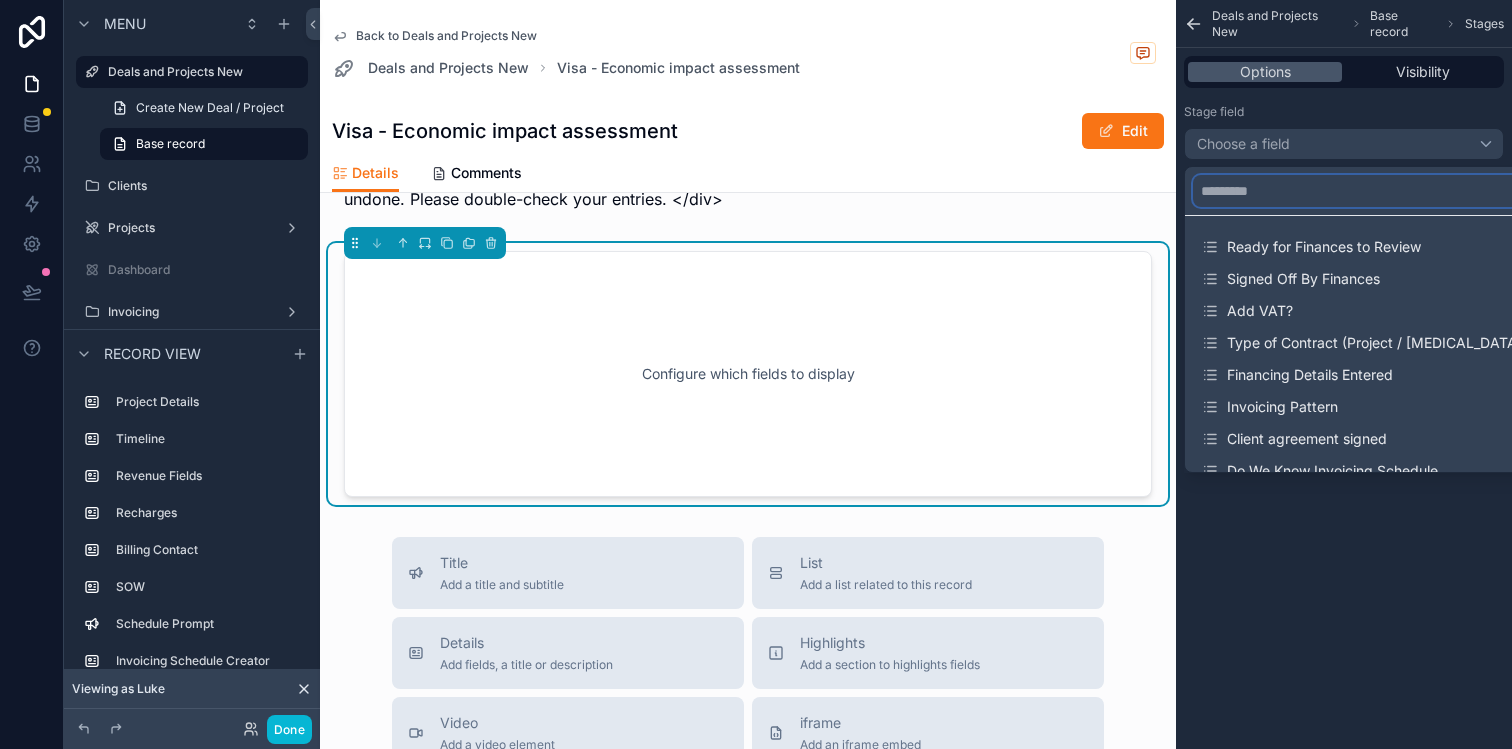 click at bounding box center [1368, 191] 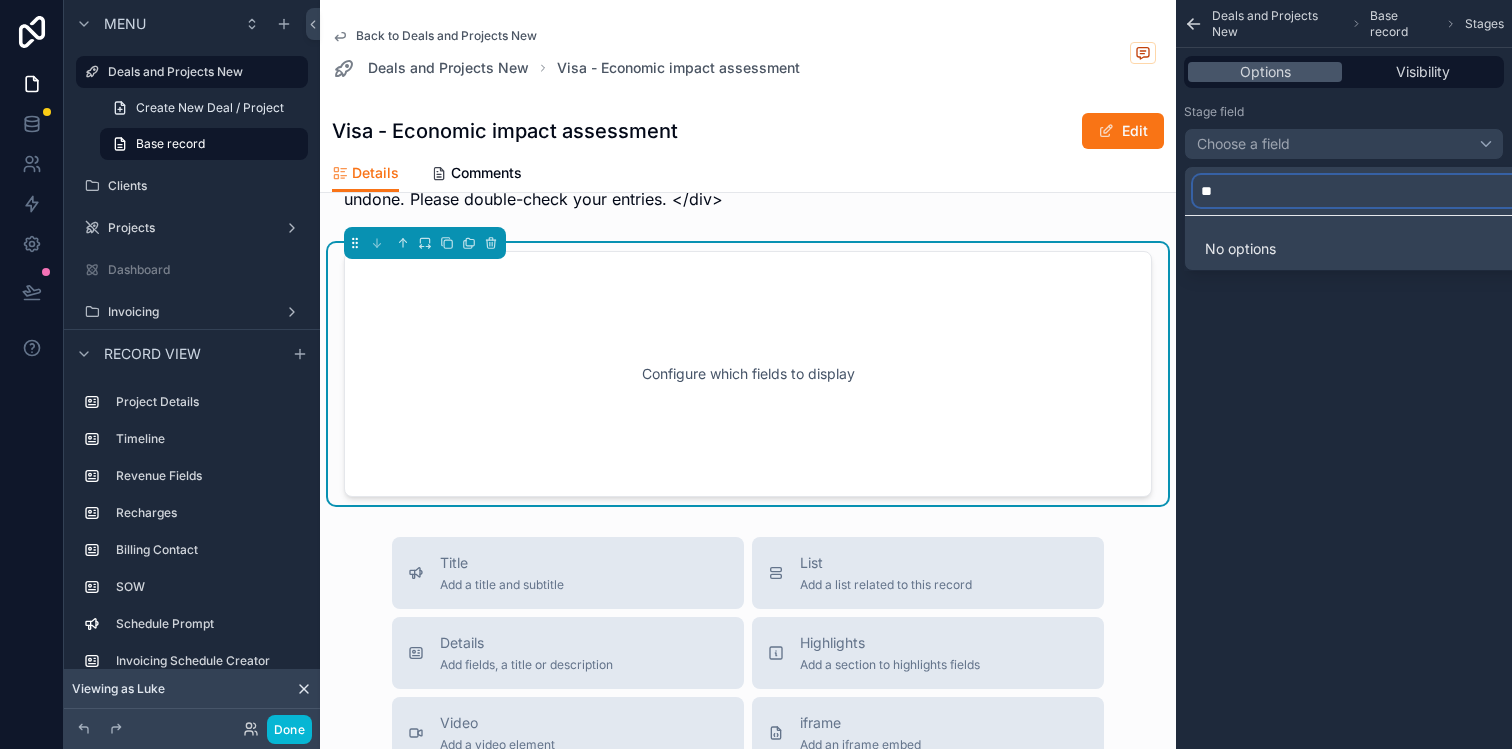 type on "*" 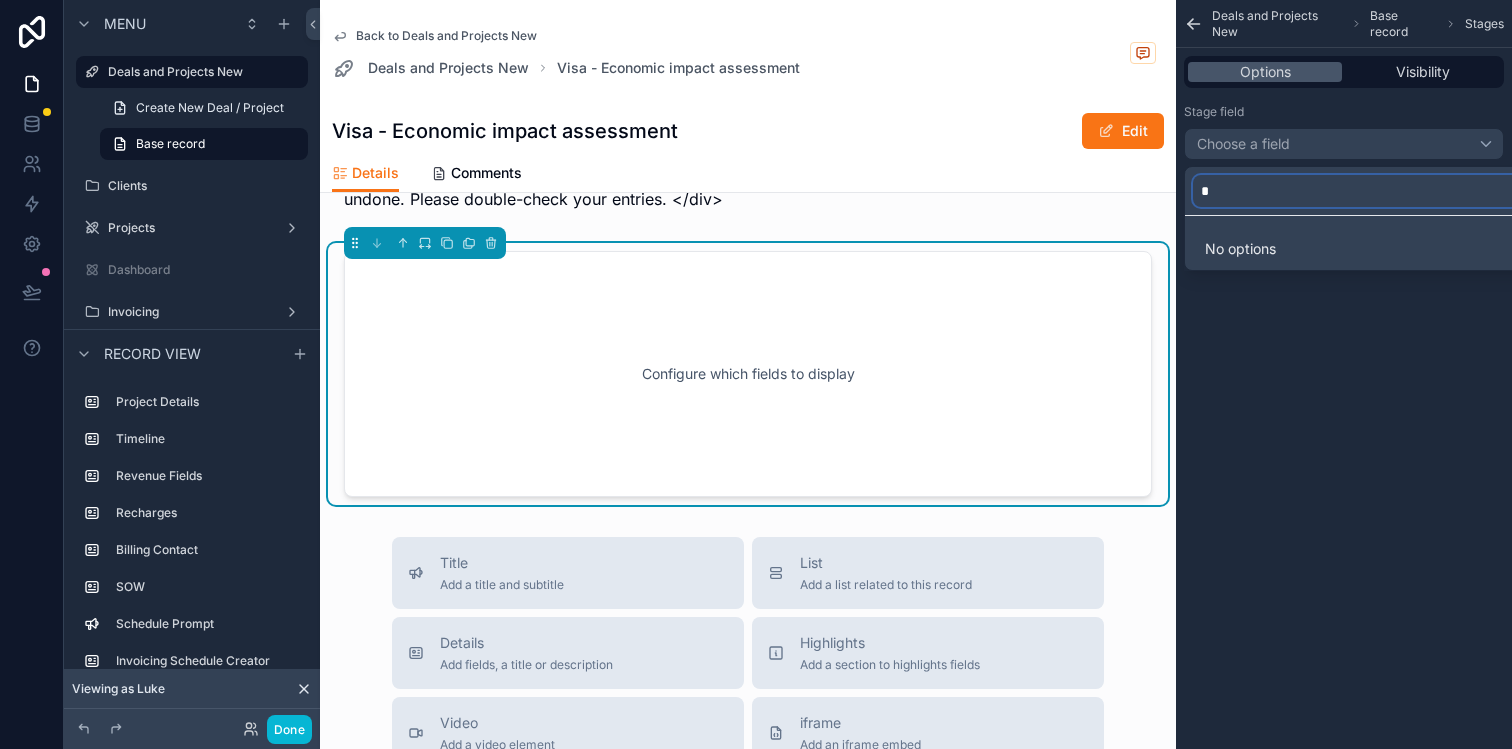 type 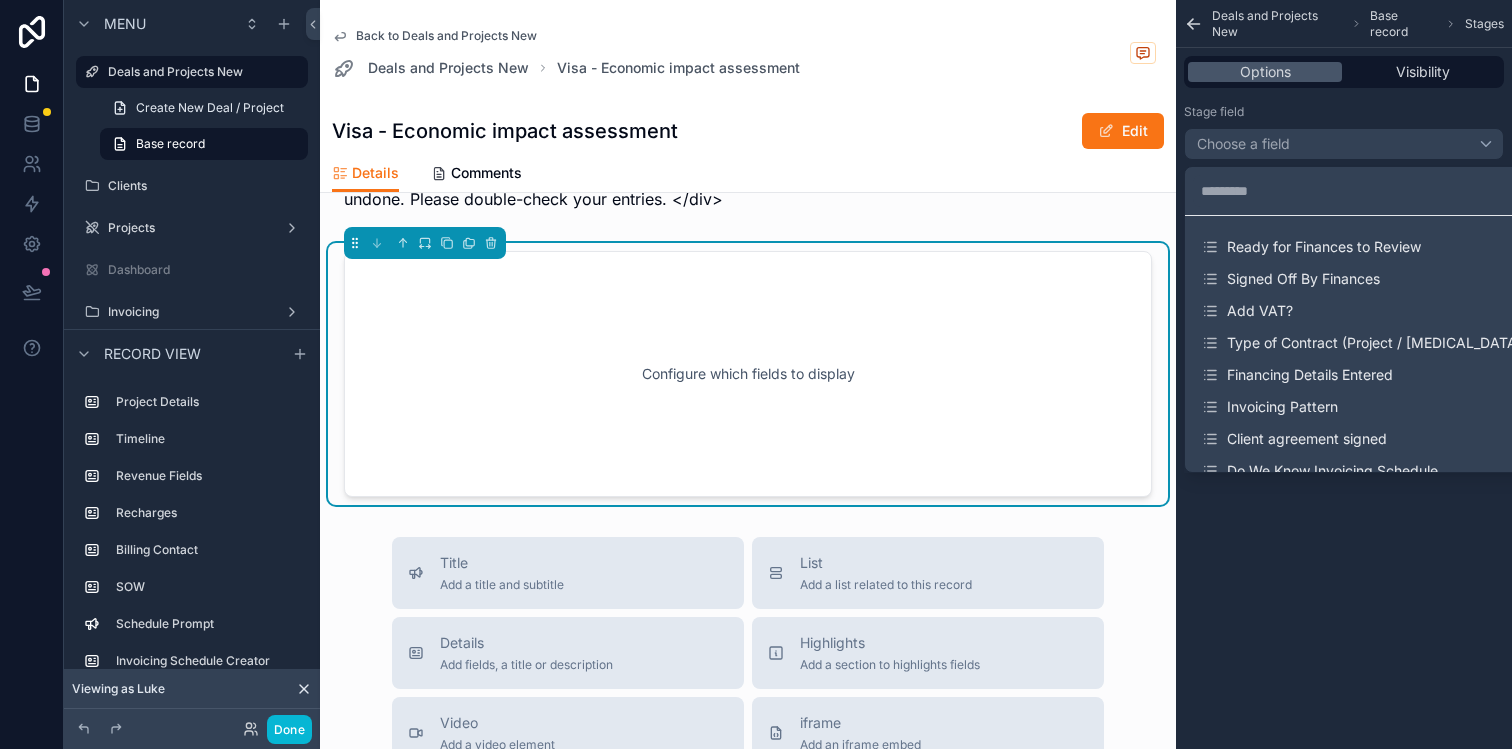 click at bounding box center [756, 374] 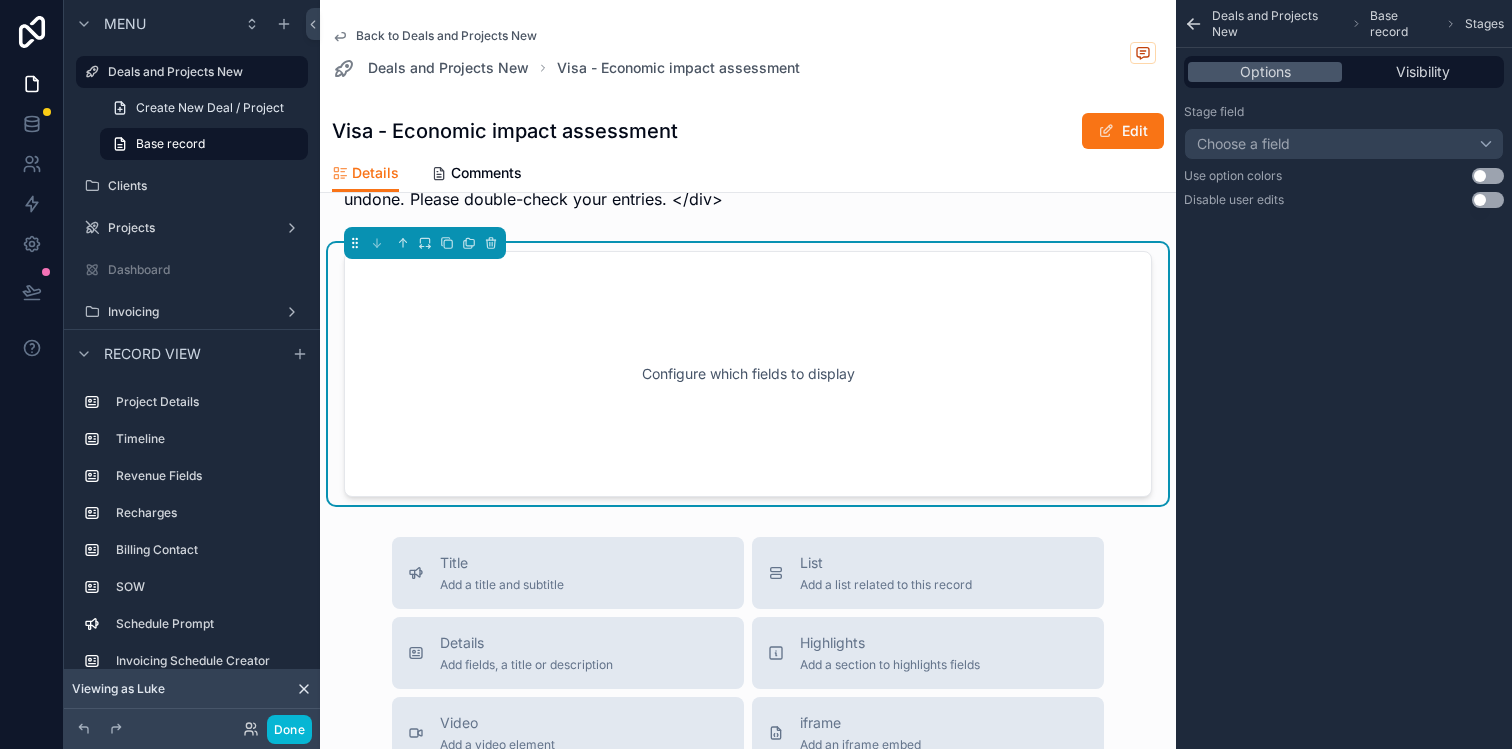 click on "Use option colors Use setting" at bounding box center [1344, 176] 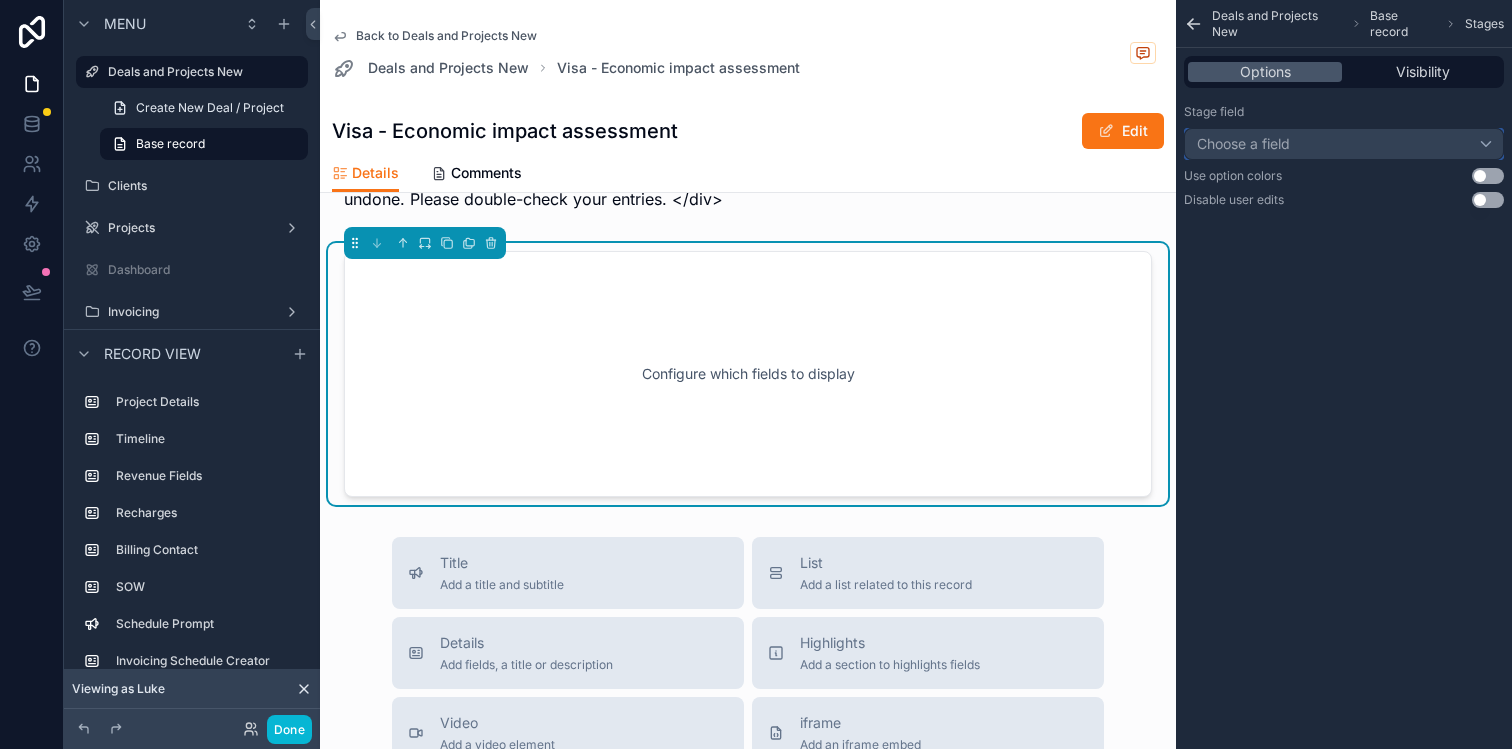 click on "Choose a field" at bounding box center (1344, 144) 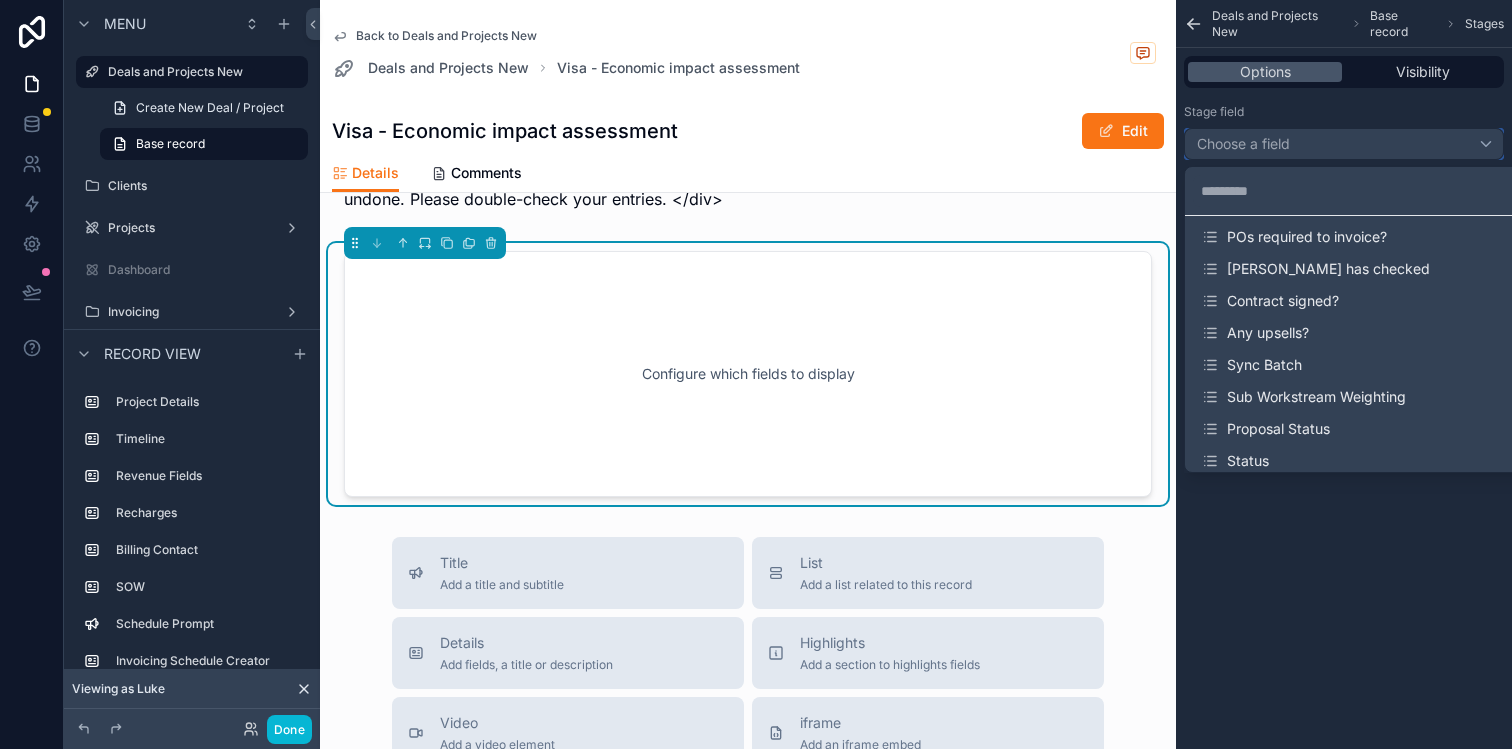 scroll, scrollTop: 274, scrollLeft: 0, axis: vertical 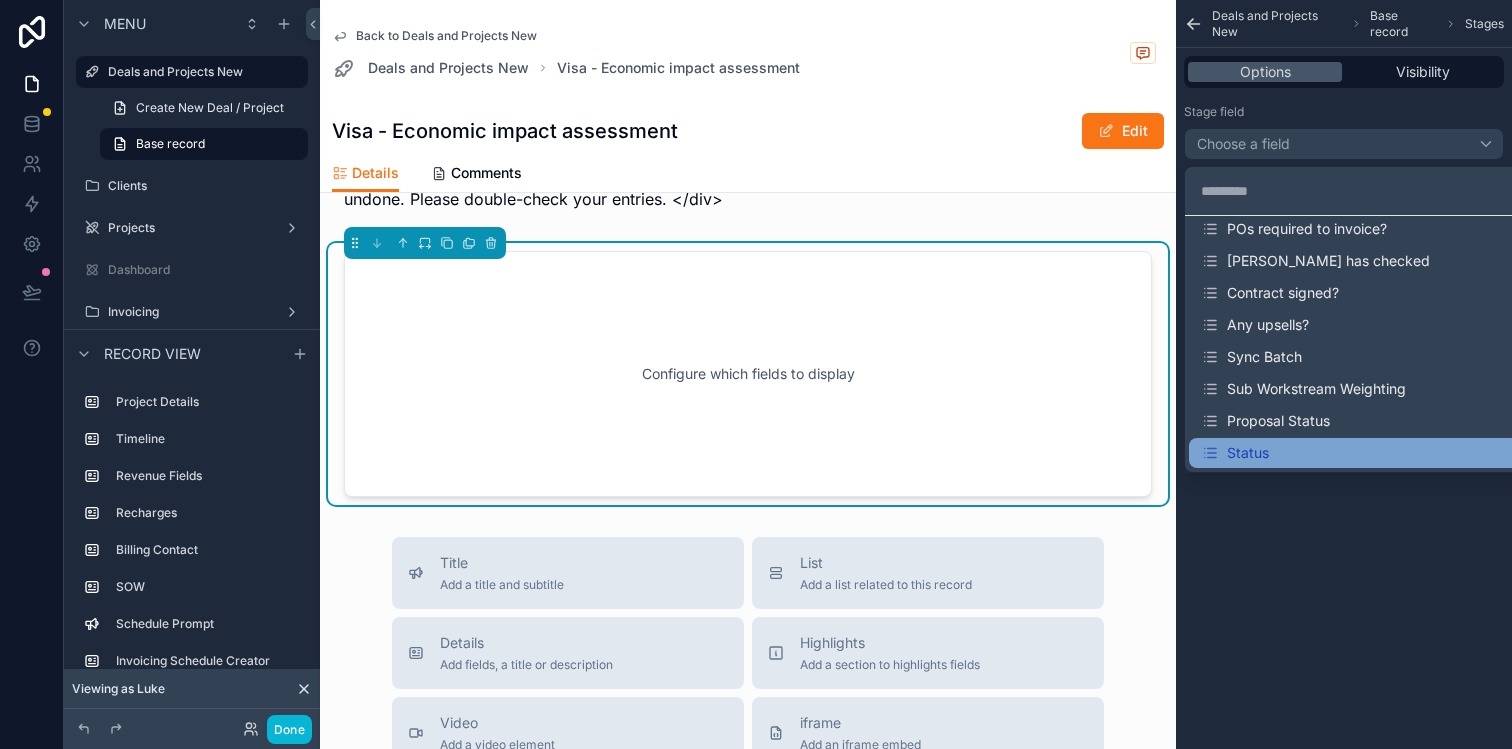 click on "Status" at bounding box center (1368, 453) 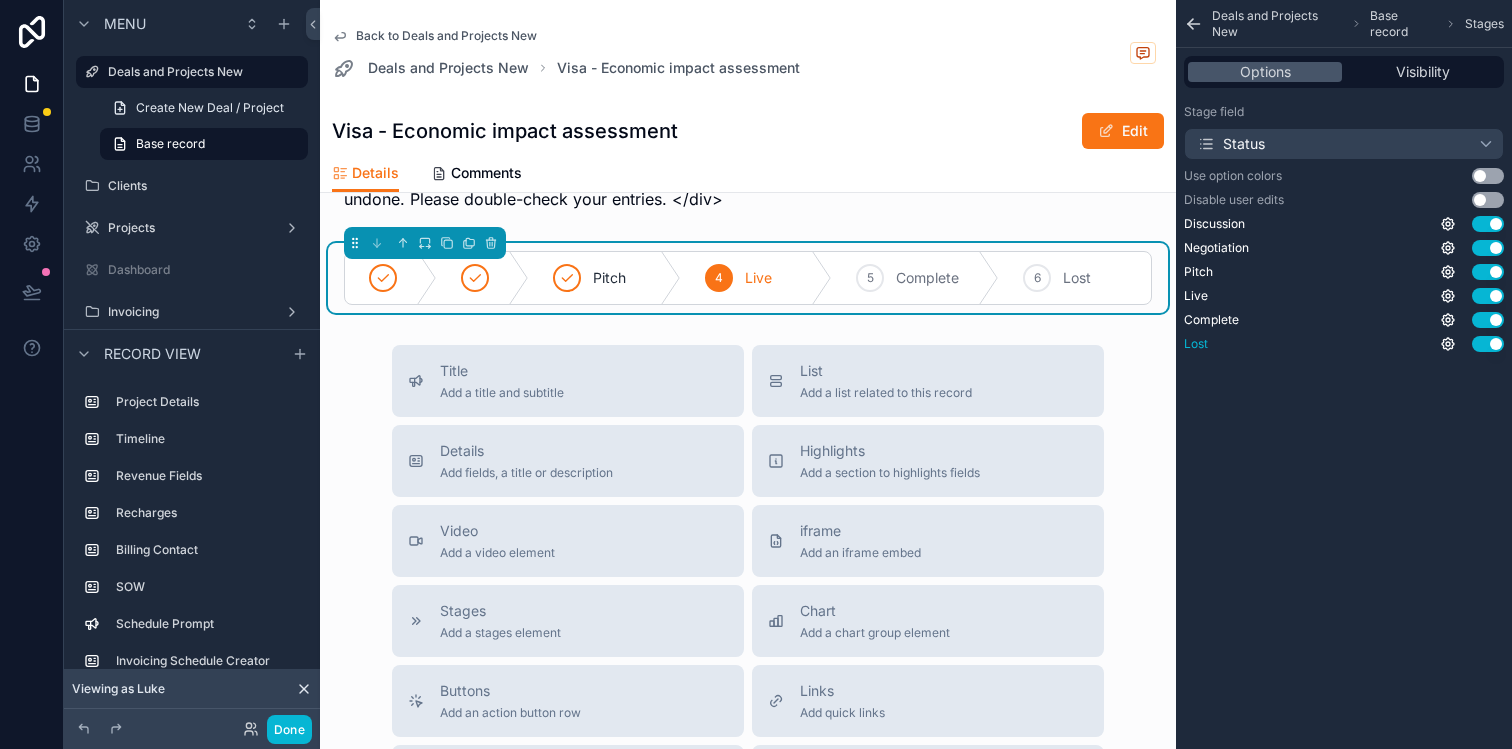 click on "Use setting" at bounding box center [1488, 344] 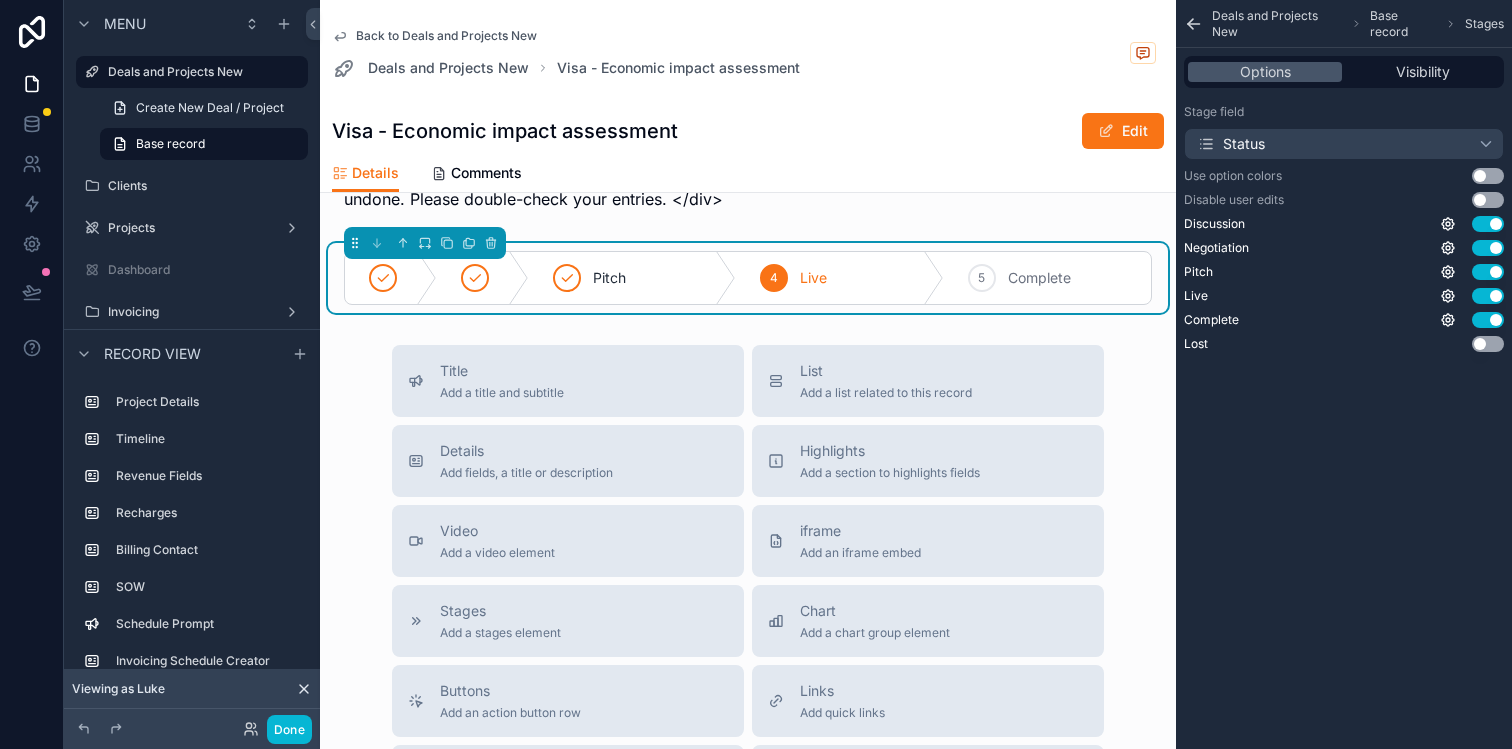 click on "Deals and Projects New Base record Stages Options Visibility Stage field Status Use option colors Use setting Disable user edits Use setting Discussion Use setting Negotiation Use setting Pitch Use setting Live Use setting Complete Use setting Lost Use setting" at bounding box center (1344, 374) 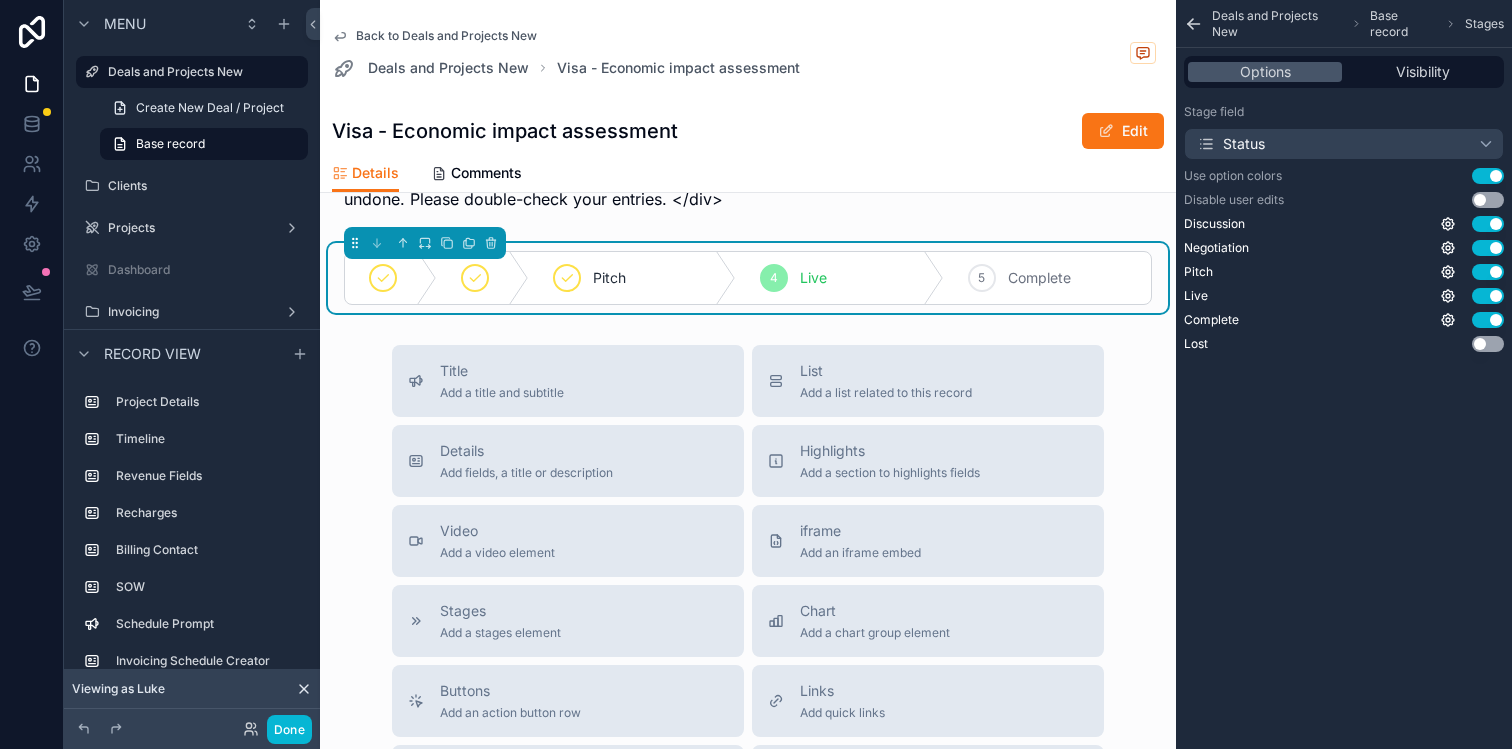 click on "Deals and Projects New Base record Stages Options Visibility Stage field Status Use option colors Use setting Disable user edits Use setting Discussion Use setting Negotiation Use setting Pitch Use setting Live Use setting Complete Use setting Lost Use setting" at bounding box center (1344, 374) 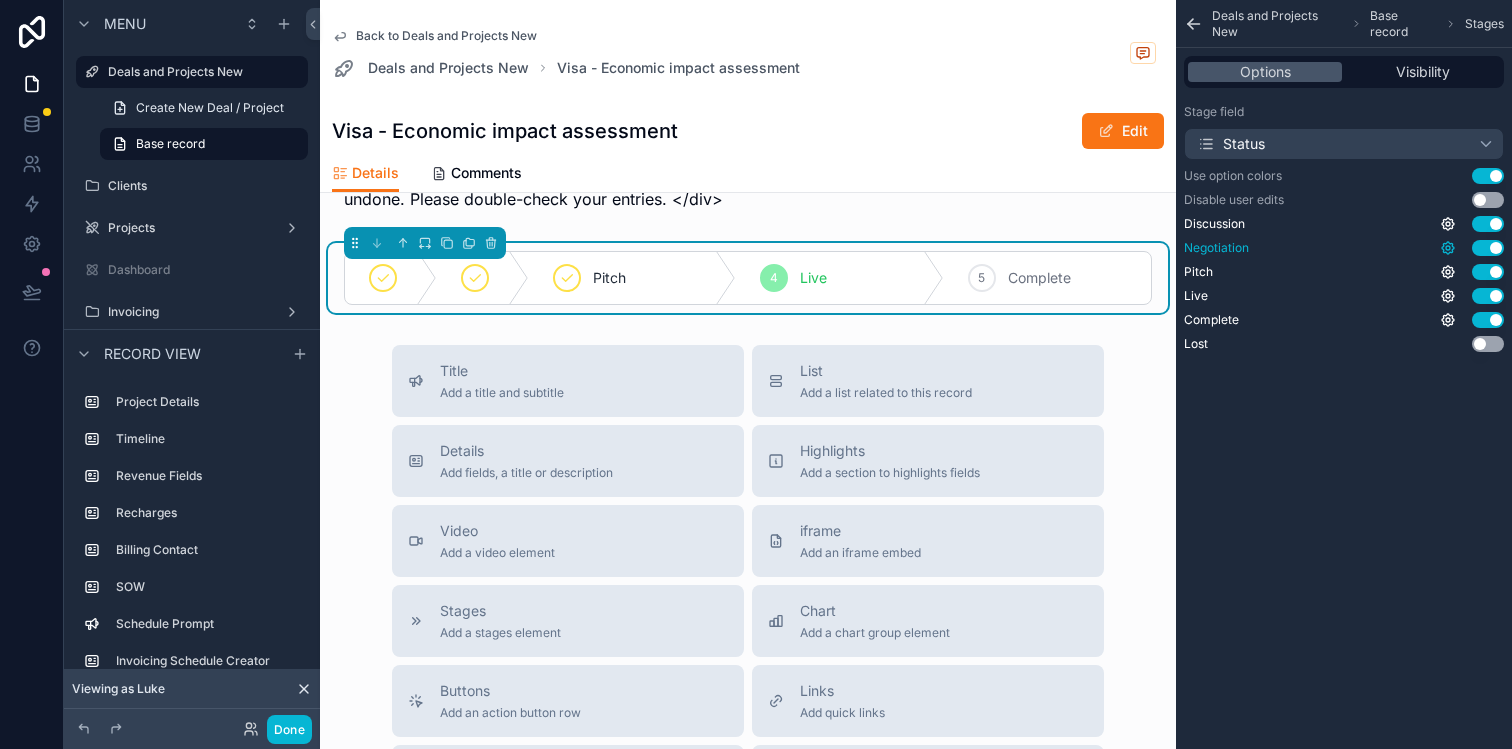 click 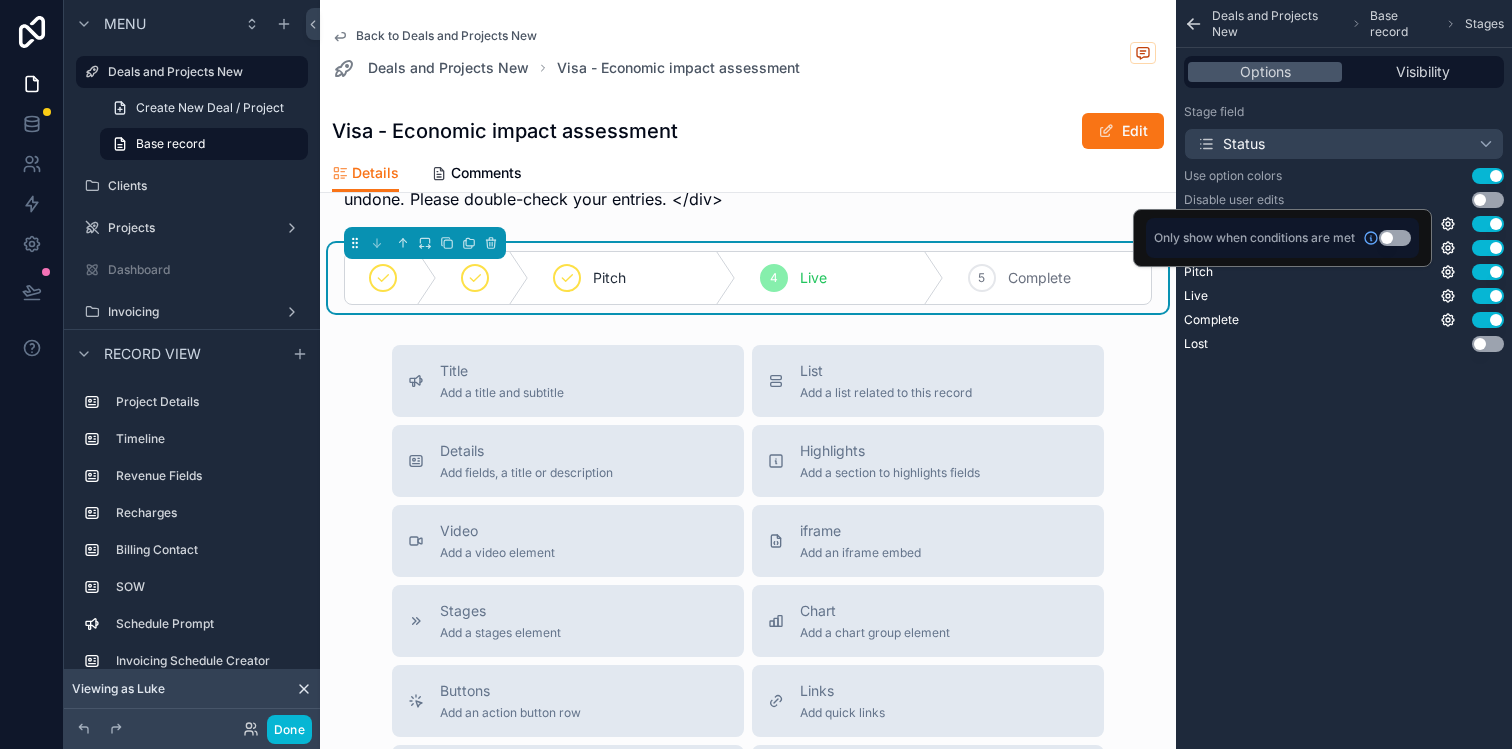 click on "Deals and Projects New Base record Stages Options Visibility Stage field Status Use option colors Use setting Disable user edits Use setting Discussion Use setting Negotiation Use setting Pitch Use setting Live Use setting Complete Use setting Lost Use setting" at bounding box center (1344, 374) 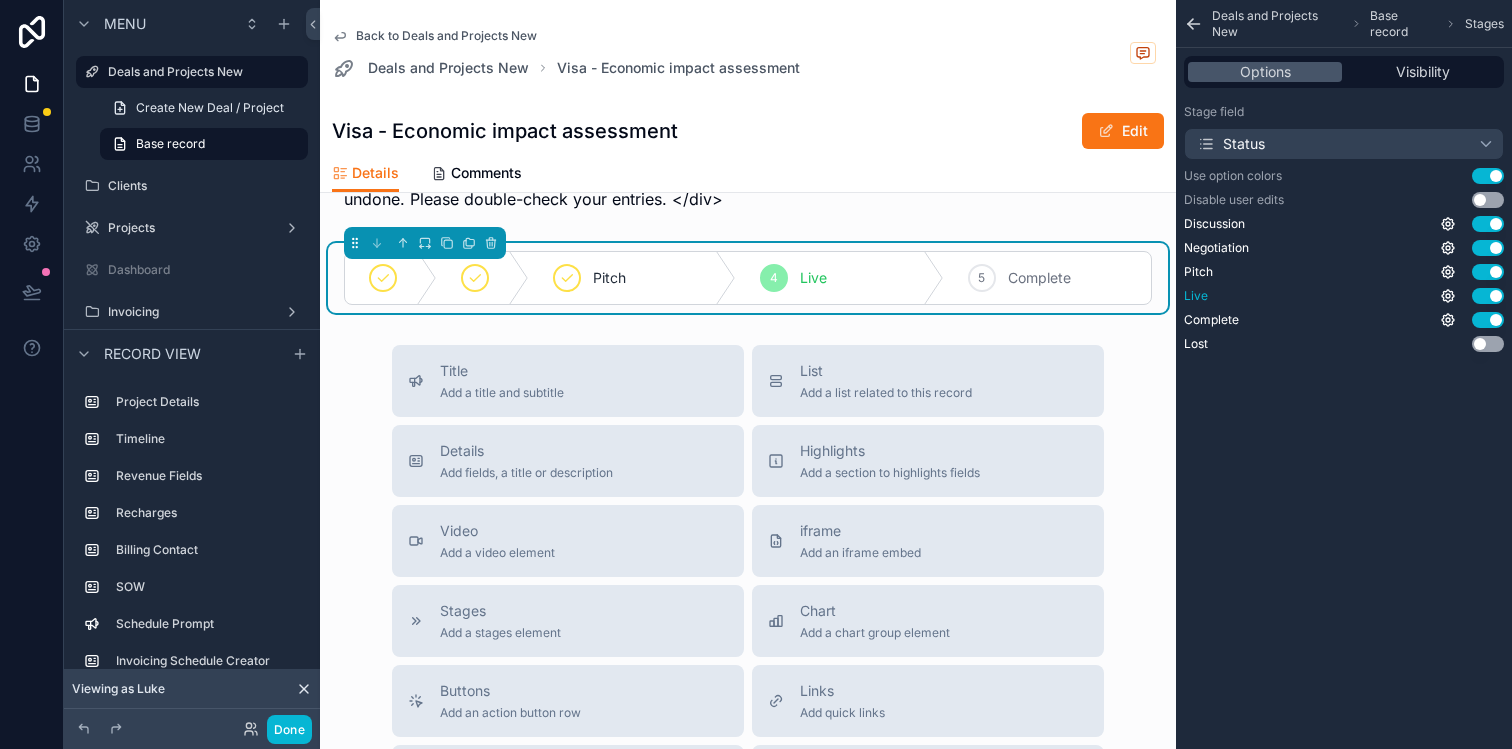 drag, startPoint x: 1225, startPoint y: 246, endPoint x: 1225, endPoint y: 292, distance: 46 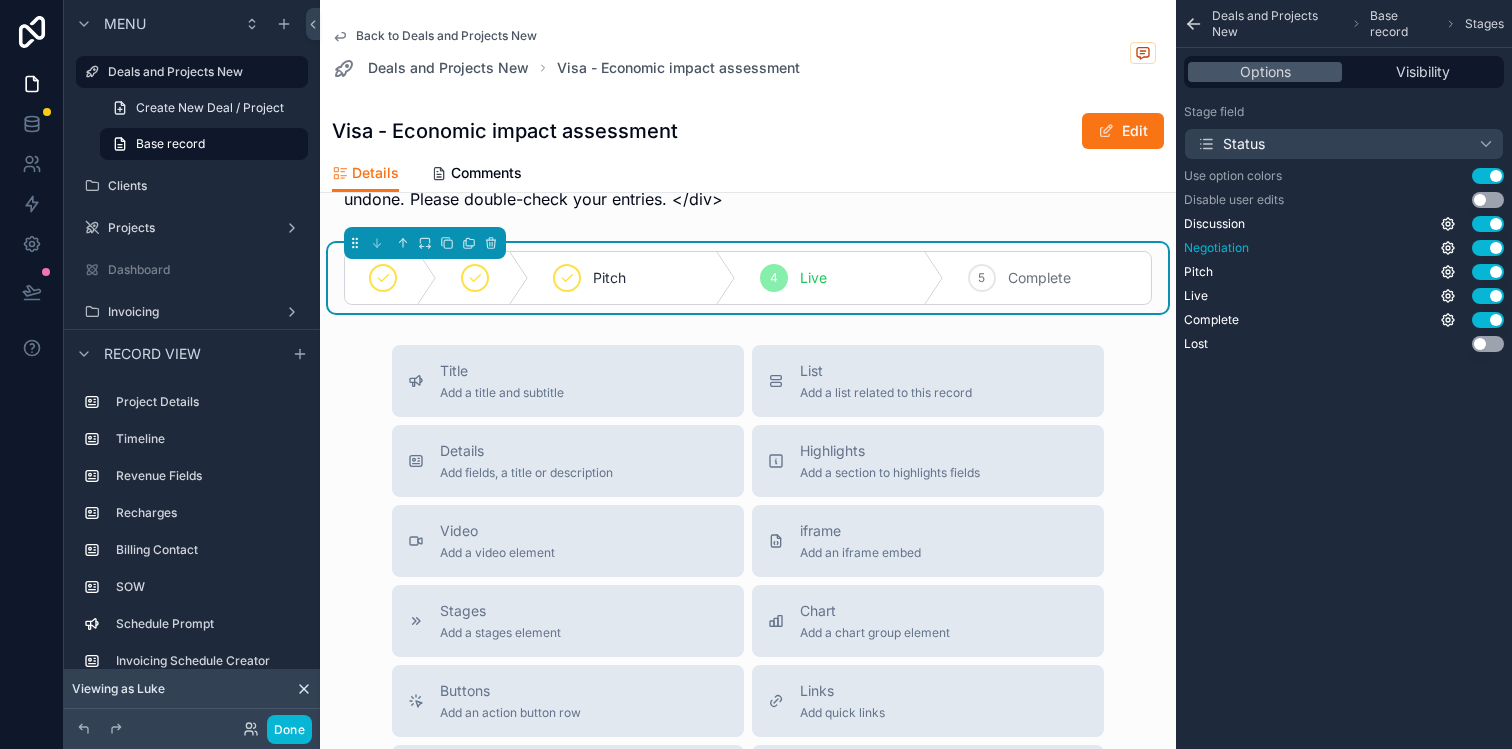 drag, startPoint x: 1210, startPoint y: 275, endPoint x: 1209, endPoint y: 249, distance: 26.019224 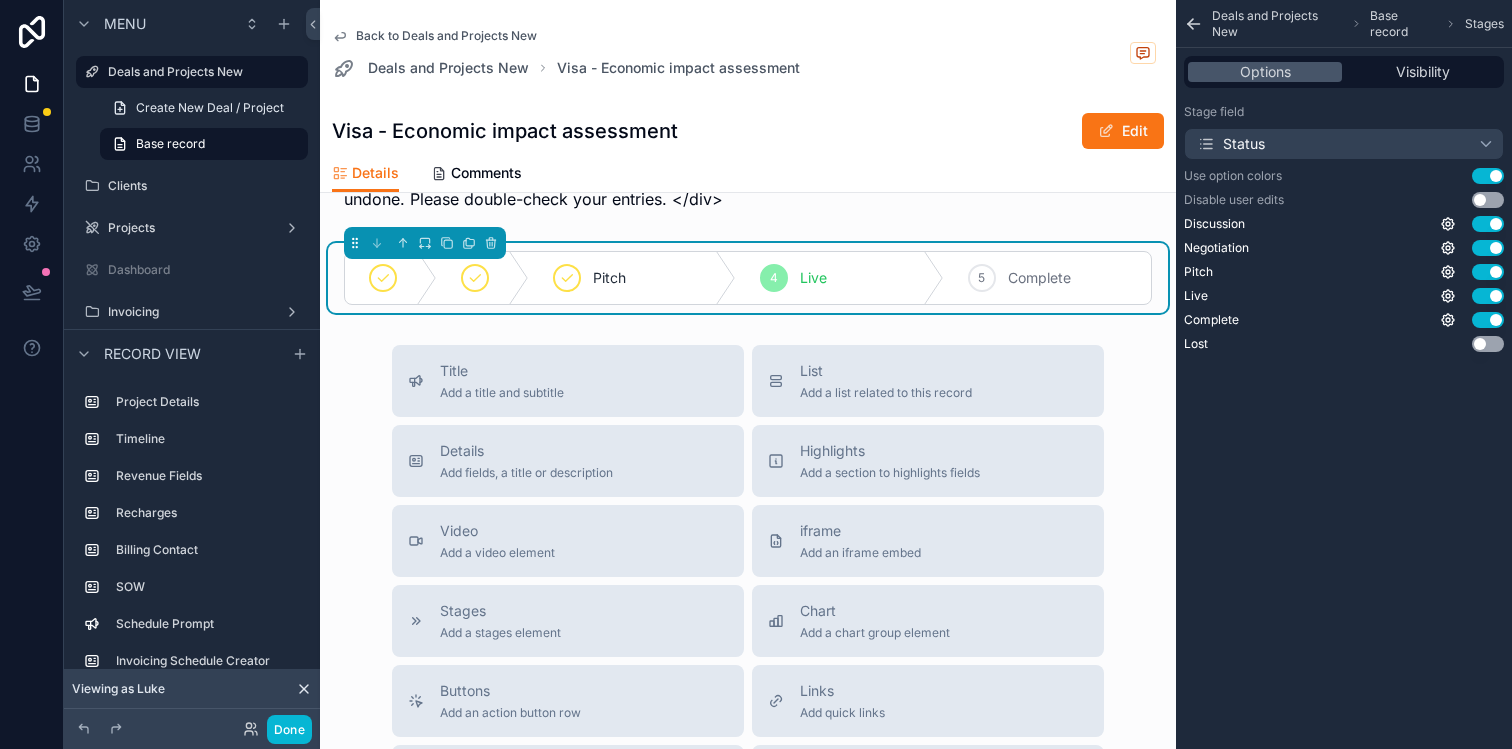click on "Deals and Projects New Base record Stages Options Visibility Stage field Status Use option colors Use setting Disable user edits Use setting Discussion Use setting Negotiation Use setting Pitch Use setting Live Use setting Complete Use setting Lost Use setting" at bounding box center [1344, 374] 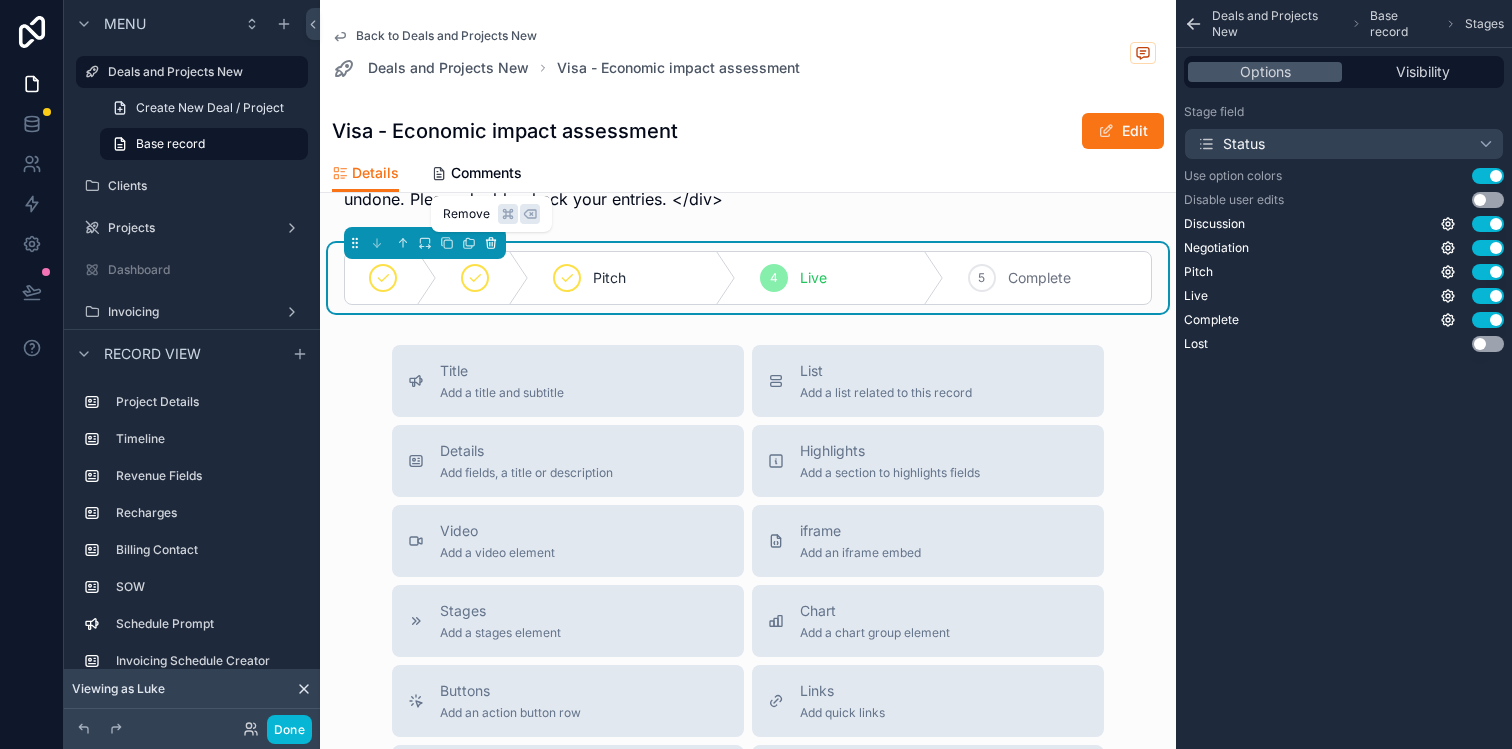 click 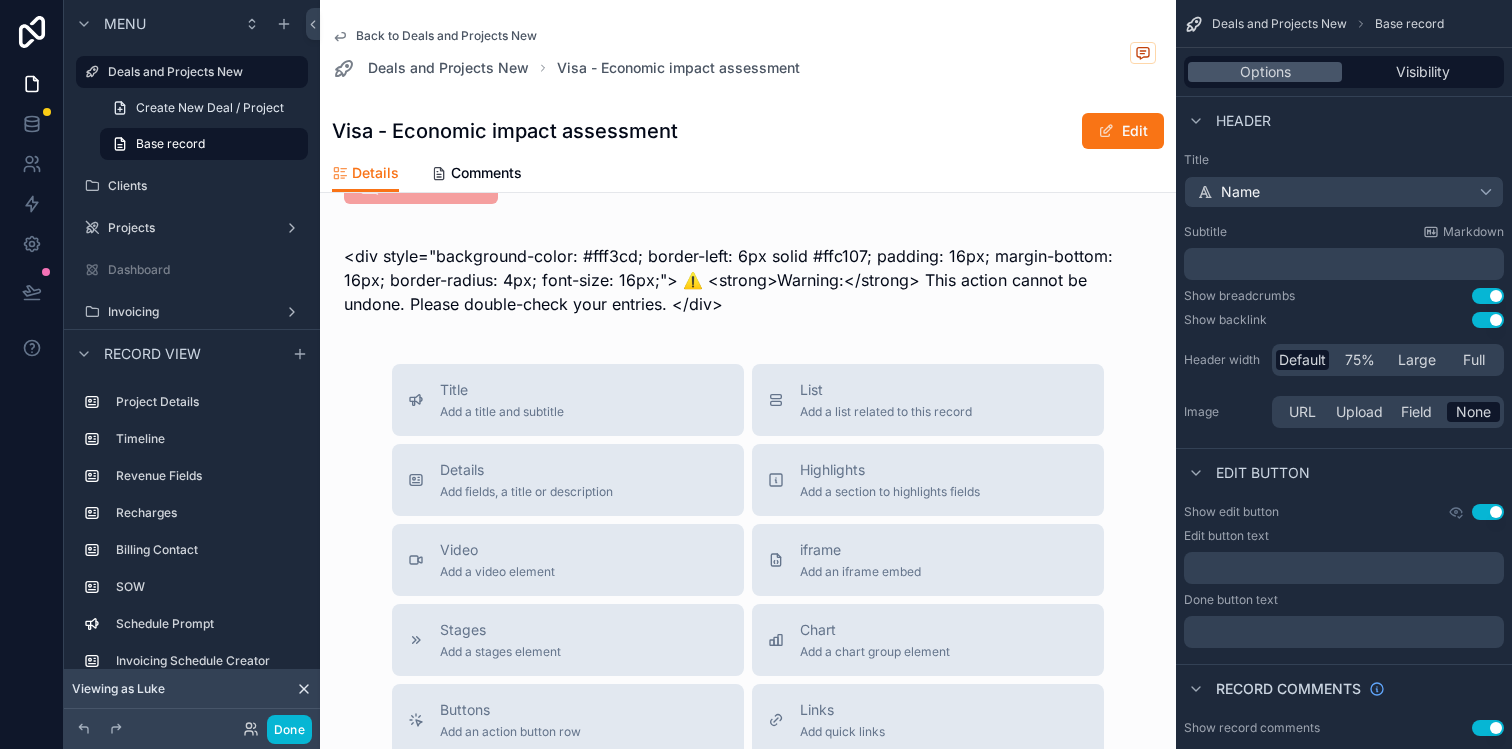 scroll, scrollTop: 3773, scrollLeft: 0, axis: vertical 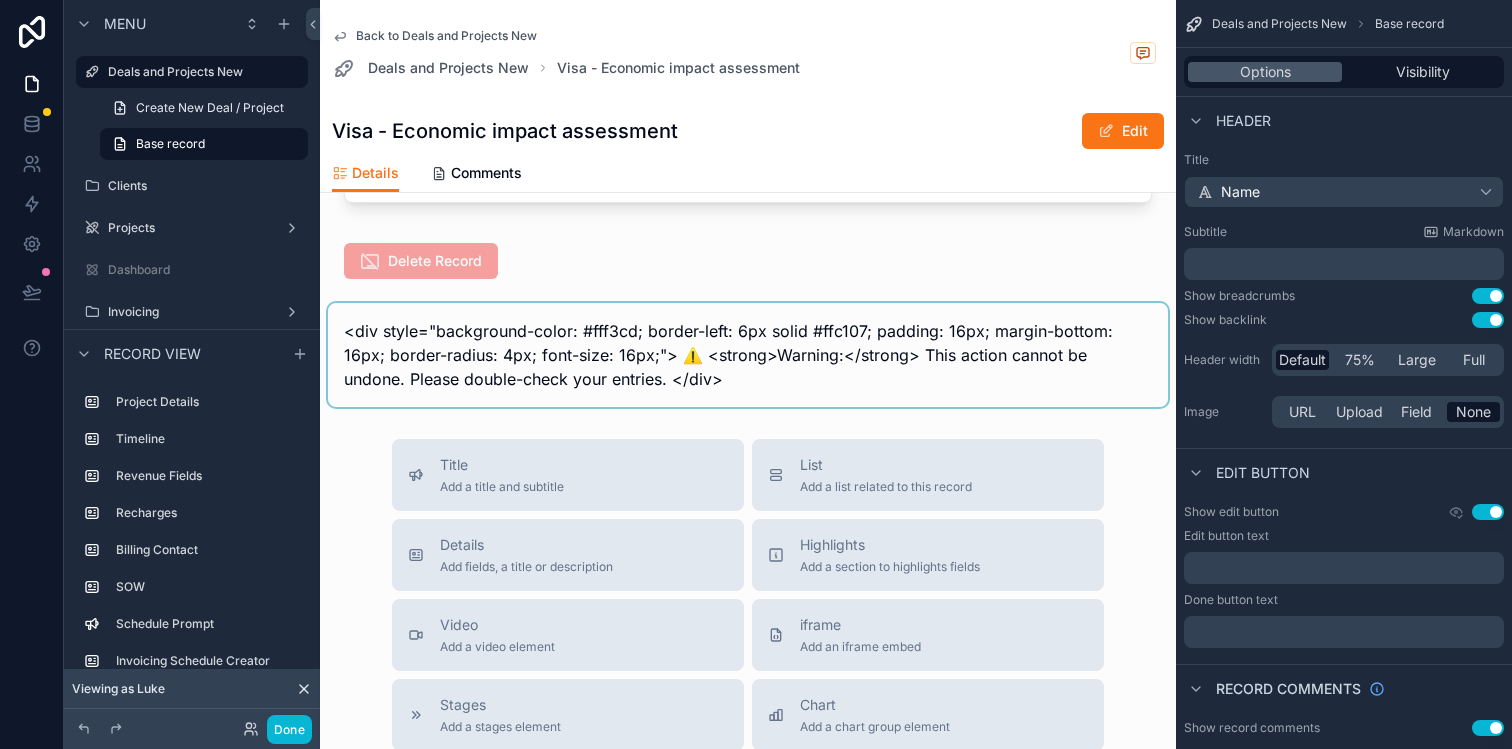 click at bounding box center (748, 355) 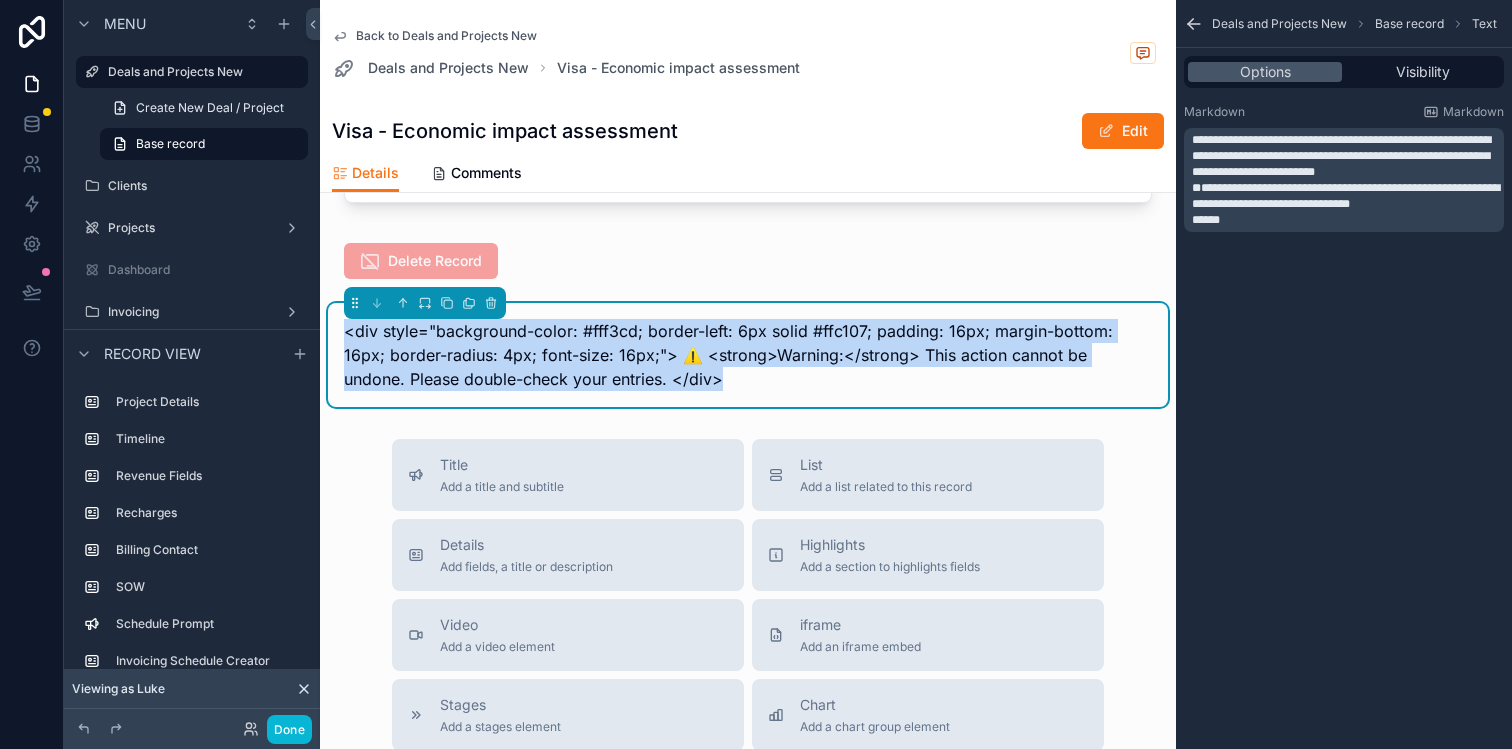drag, startPoint x: 695, startPoint y: 384, endPoint x: 331, endPoint y: 330, distance: 367.9837 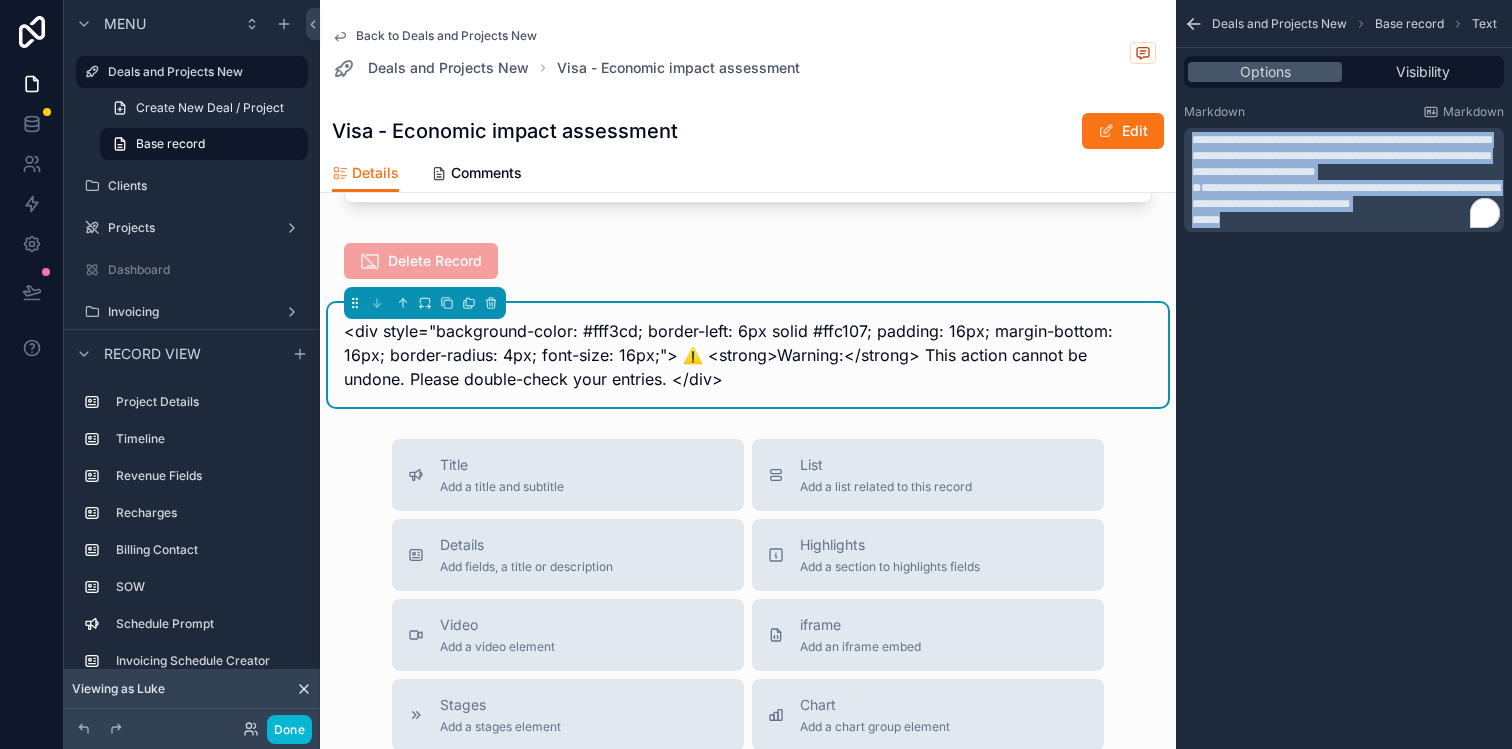 drag, startPoint x: 1245, startPoint y: 213, endPoint x: 1133, endPoint y: 88, distance: 167.83623 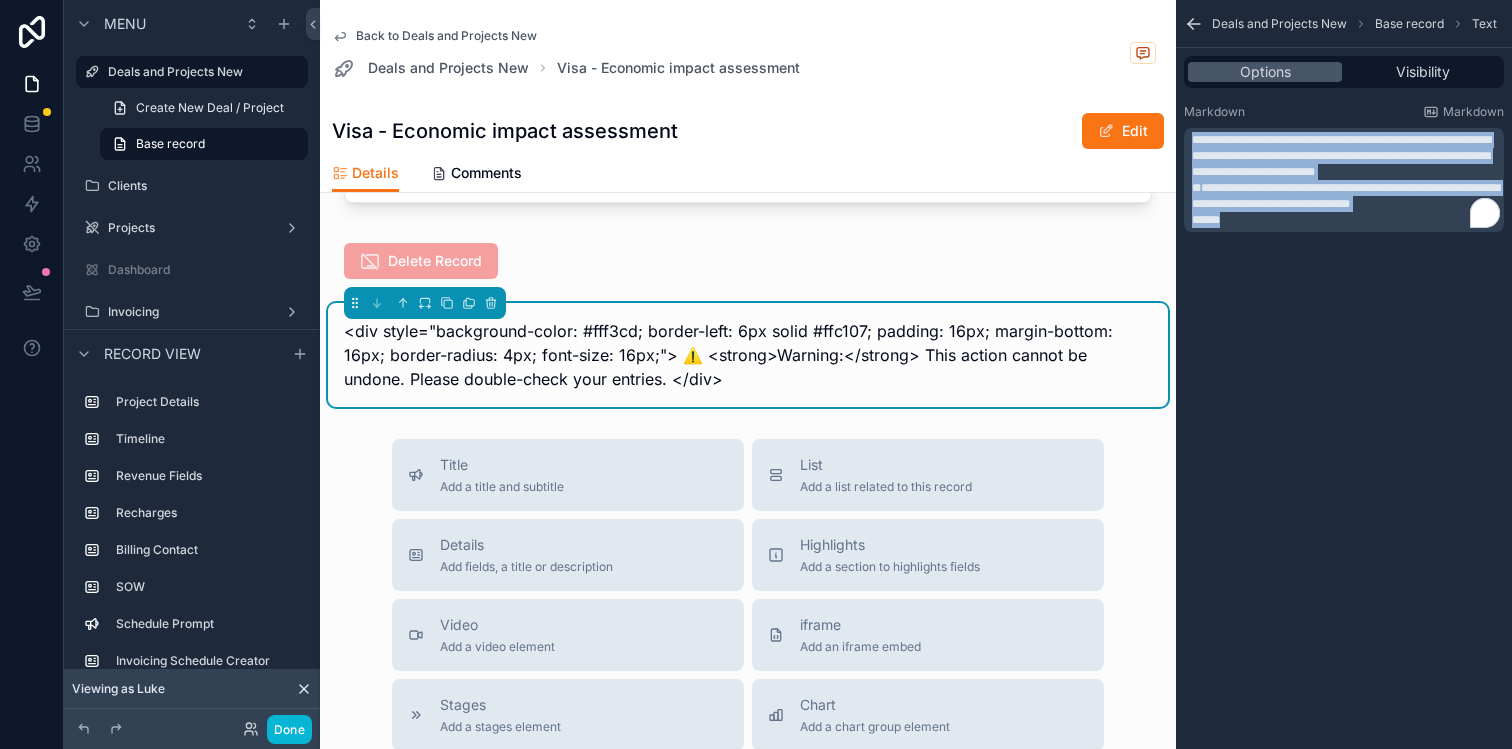 click on "Deals and Projects New Clients Projects Dashboard Invoicing Outstanding Finance Information Outstanding Finance Information (Education) Monthly Finances (Tech) Billing Contacts Suppliers Sales by Month Guidance Doc Revenue Report Project Management Proposals Users Features and Bugs Hidden Projects Contracts Accrued Income Report Growth Plans My Profile All All Projects Project Codes Recharges Revenue by Month Finance Team POs Monthly Finances (All) Old Client Invoices POs Supplier Invoices Pipeline Projects Deprecated Estimated Costs Estimated Costs (clone) Dashboard Iframe Upsells Upsells (clone) Email Communication Note Task Call Viewing as [PERSON_NAME] [PERSON_NAME] Back to Deals and Projects New Deals and Projects New Visa - Economic impact assessment Visa - Economic impact assessment Edit Details Details Comments Project Details Project Name Visa - Economic impact assessment Client Visa Status Live Lead Practice Stonehaven Project Code SH_P_18 Type of Project Impact Workstream -- Sub Workstream -- Project [GEOGRAPHIC_DATA] --" at bounding box center [916, 374] 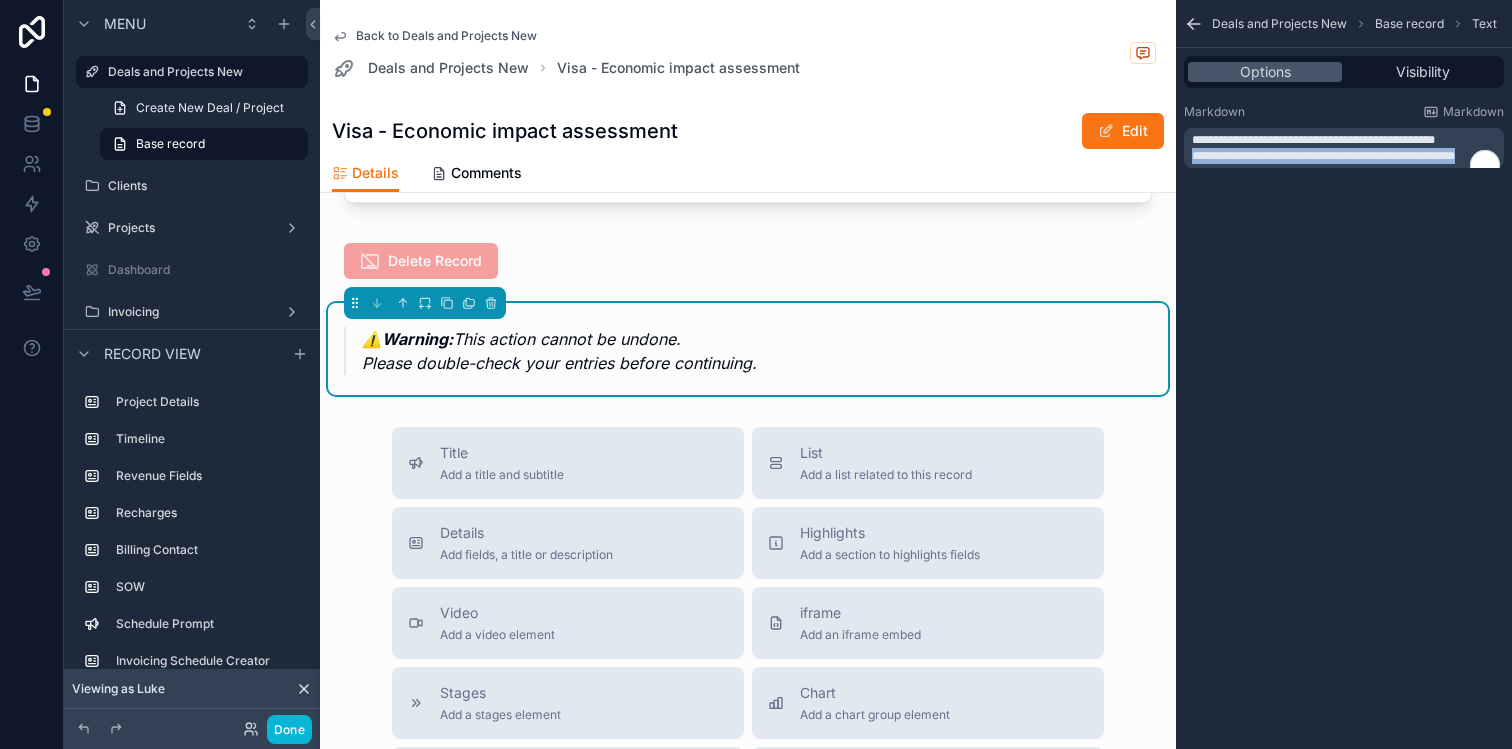 drag, startPoint x: 1263, startPoint y: 176, endPoint x: 1148, endPoint y: 166, distance: 115.43397 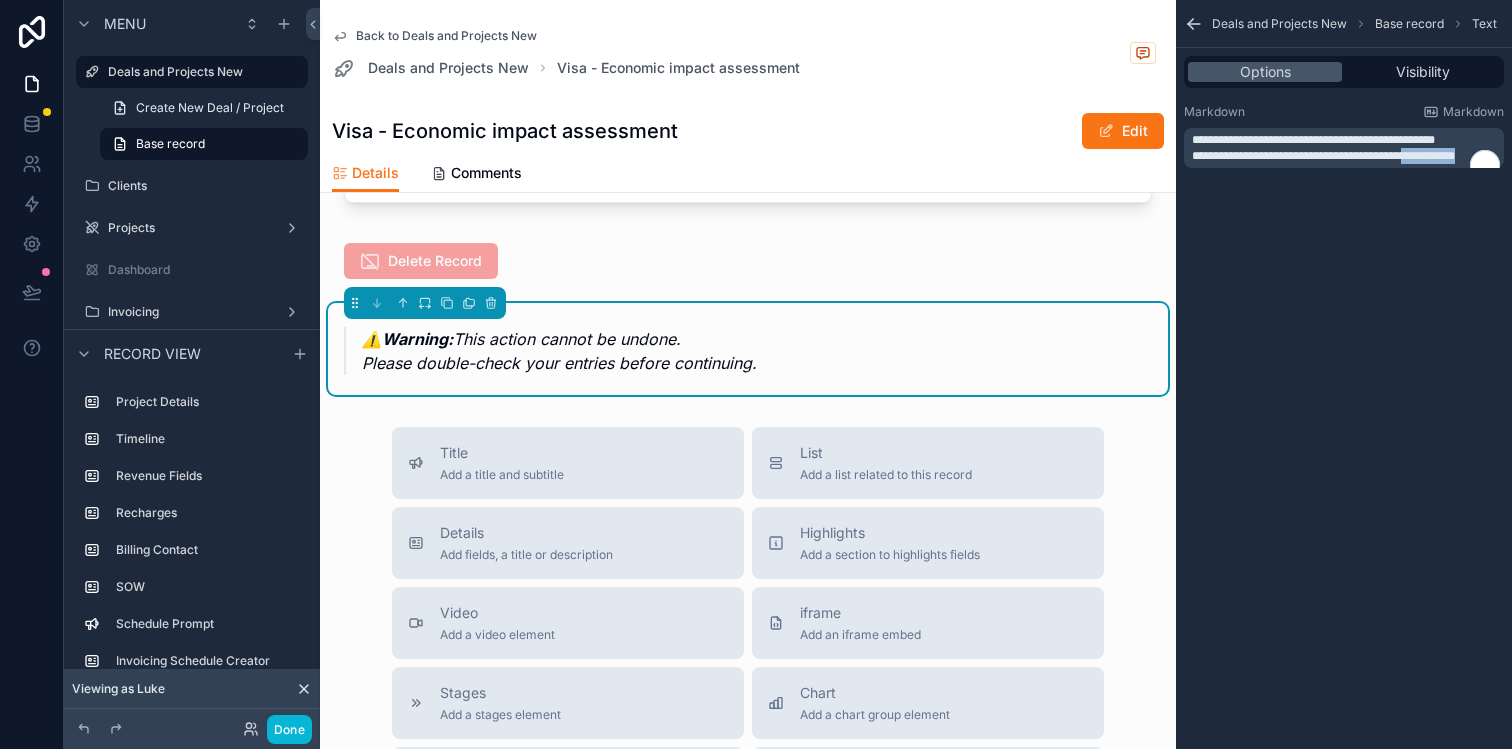 click on "**********" at bounding box center (1344, 148) 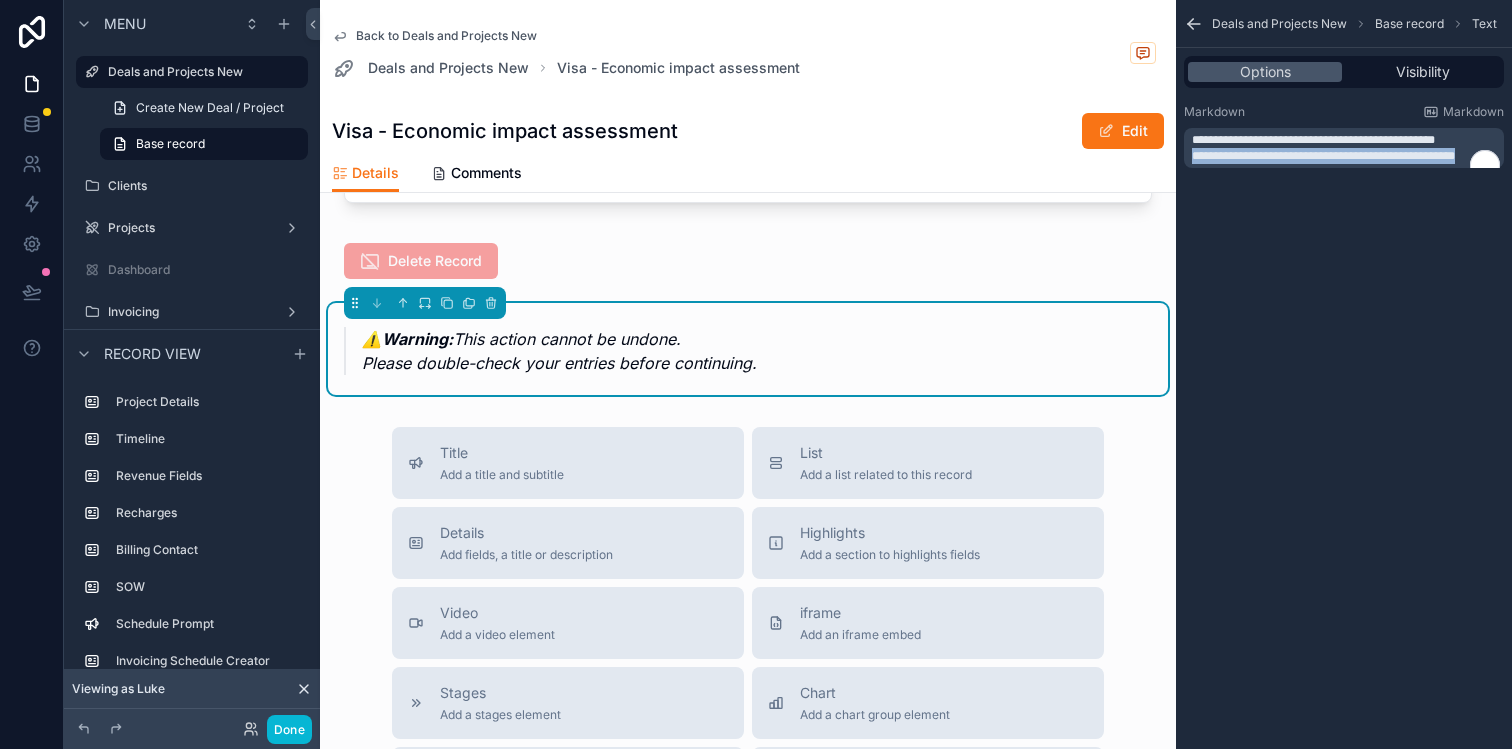 drag, startPoint x: 1295, startPoint y: 175, endPoint x: 1182, endPoint y: 159, distance: 114.12712 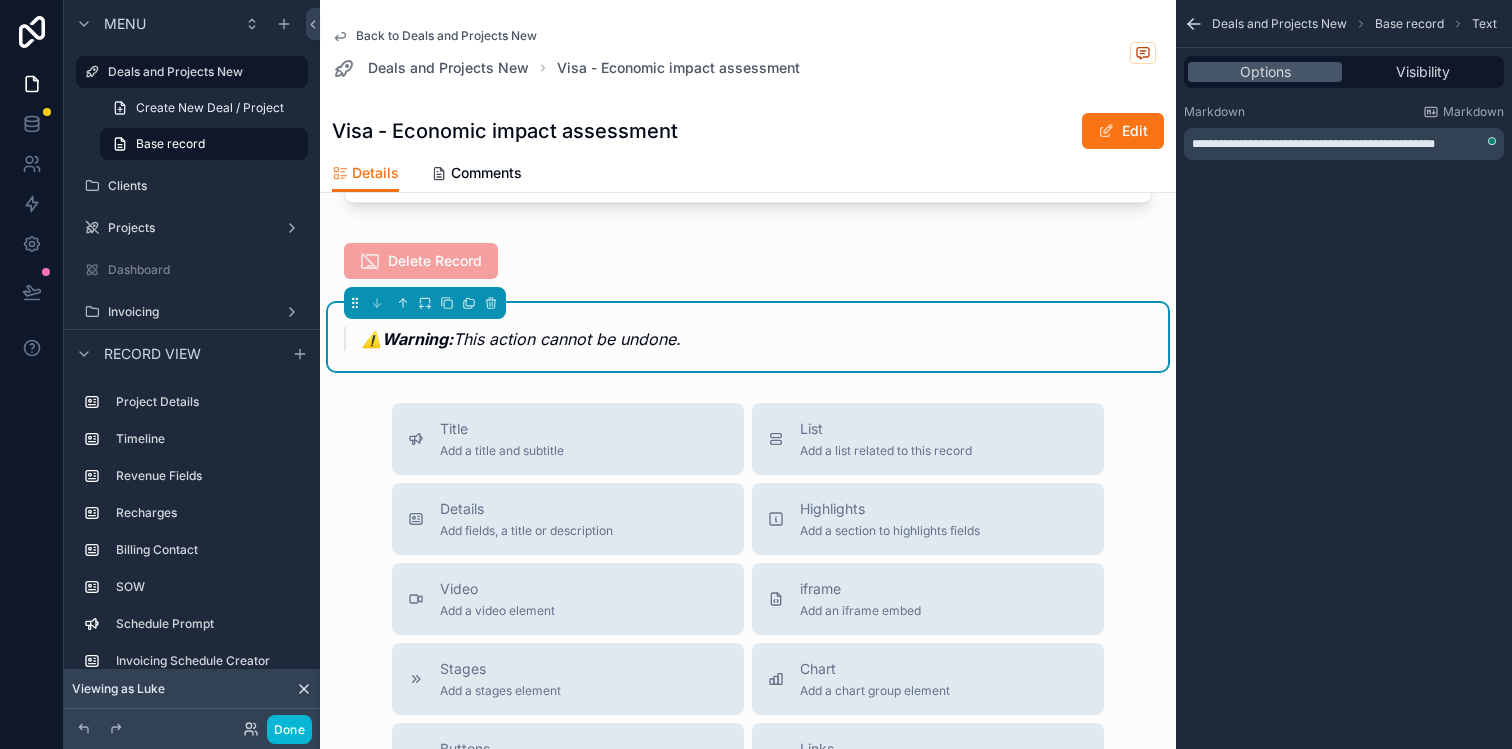 click on "**********" at bounding box center [1344, 374] 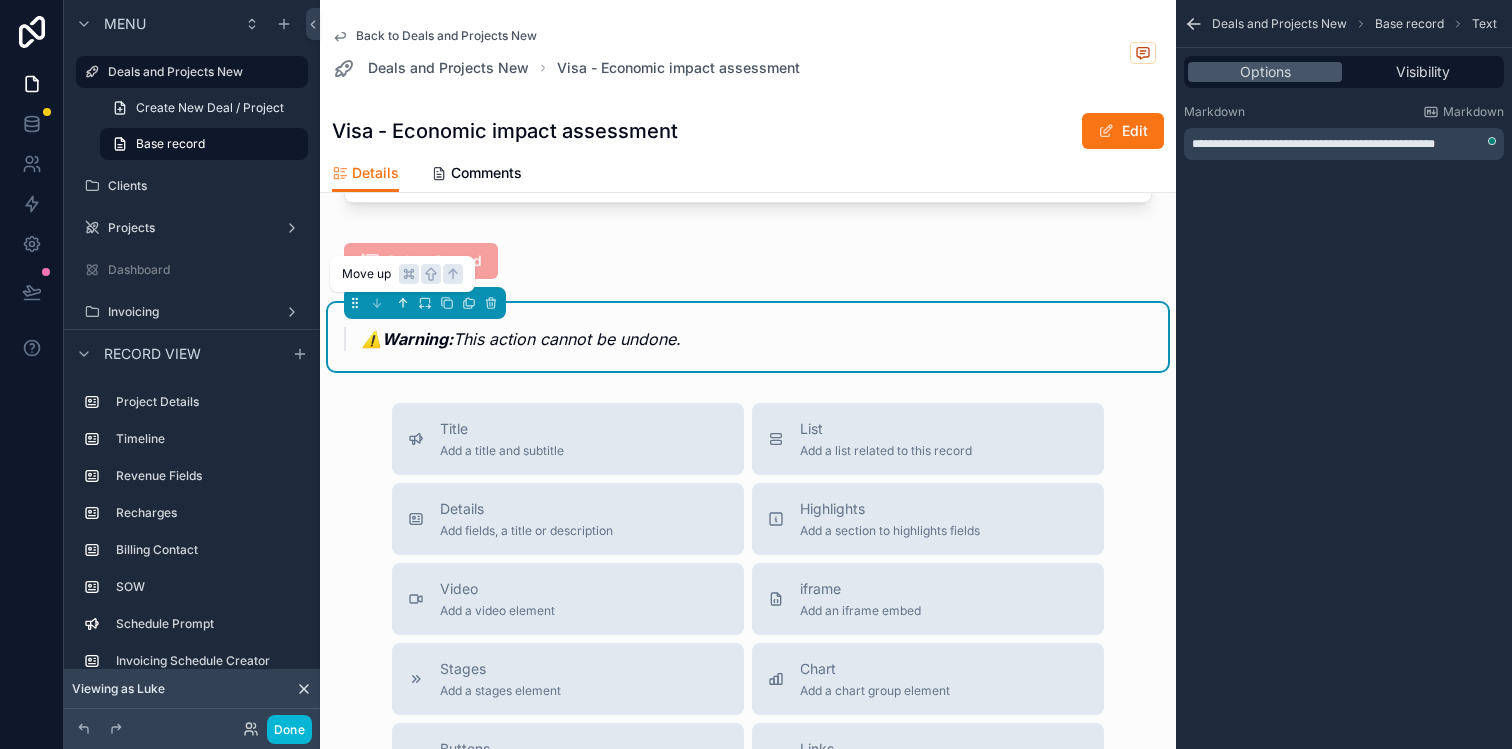 click 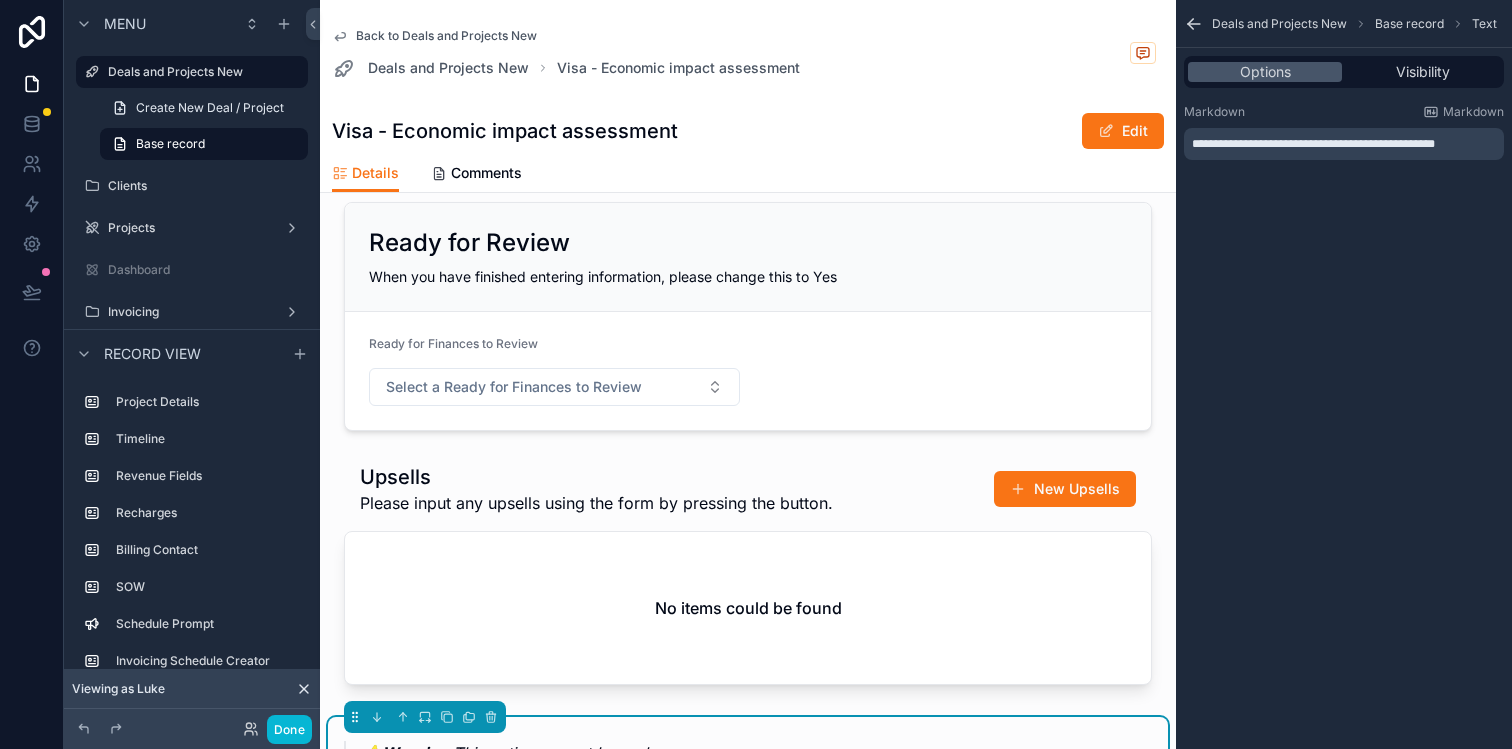 scroll, scrollTop: 3305, scrollLeft: 0, axis: vertical 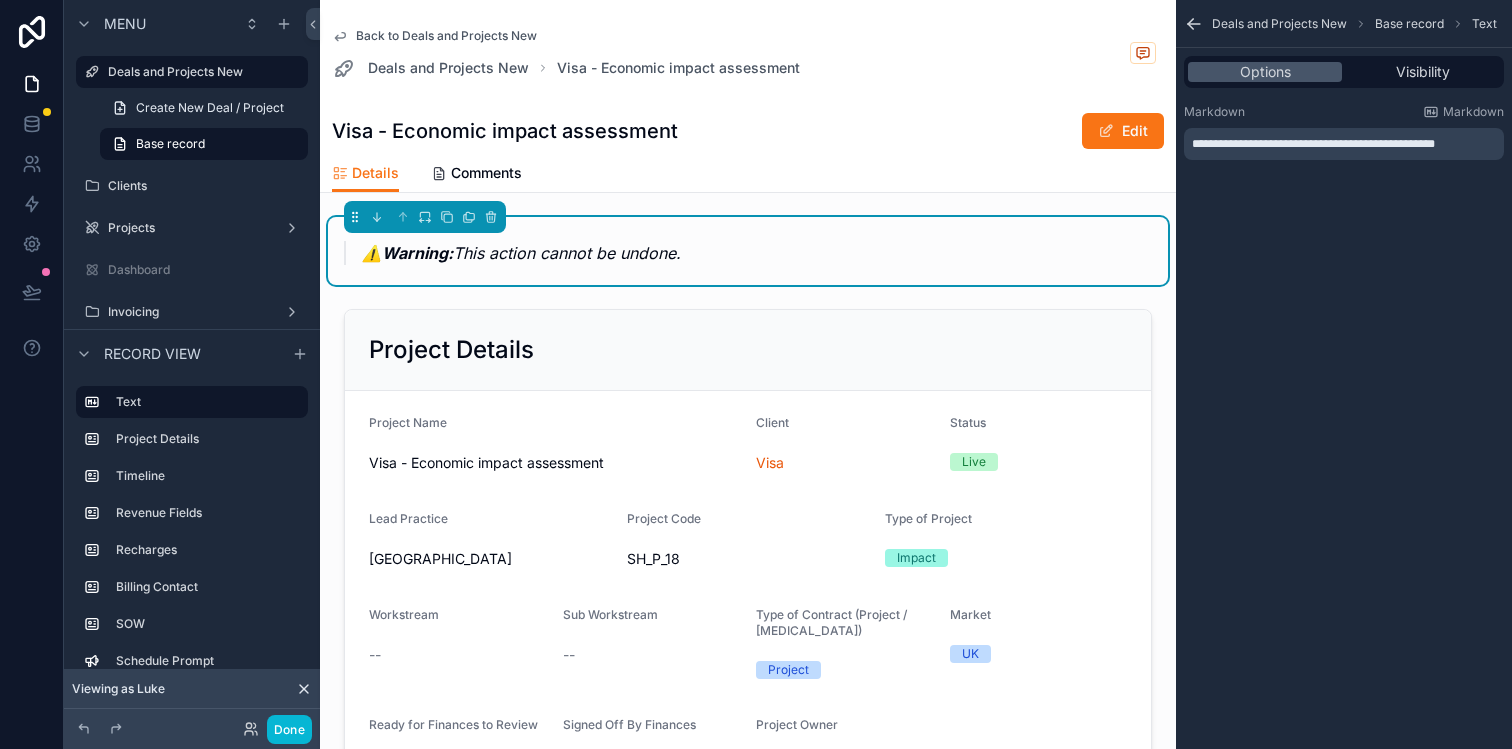 click on "⚠️  Warning:  This action cannot be undone." at bounding box center (757, 253) 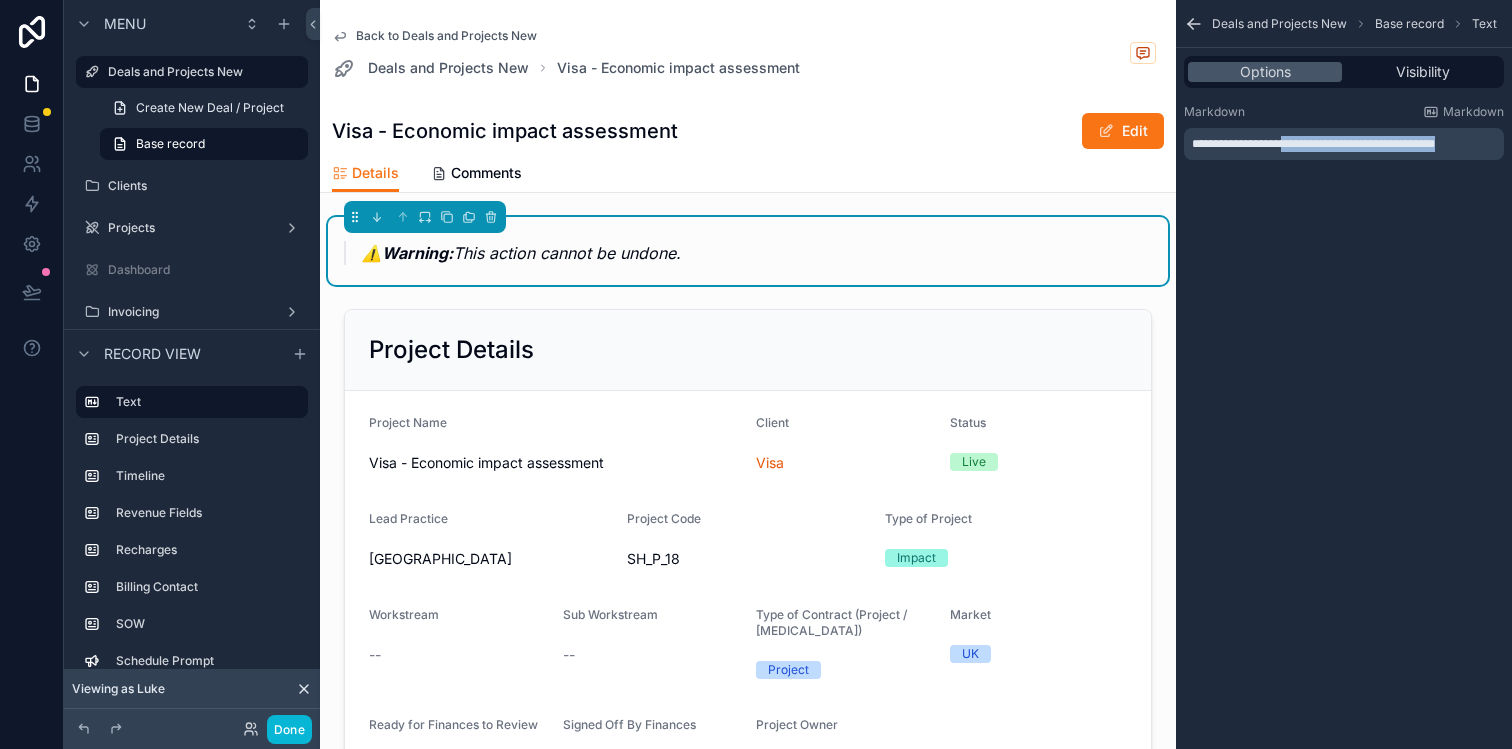 drag, startPoint x: 1493, startPoint y: 146, endPoint x: 1305, endPoint y: 147, distance: 188.00266 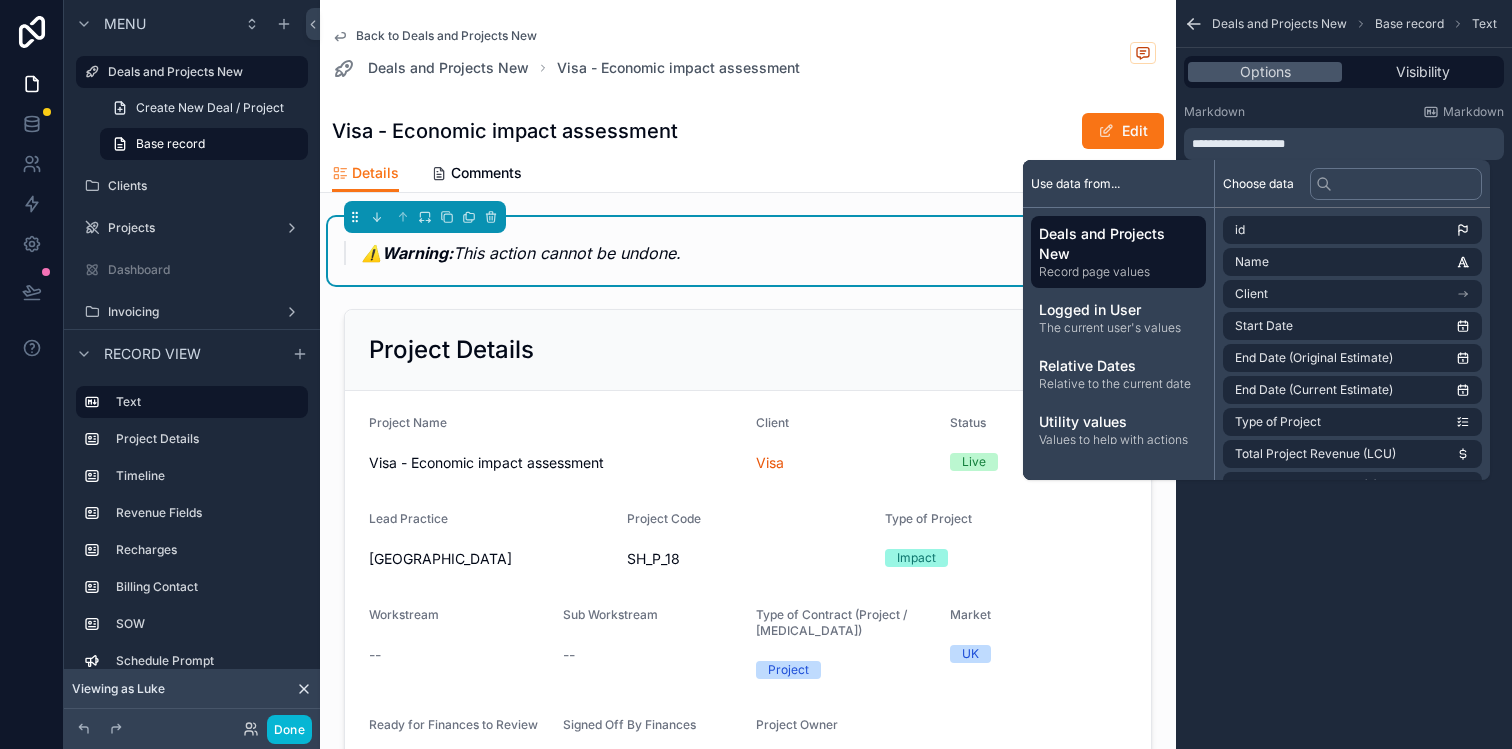 type 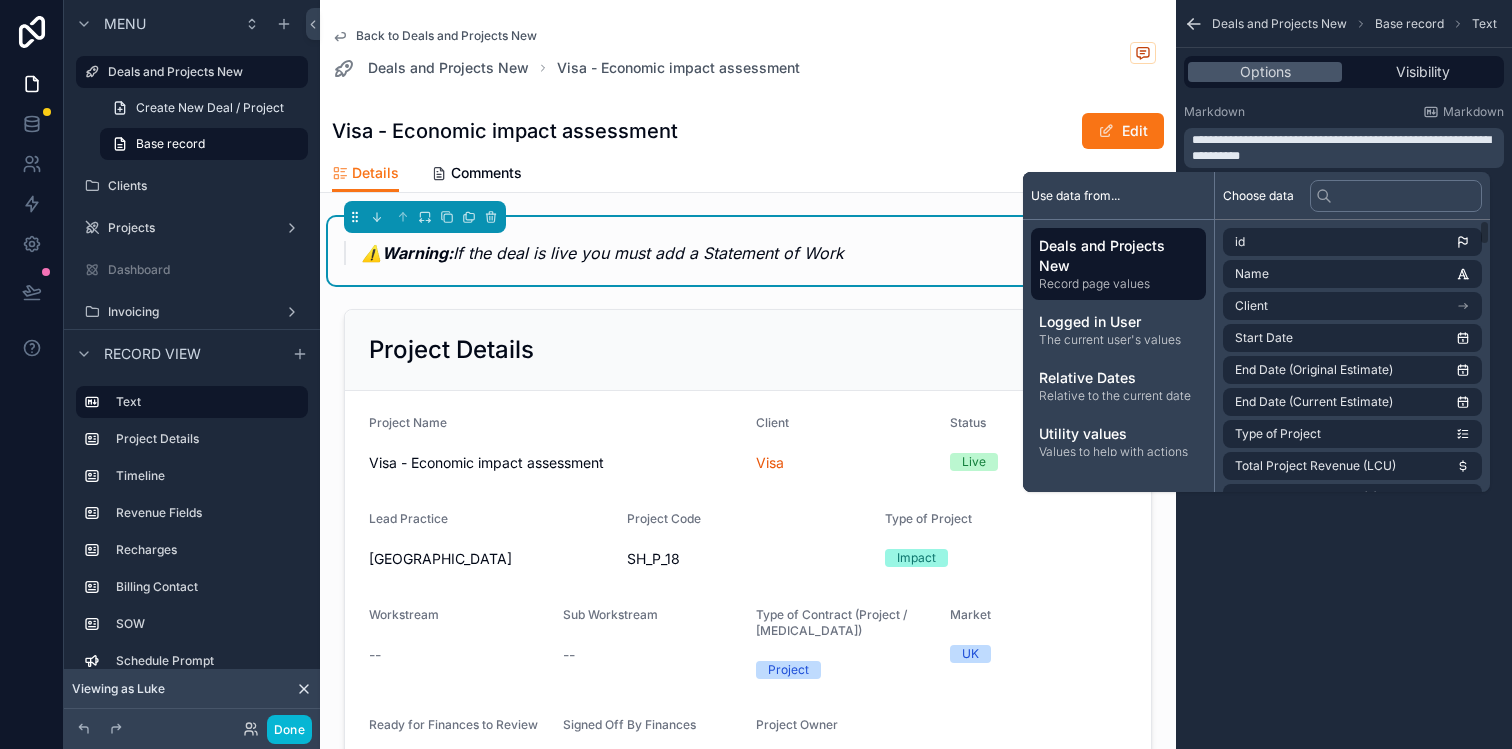click on "**********" at bounding box center (1344, 374) 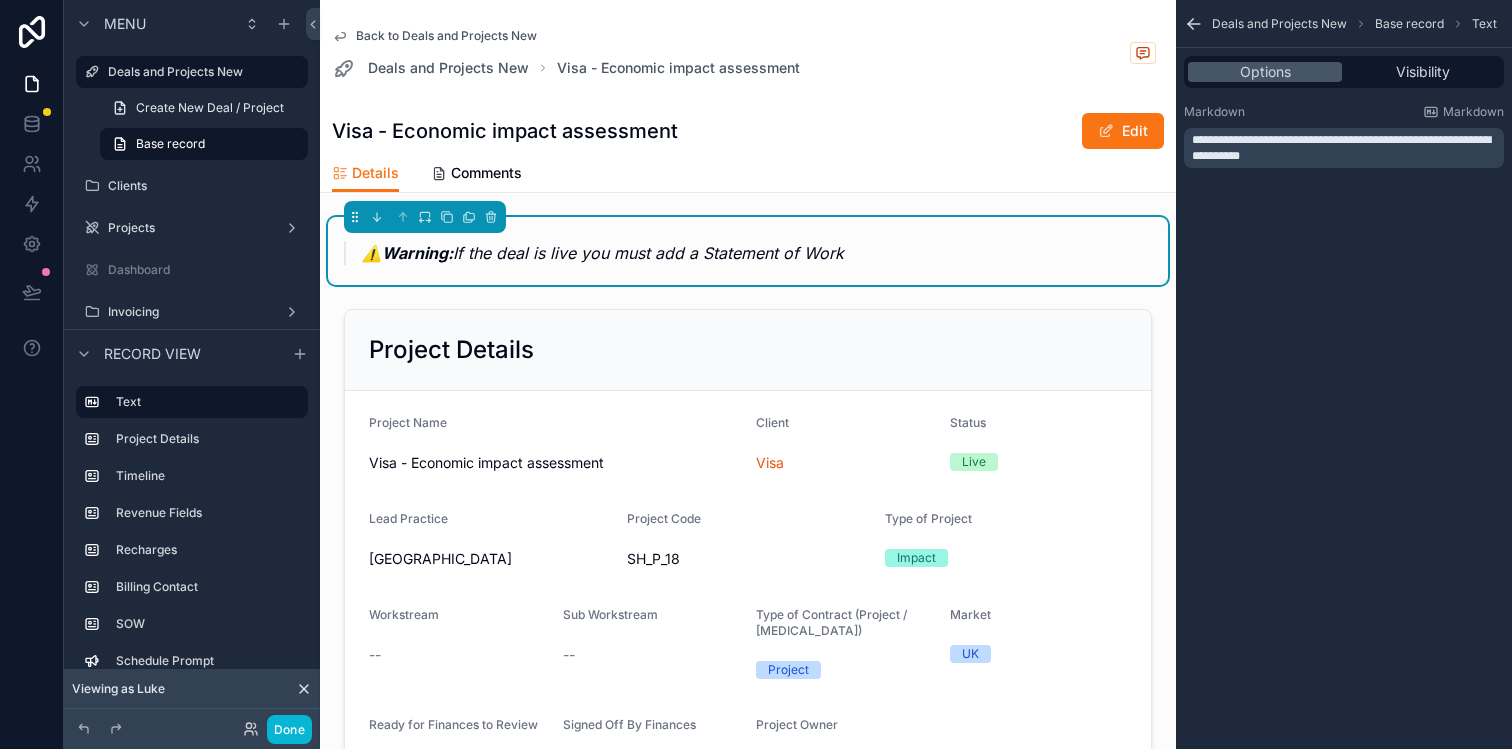 click on "**********" at bounding box center (1344, 104) 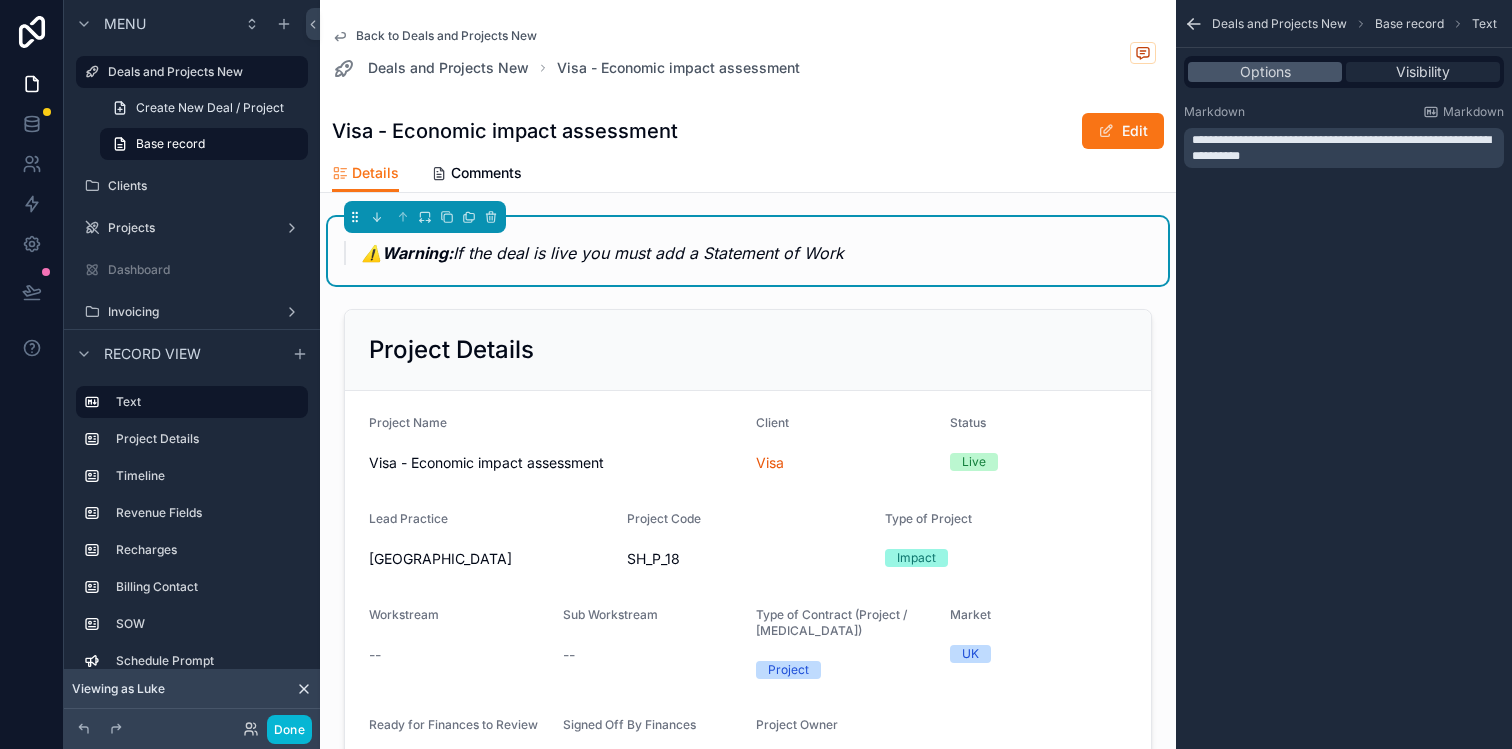 click on "Visibility" at bounding box center [1423, 72] 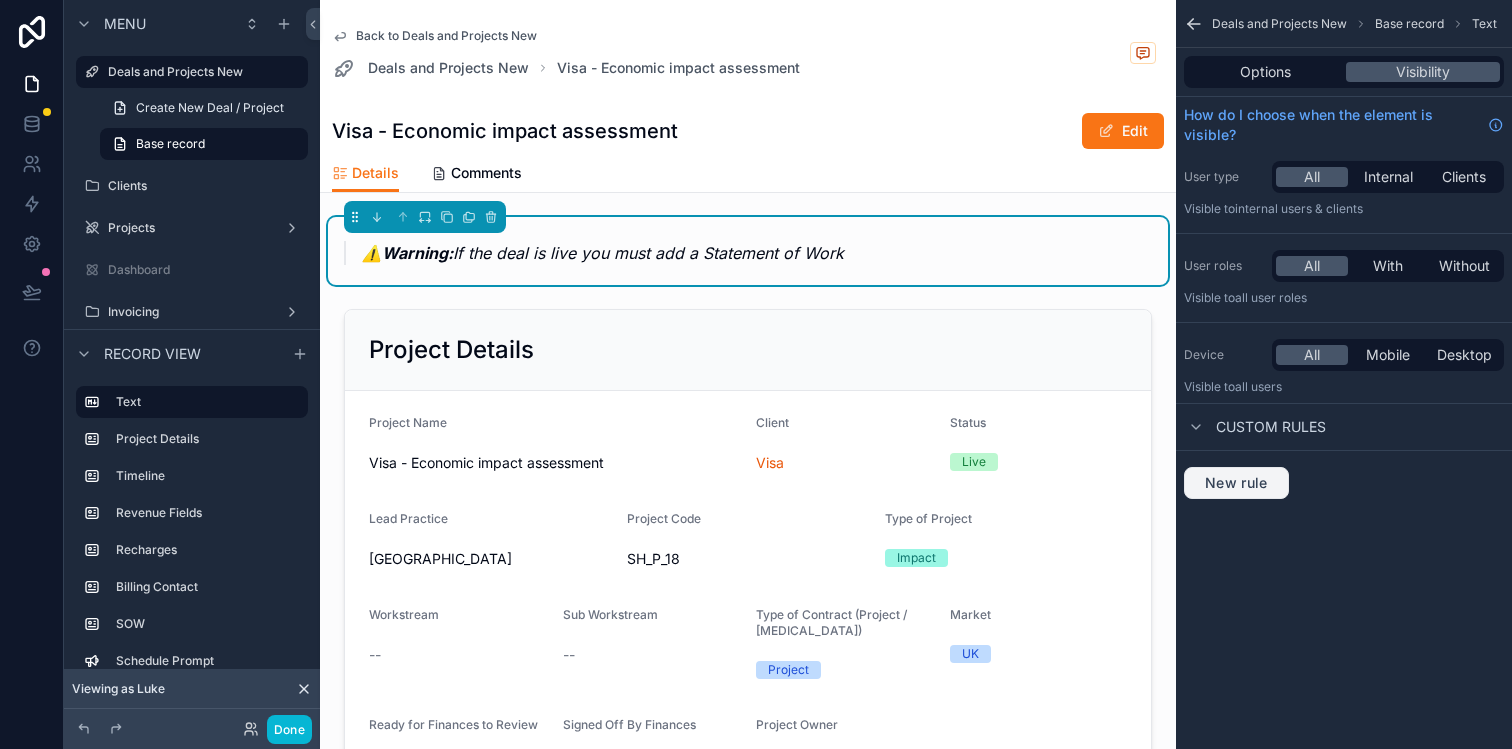 click on "New rule" at bounding box center [1236, 483] 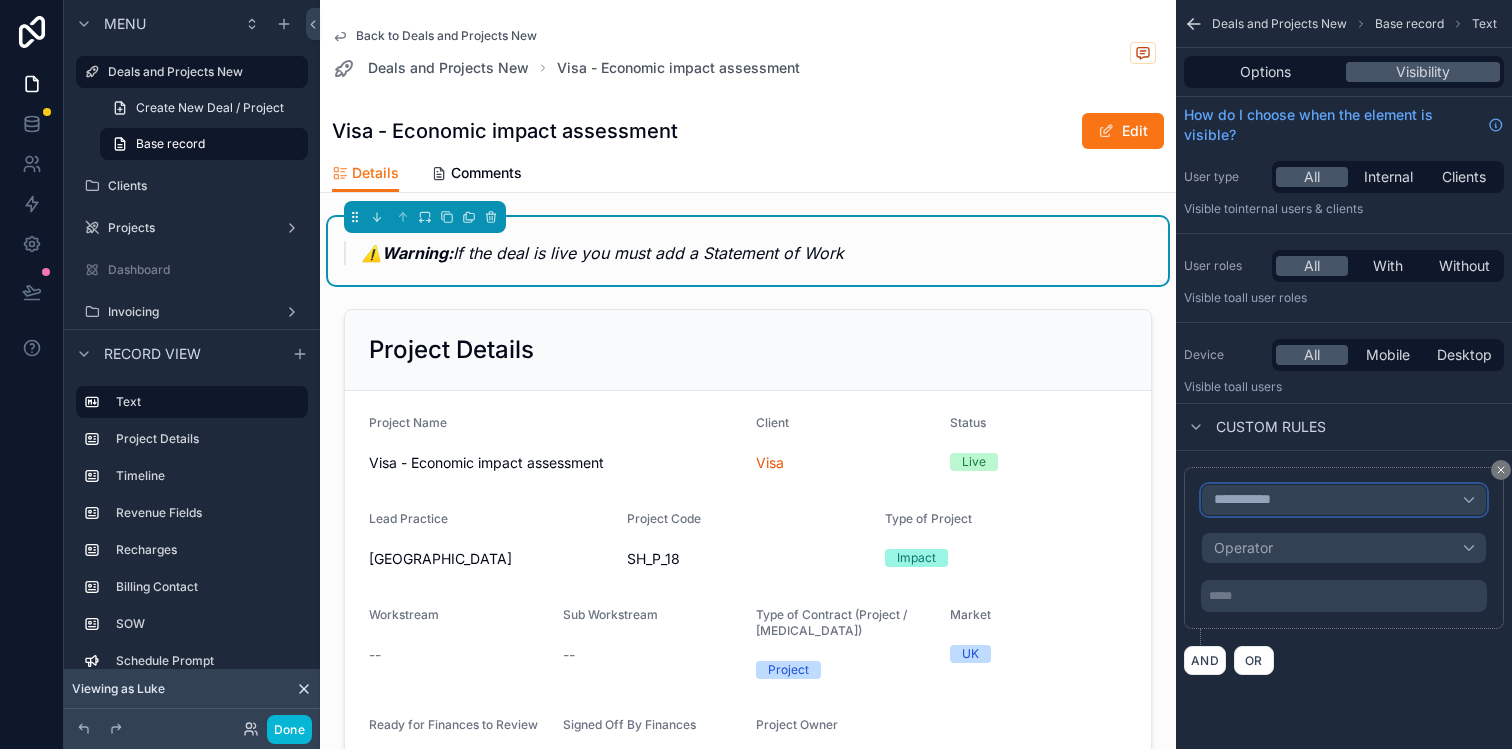 click on "**********" at bounding box center (1344, 500) 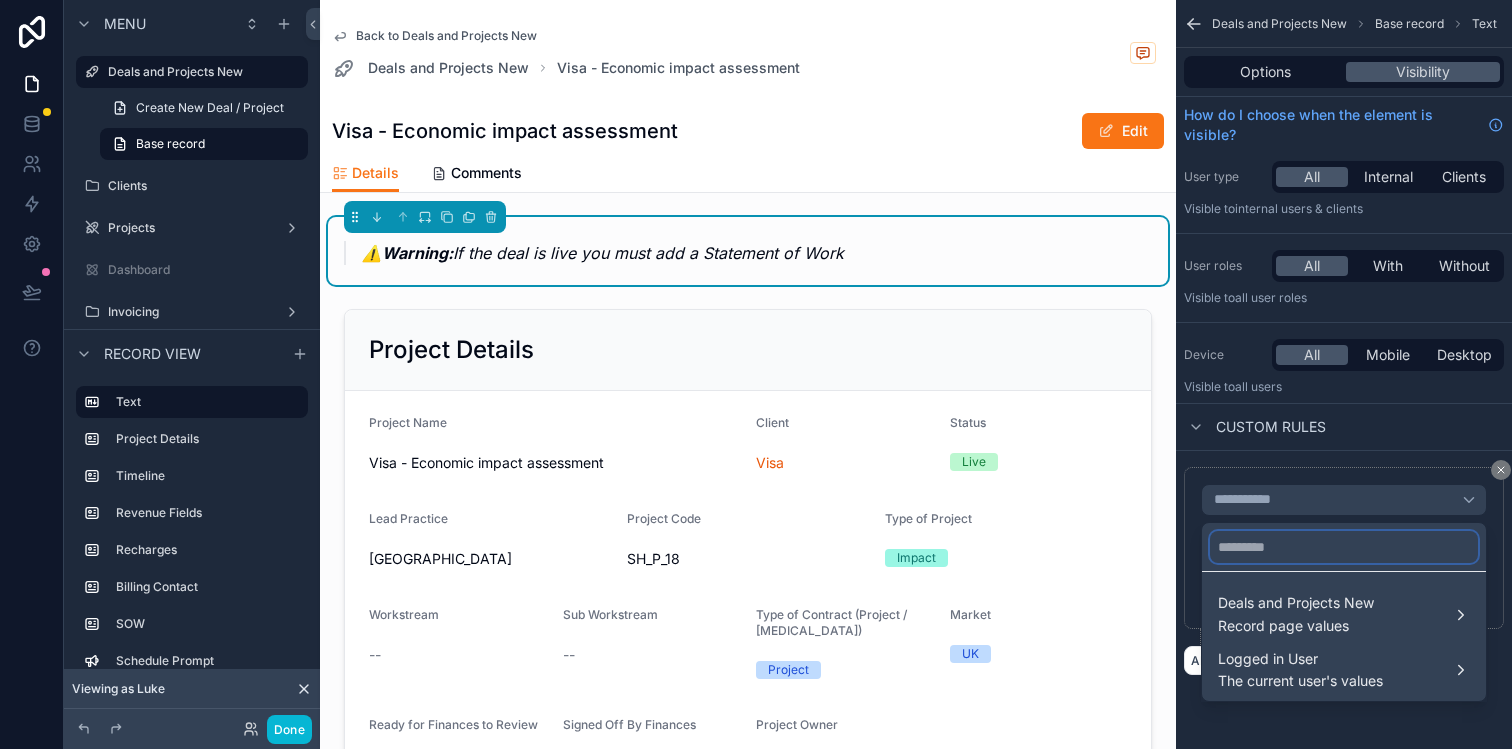 click at bounding box center [1344, 547] 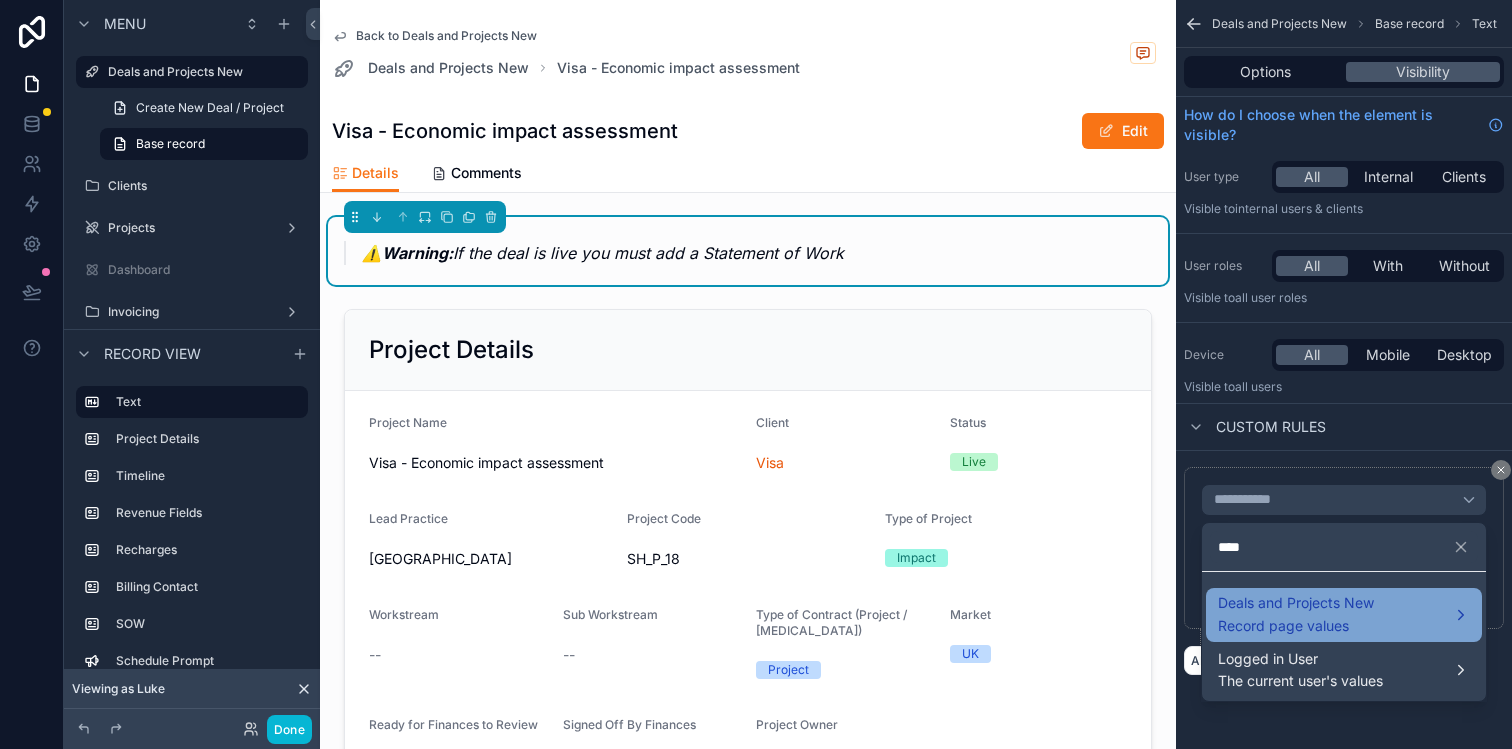 click on "Deals and Projects New" at bounding box center [1296, 603] 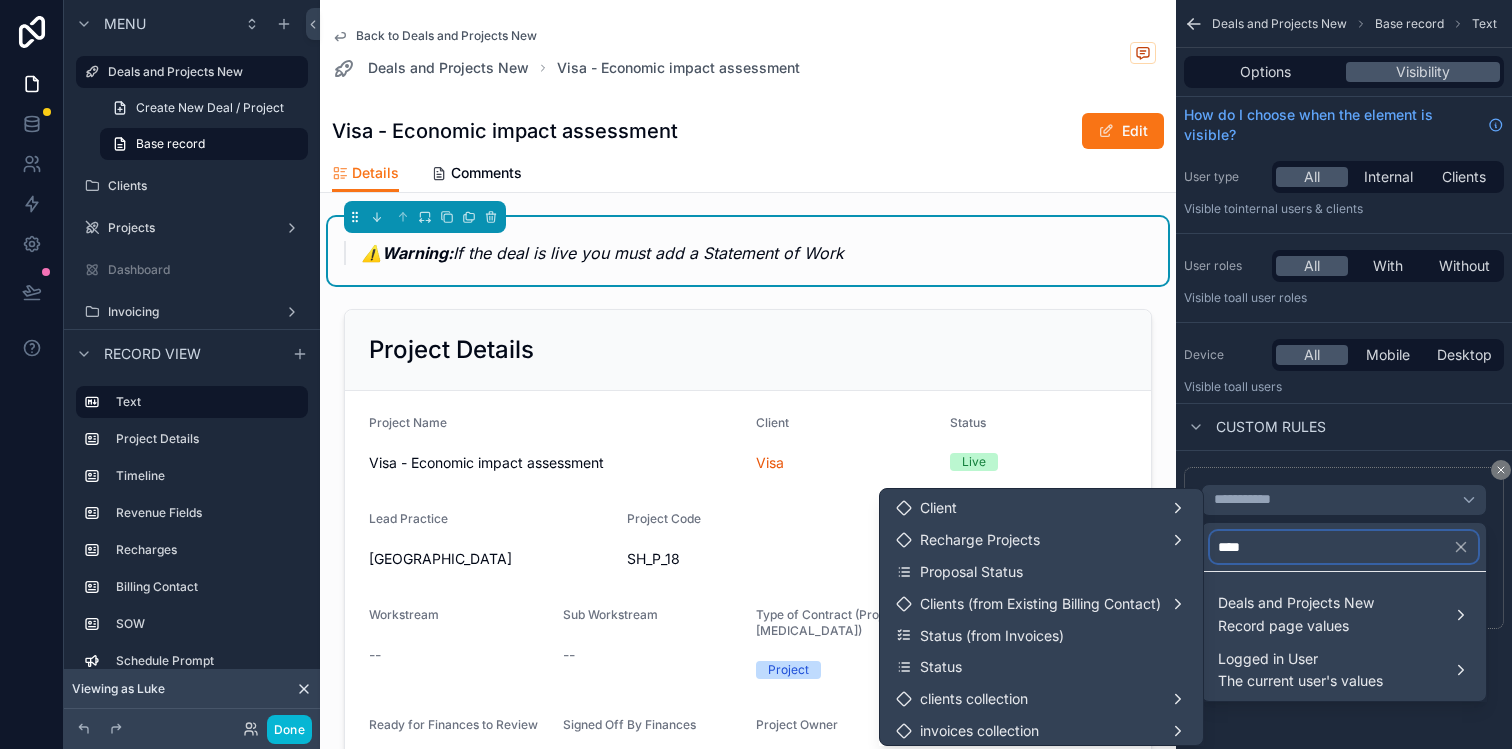 click on "****" at bounding box center [1344, 547] 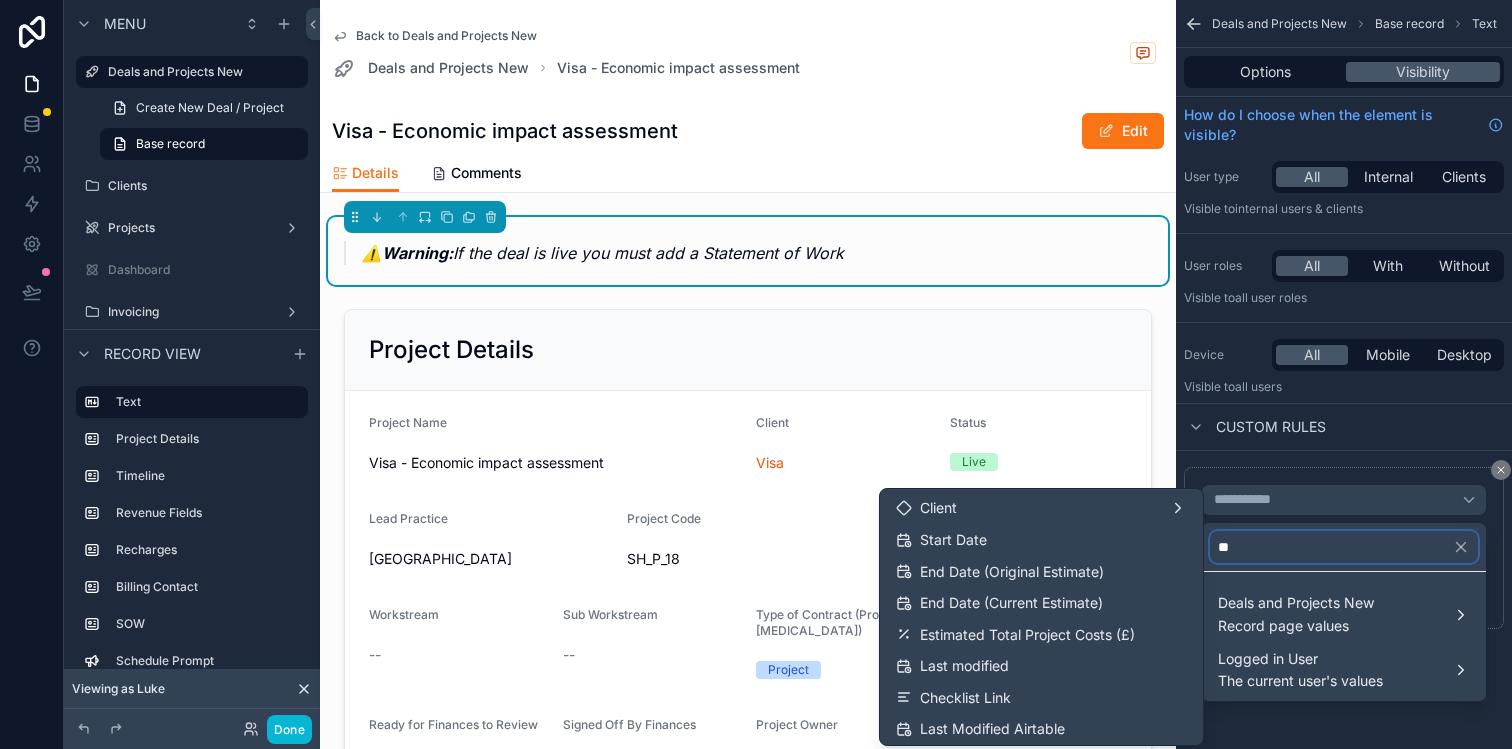 type on "*" 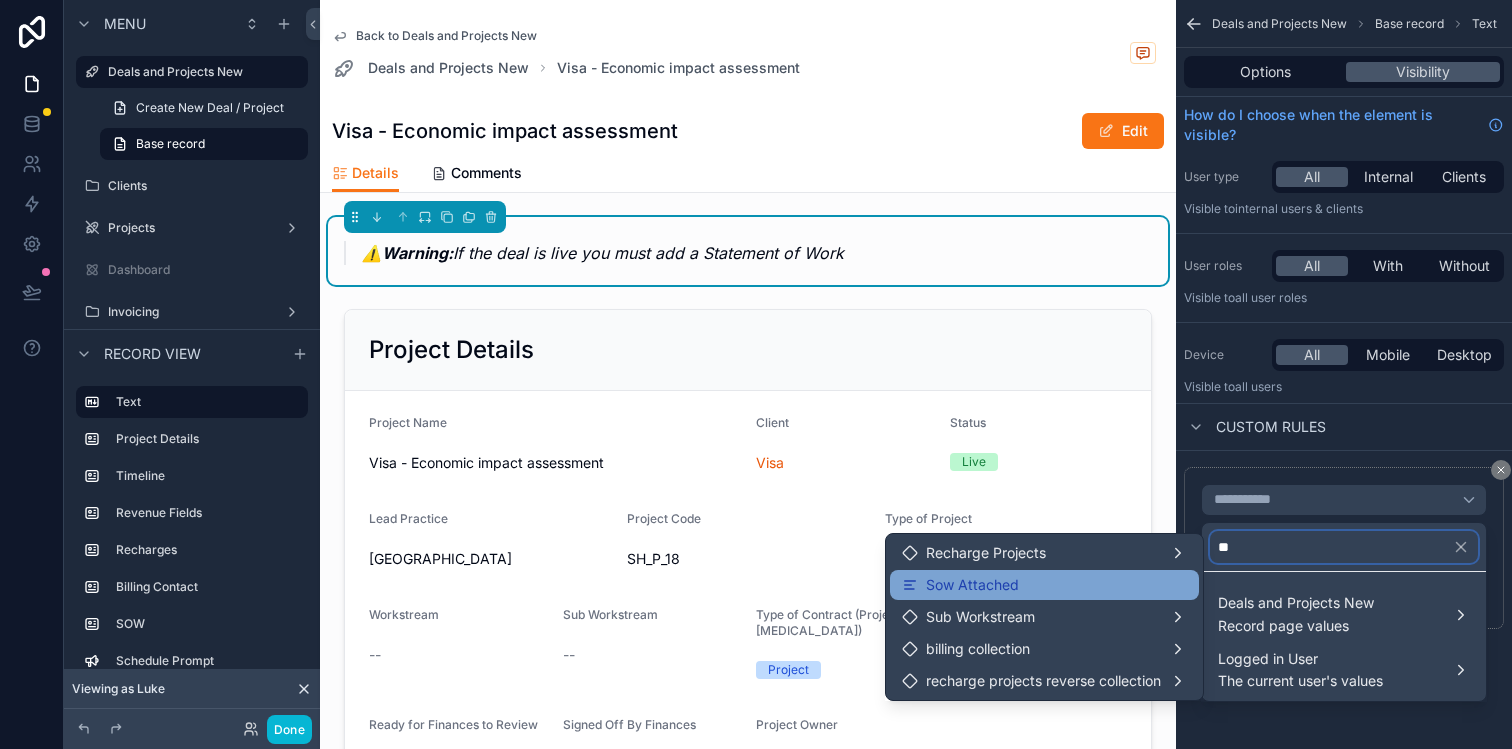 type on "**" 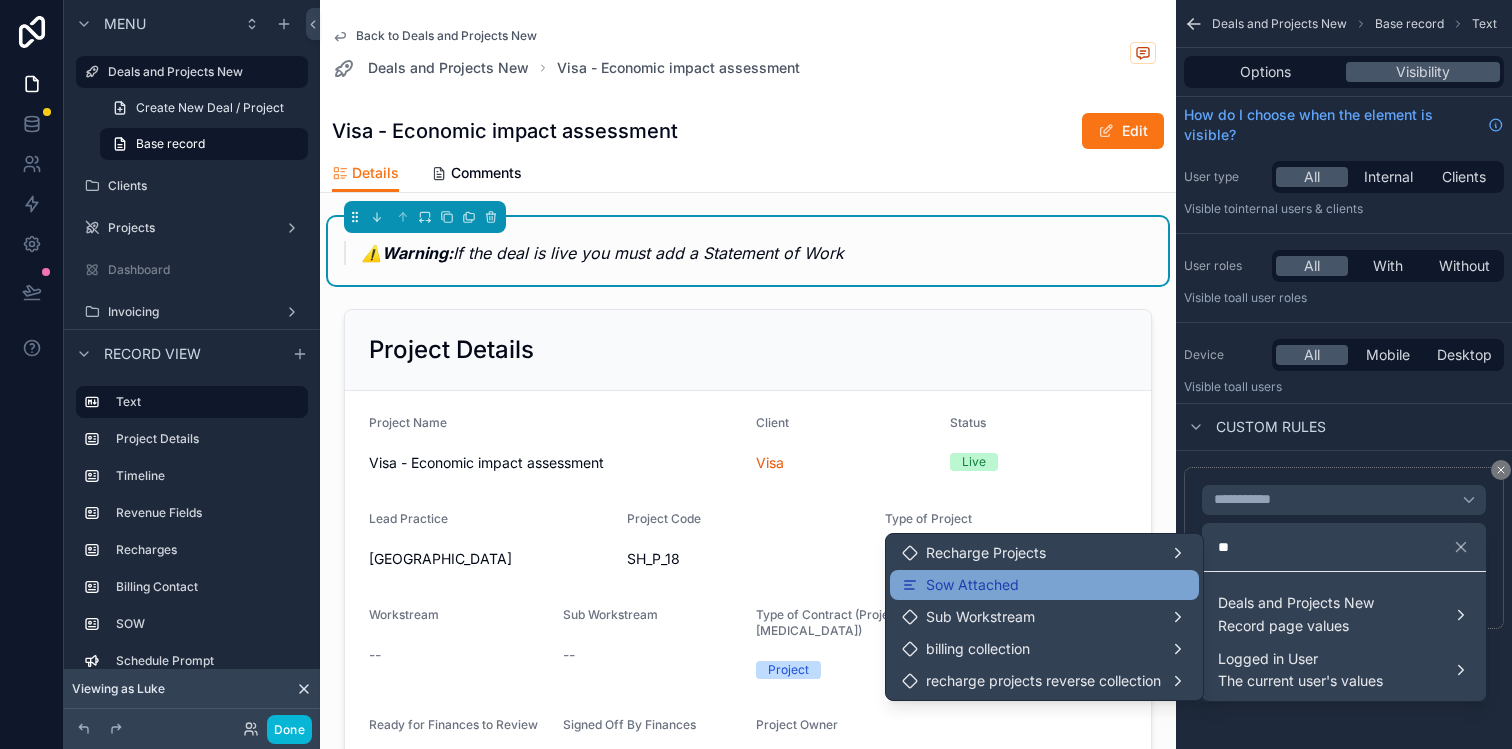 click on "Sow Attached" at bounding box center (1044, 585) 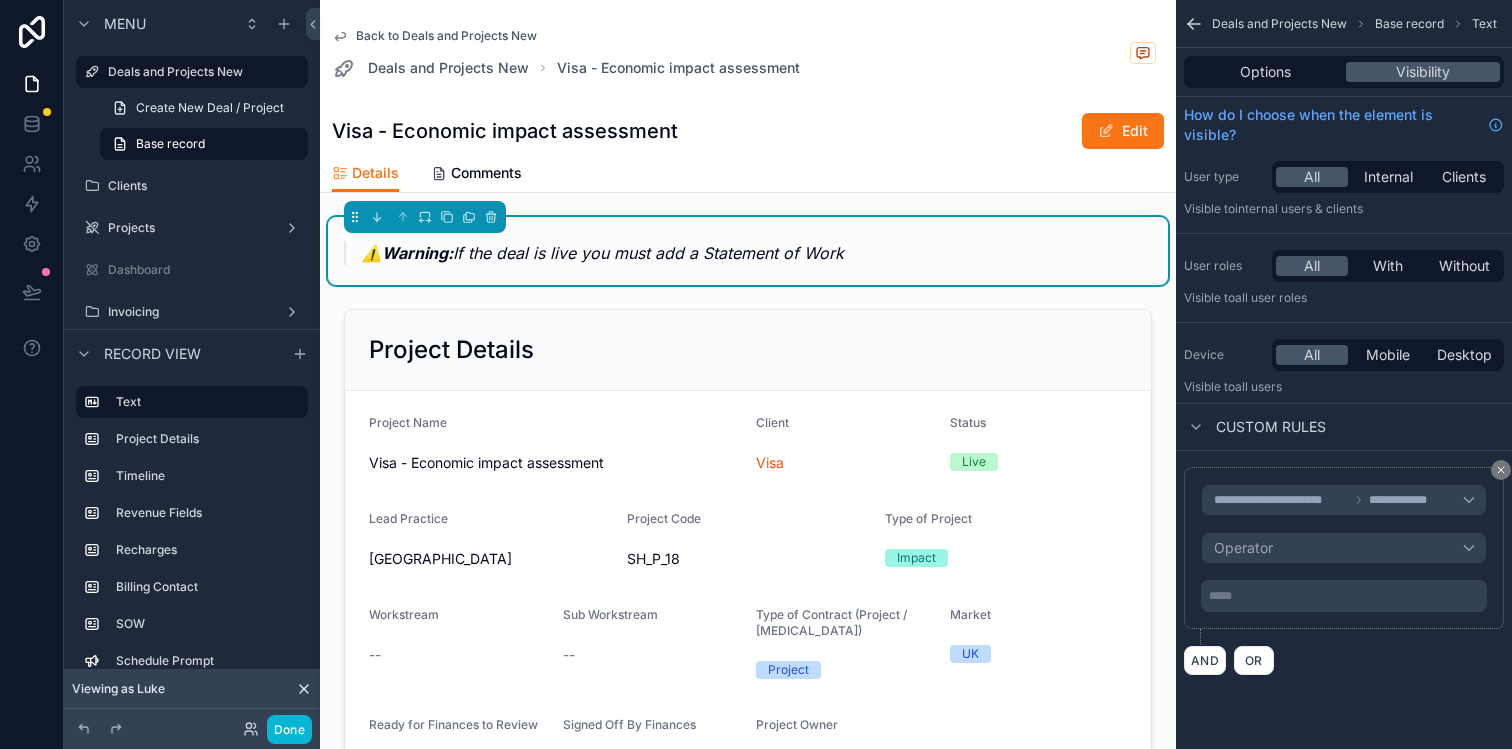 click on "***** ﻿" at bounding box center [1346, 596] 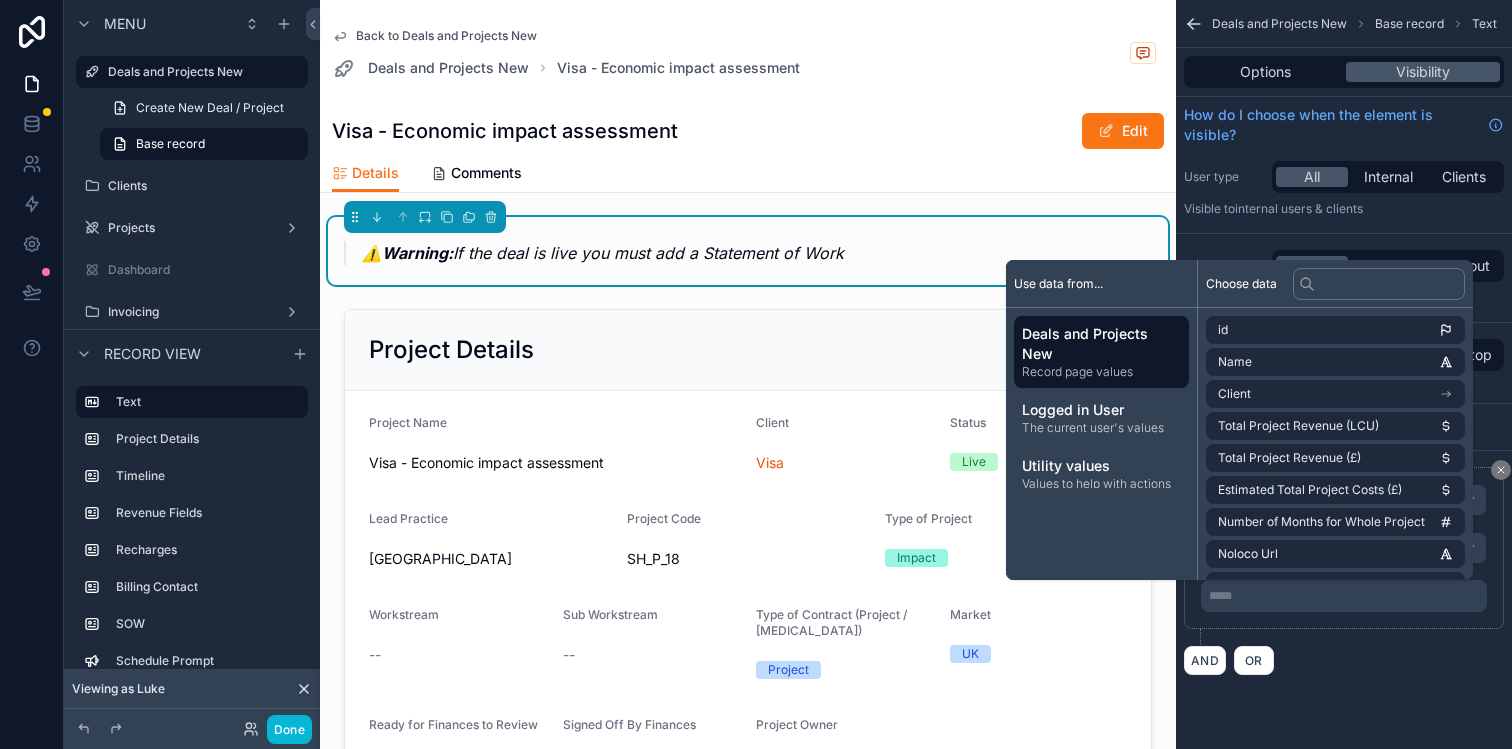 click on "***** ﻿" at bounding box center (1346, 596) 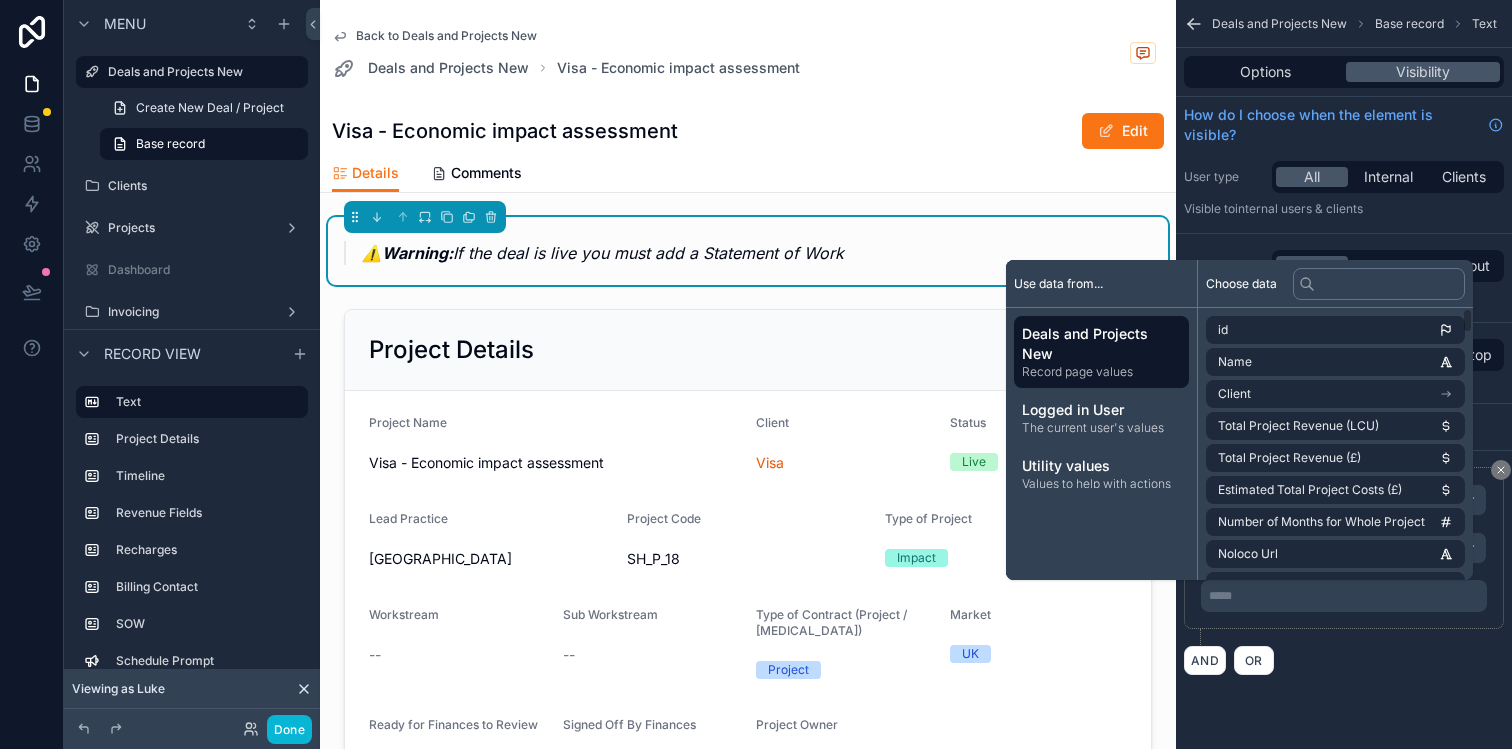 click on "⚠️  Warning:  If the deal is live you must add a Statement of Work Project Details Project Name Visa - Economic impact assessment Client Visa Status Live Lead Practice Stonehaven Project Code SH_P_18 Type of Project Impact Workstream -- Sub Workstream -- Type of Contract (Project / [MEDICAL_DATA]) Project Market UK Ready for Finances to Review -- Signed Off By Finances -- Project Owner [PERSON_NAME] Project Timeline Start Date [DATE] End Date (Original Estimate) [DATE] End Date (Current Estimate) [DATE] Number of Months for Whole Project 6 Project Revenue Total Project Revenue (LCU) 133,500.00 Invoicing Currency (LCU) GBP (£) Total Project Revenue (£) £133,500.00 Estimated Total Project Costs (£) -- Net Revenue (Pre Recharge) 133,500 Recharges Recharges Exist Recharge Practice 1 Tech & Media Recharge Practice 2 -- Recharge Practice 3 -- Recharge Practice 4 -- Recharge Amount 1 £113,475.00 Recharge Amount 2 -- Recharge Amount 3 -- Recharge Amount 4 -- Total Recharges 113,475 Billing Contact -- --" at bounding box center [748, 2180] 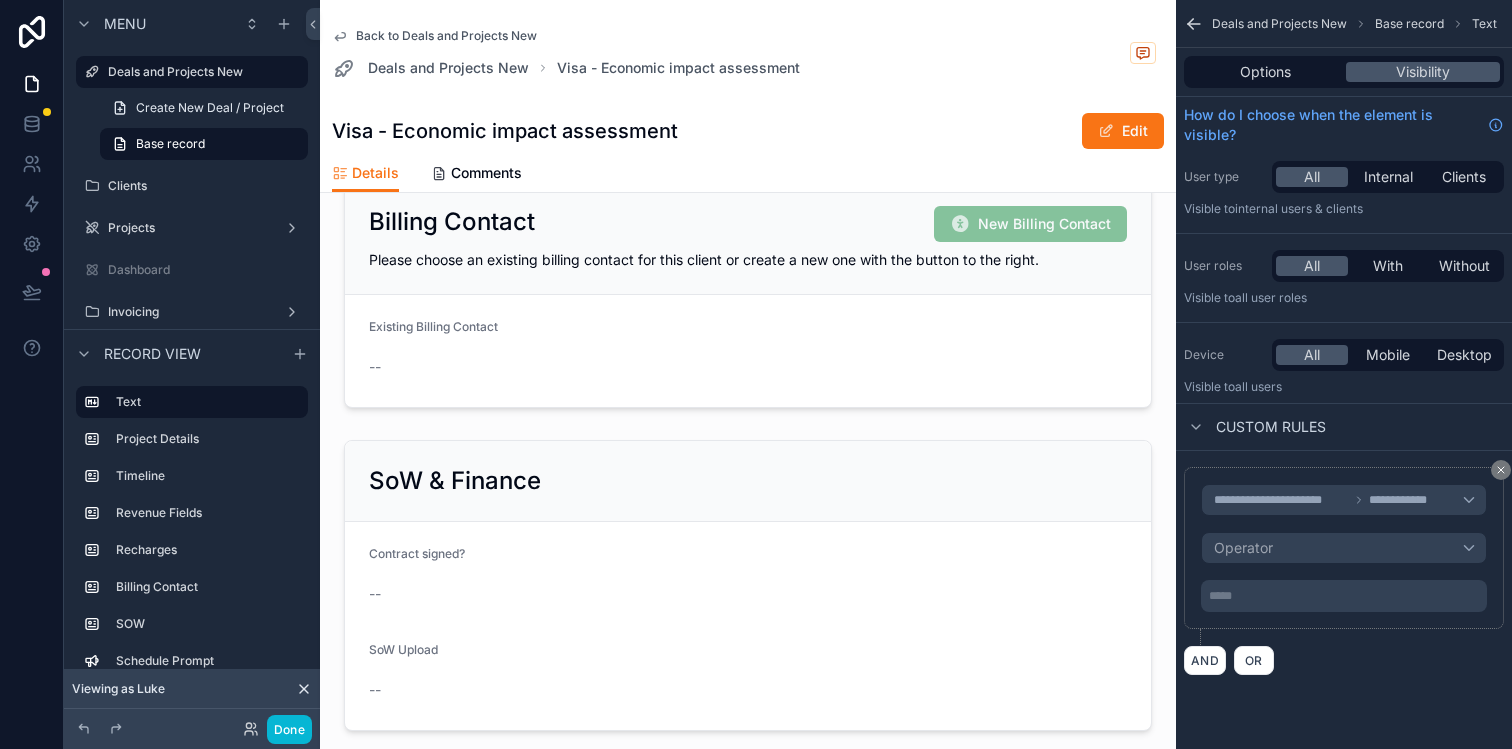 scroll, scrollTop: 1858, scrollLeft: 0, axis: vertical 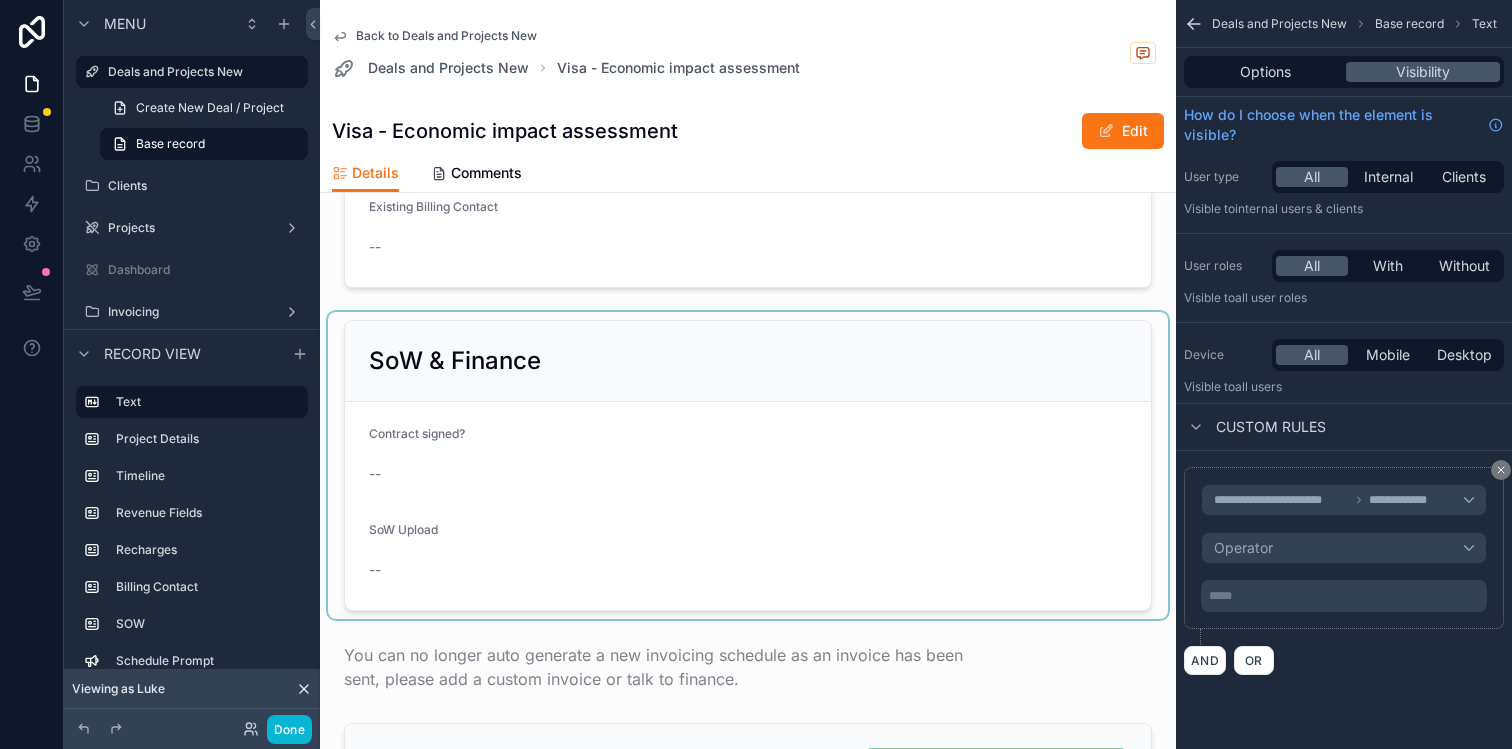 click at bounding box center [748, 465] 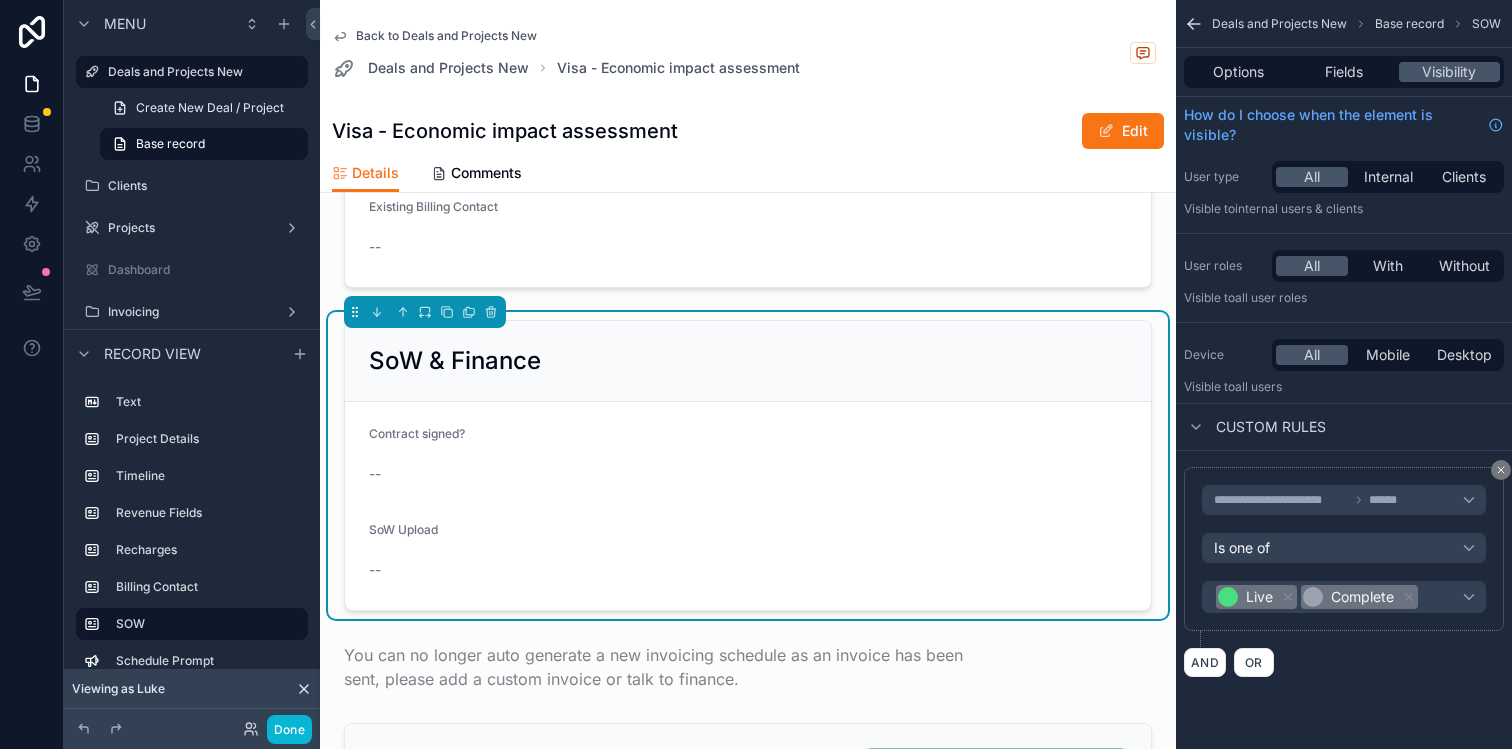 click on "Contract signed? -- SoW Upload --" at bounding box center [748, 506] 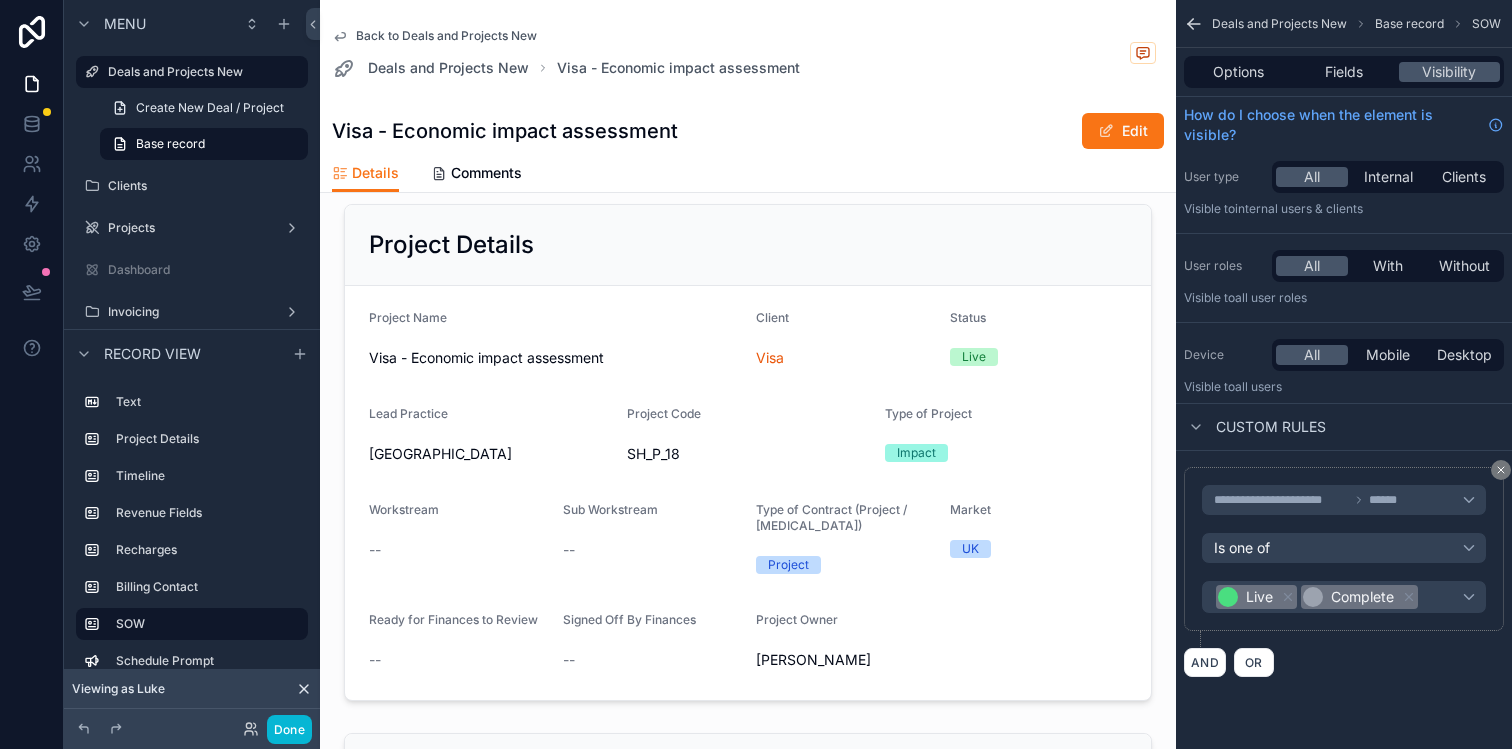scroll, scrollTop: 0, scrollLeft: 0, axis: both 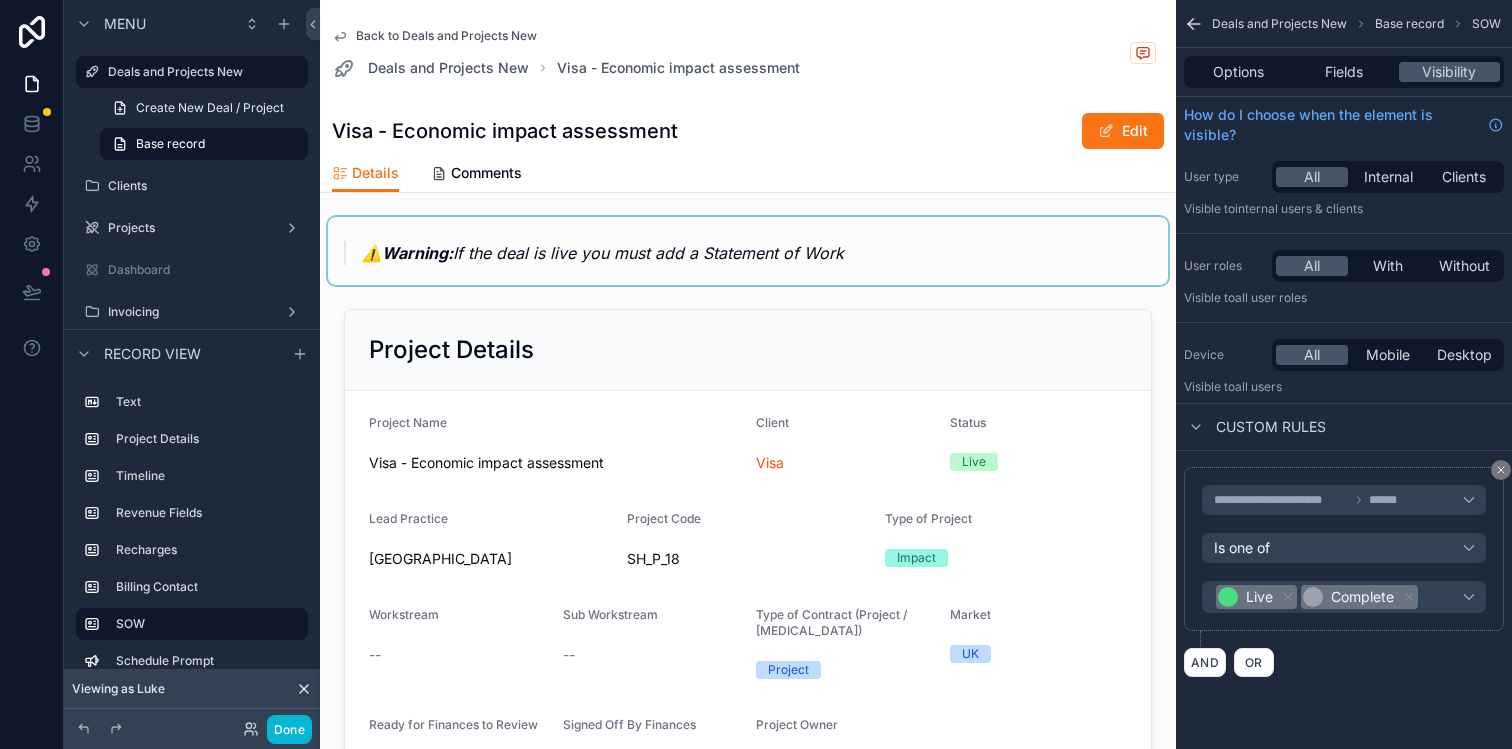 click at bounding box center [748, 251] 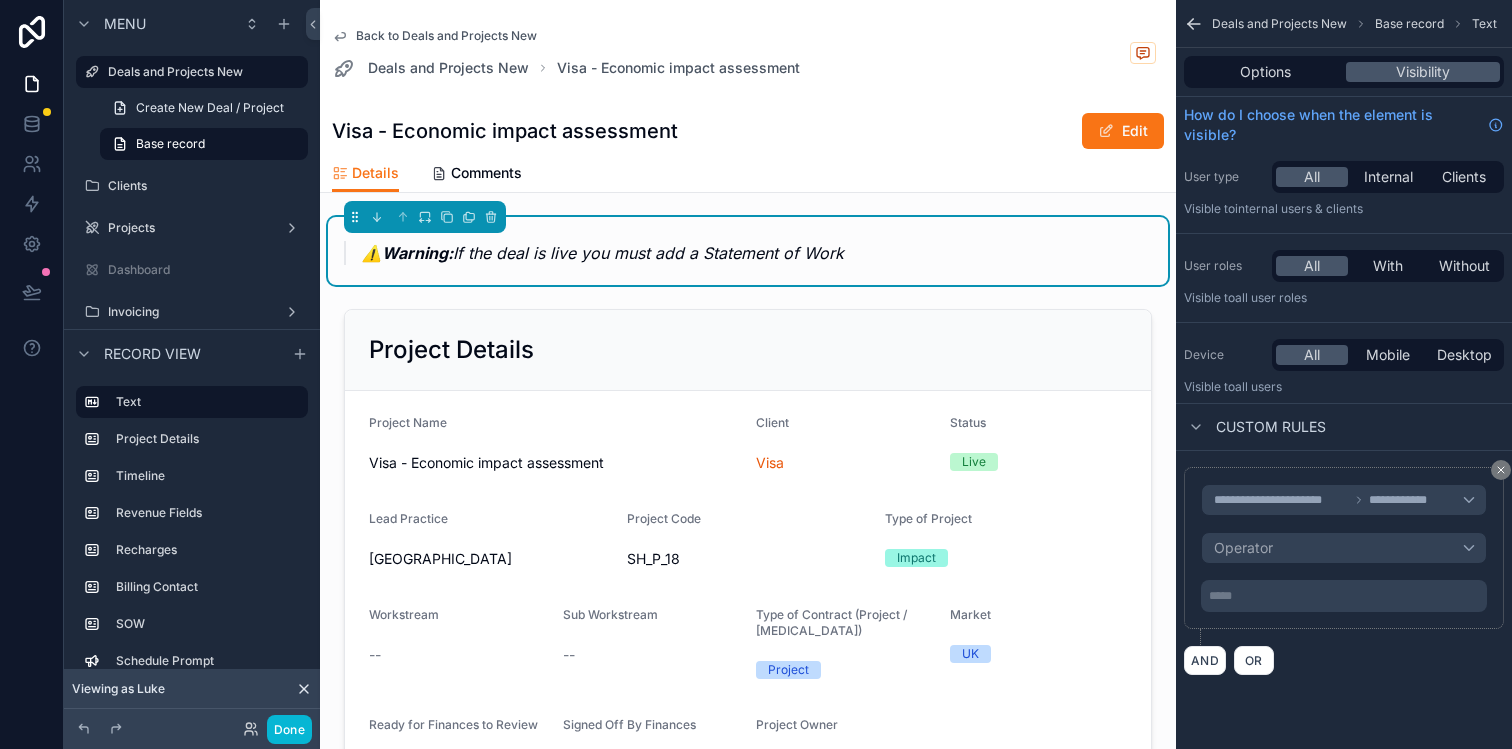 click on "***** ﻿" at bounding box center [1346, 596] 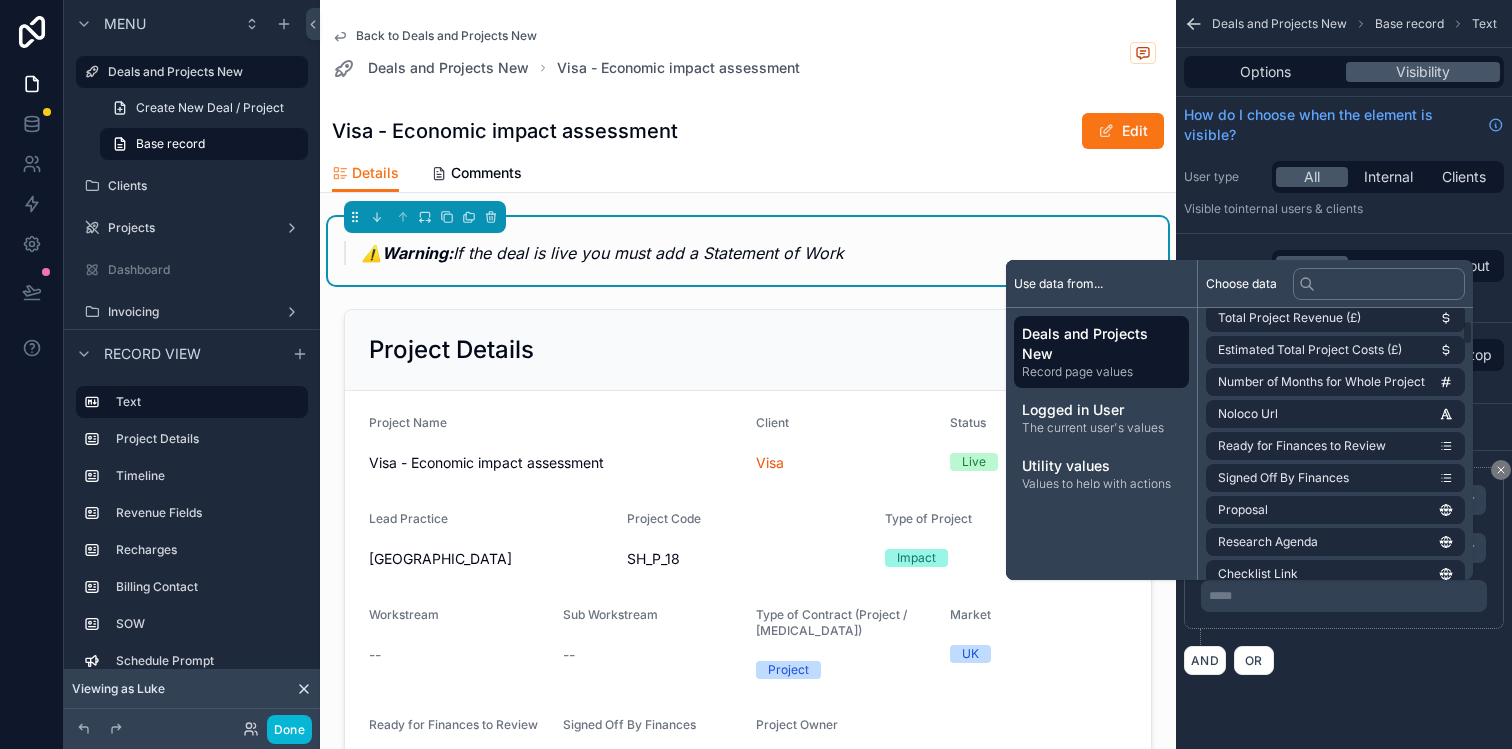 scroll, scrollTop: 262, scrollLeft: 0, axis: vertical 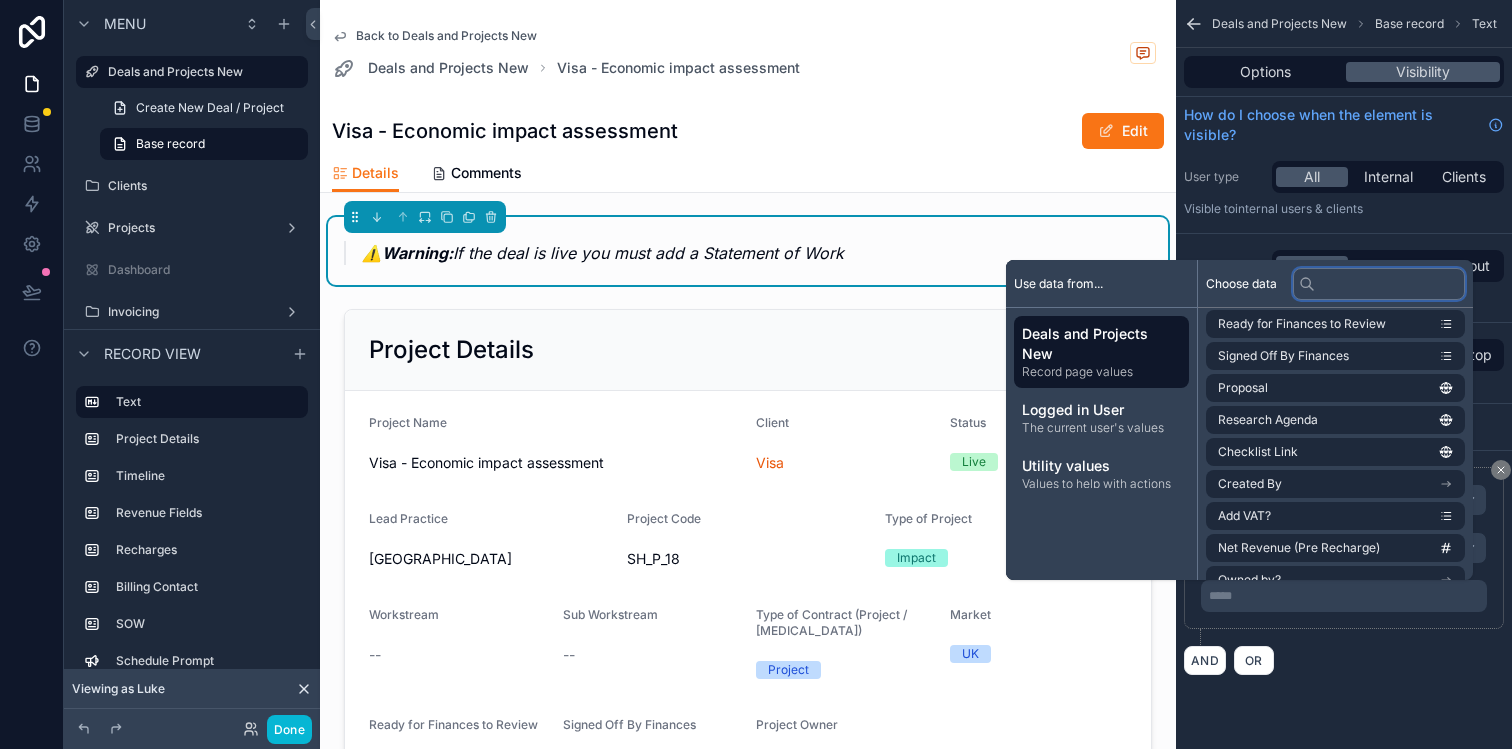 click at bounding box center (1379, 284) 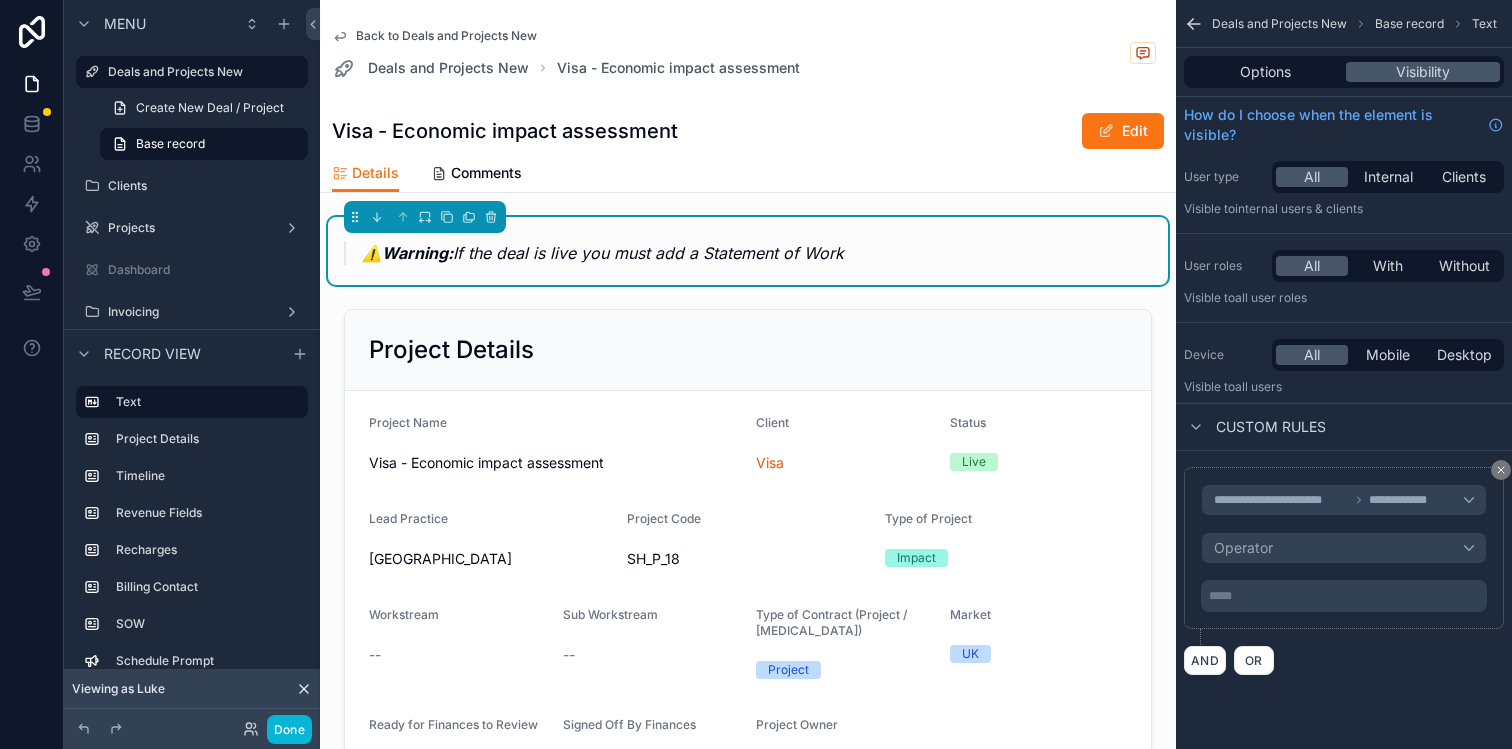 click on "**********" at bounding box center [1344, 548] 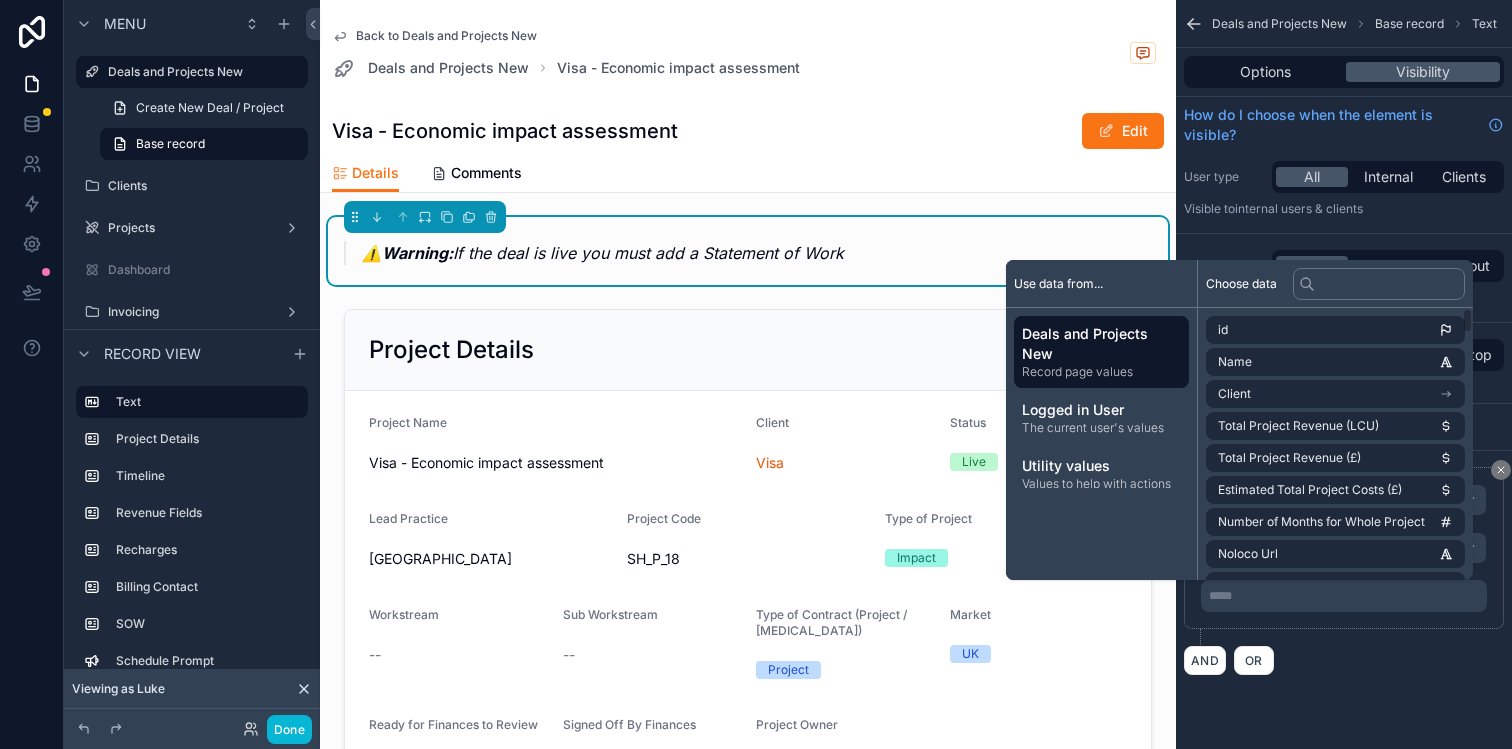 click on "***** ﻿" at bounding box center (1344, 596) 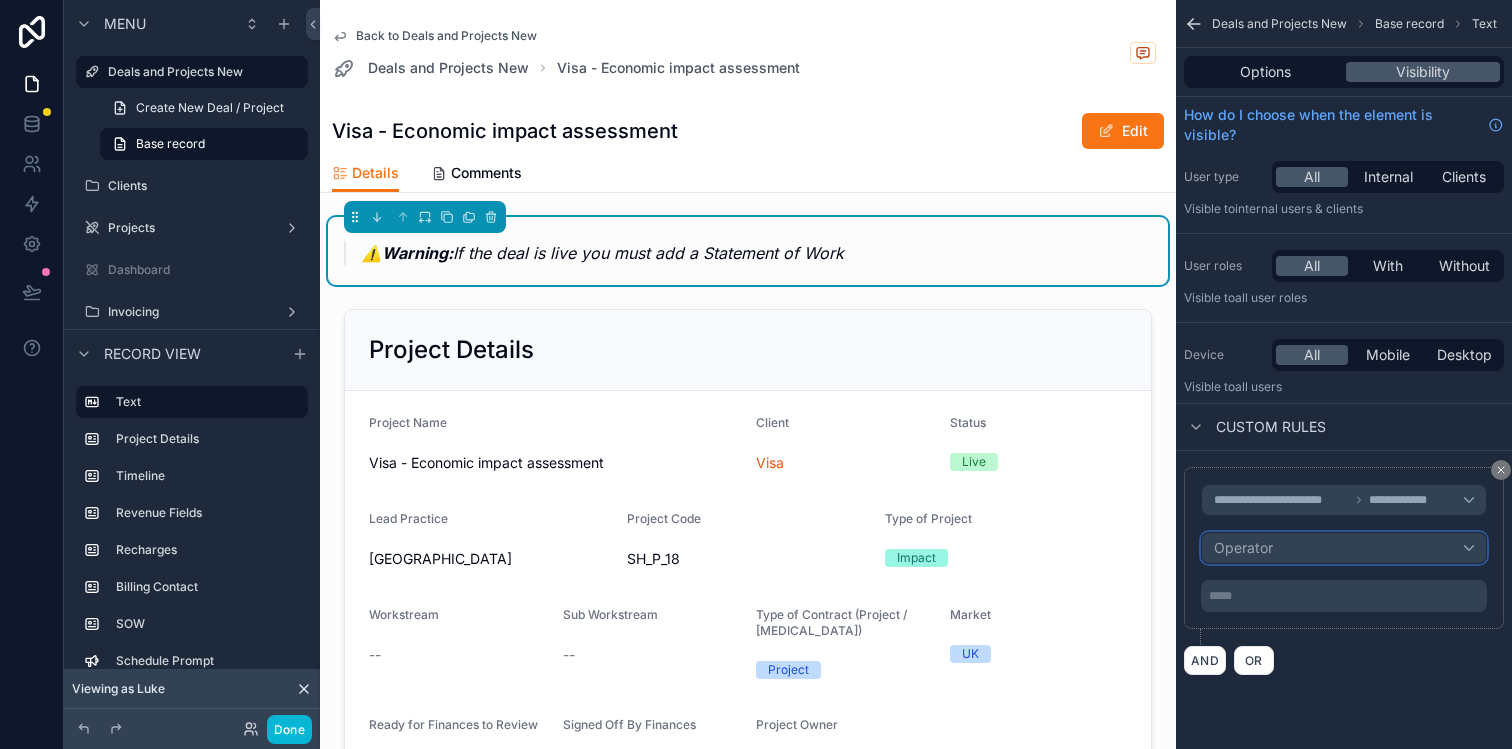 click on "Operator" at bounding box center (1344, 548) 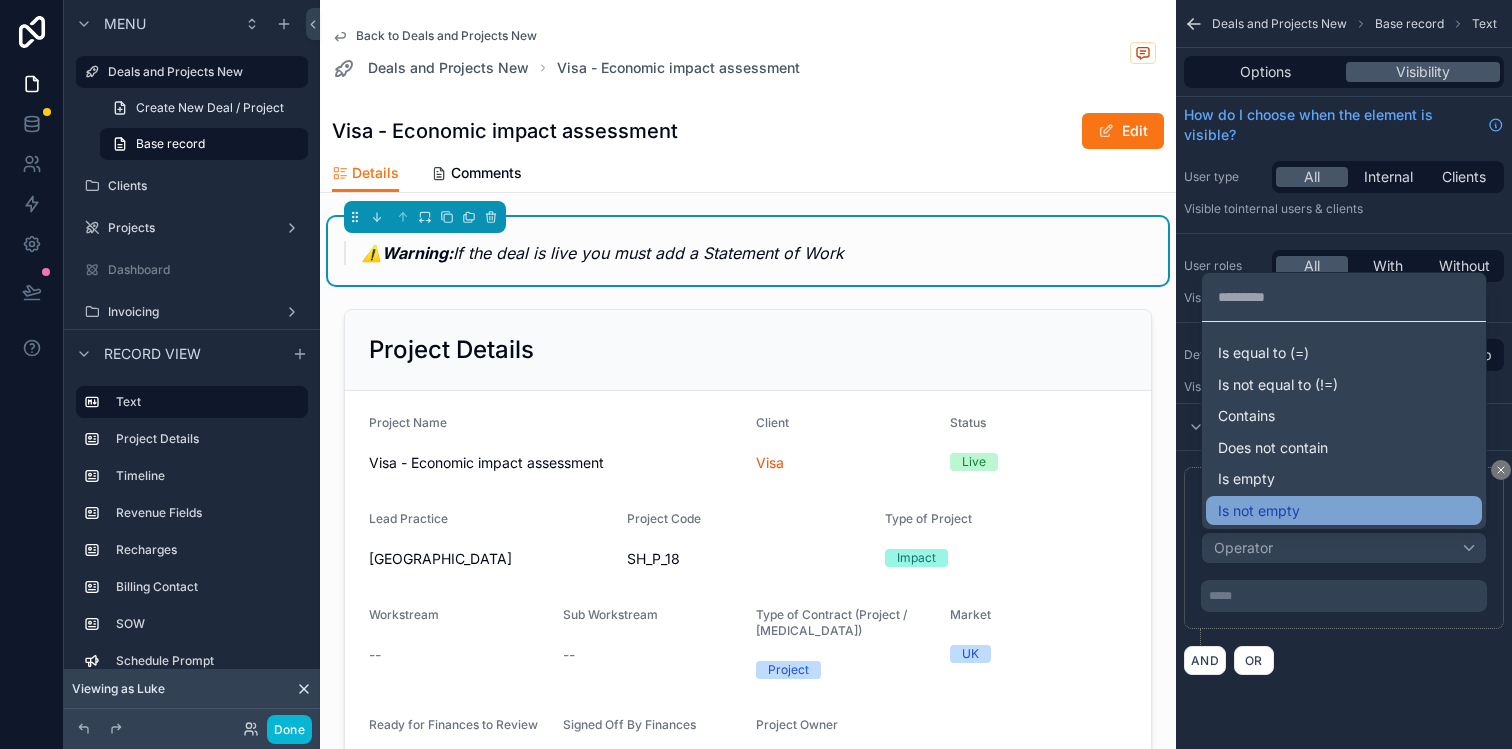 click on "Is not empty" at bounding box center [1344, 511] 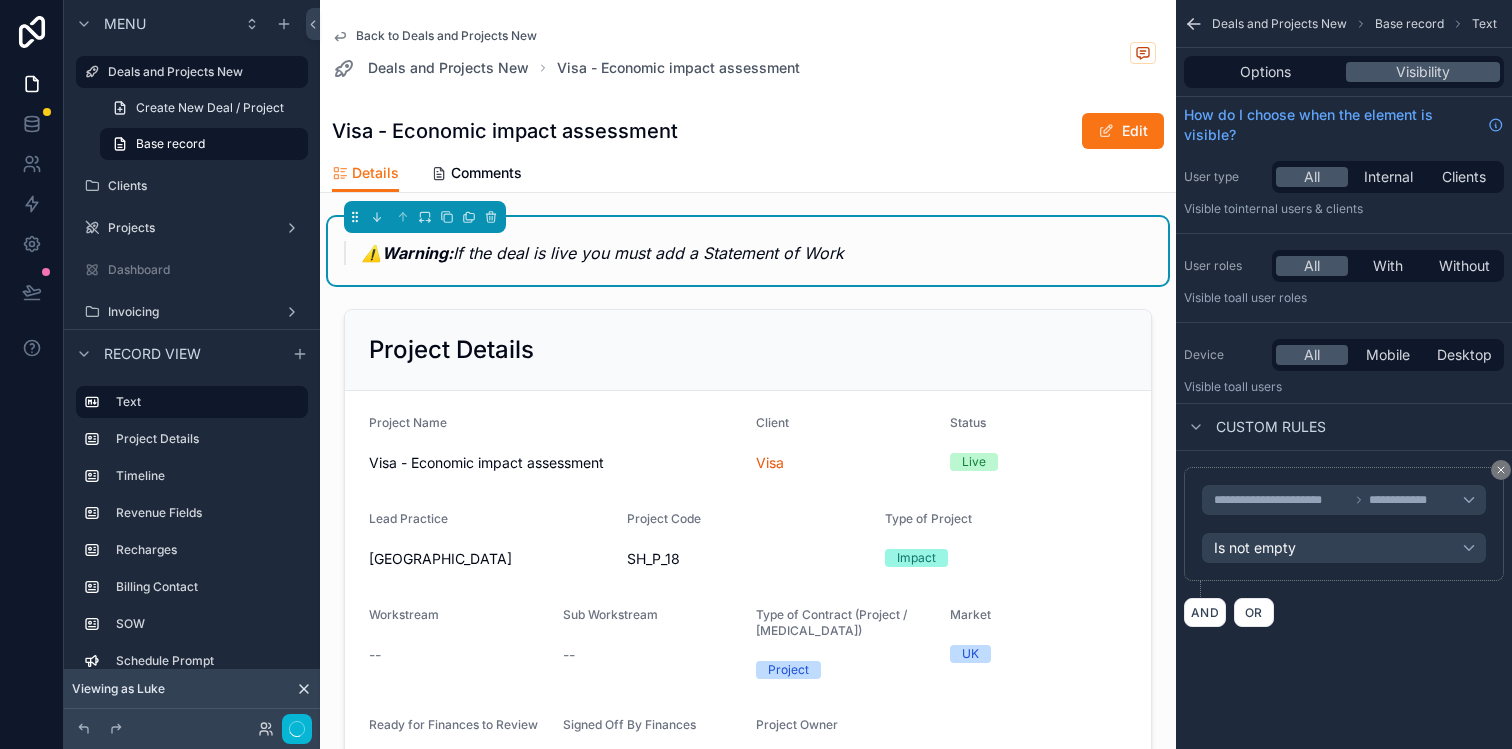 click on "AND OR" at bounding box center (1344, 612) 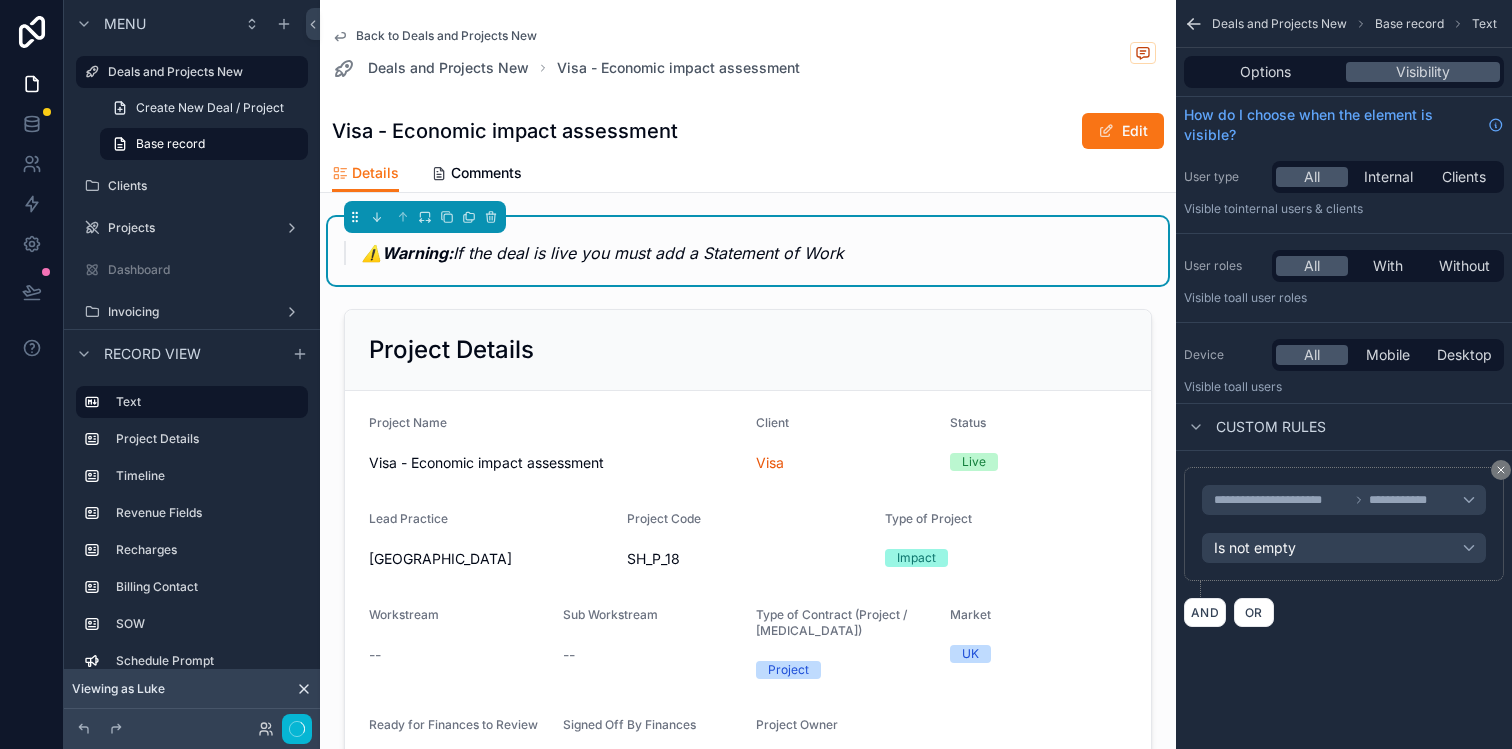 click on "**********" at bounding box center (1344, 532) 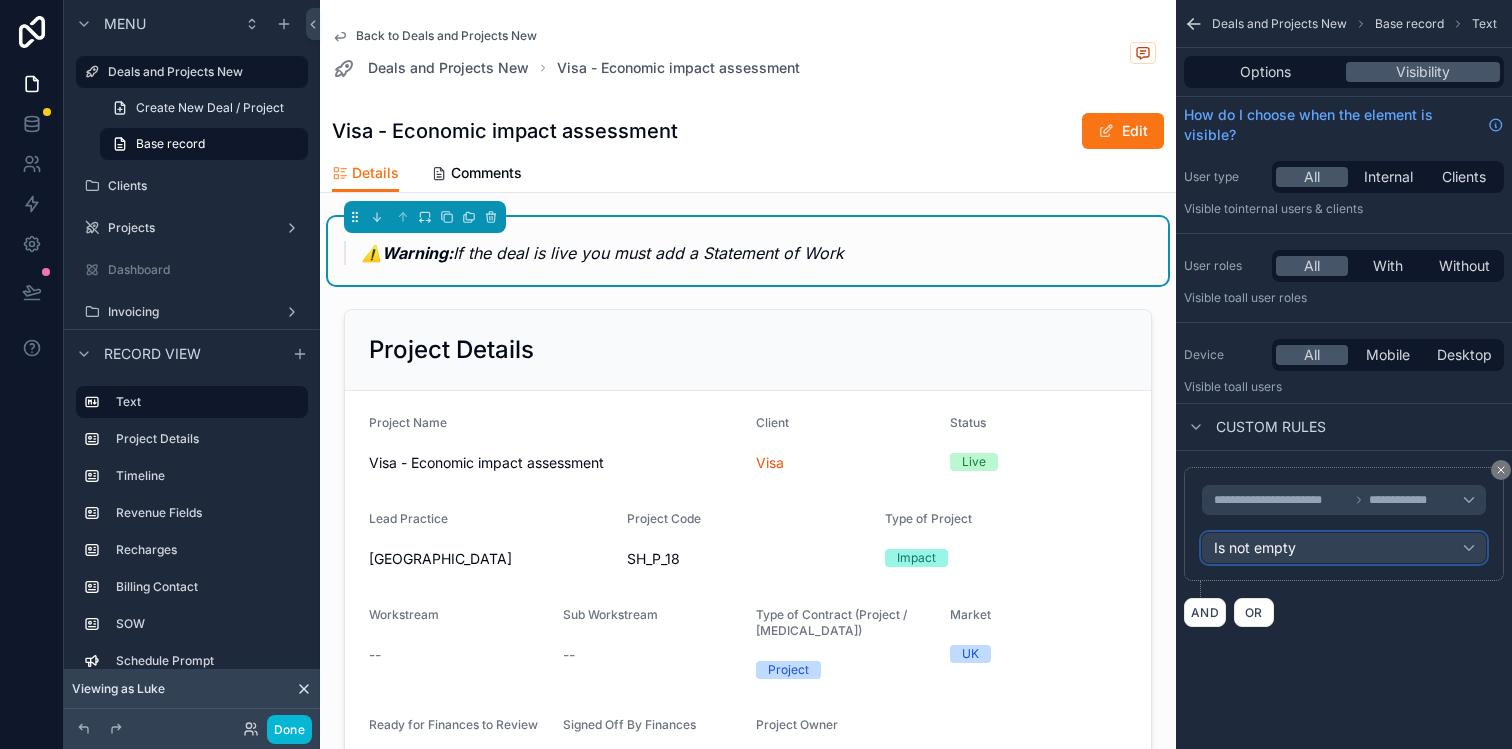 click on "Is not empty" at bounding box center [1344, 548] 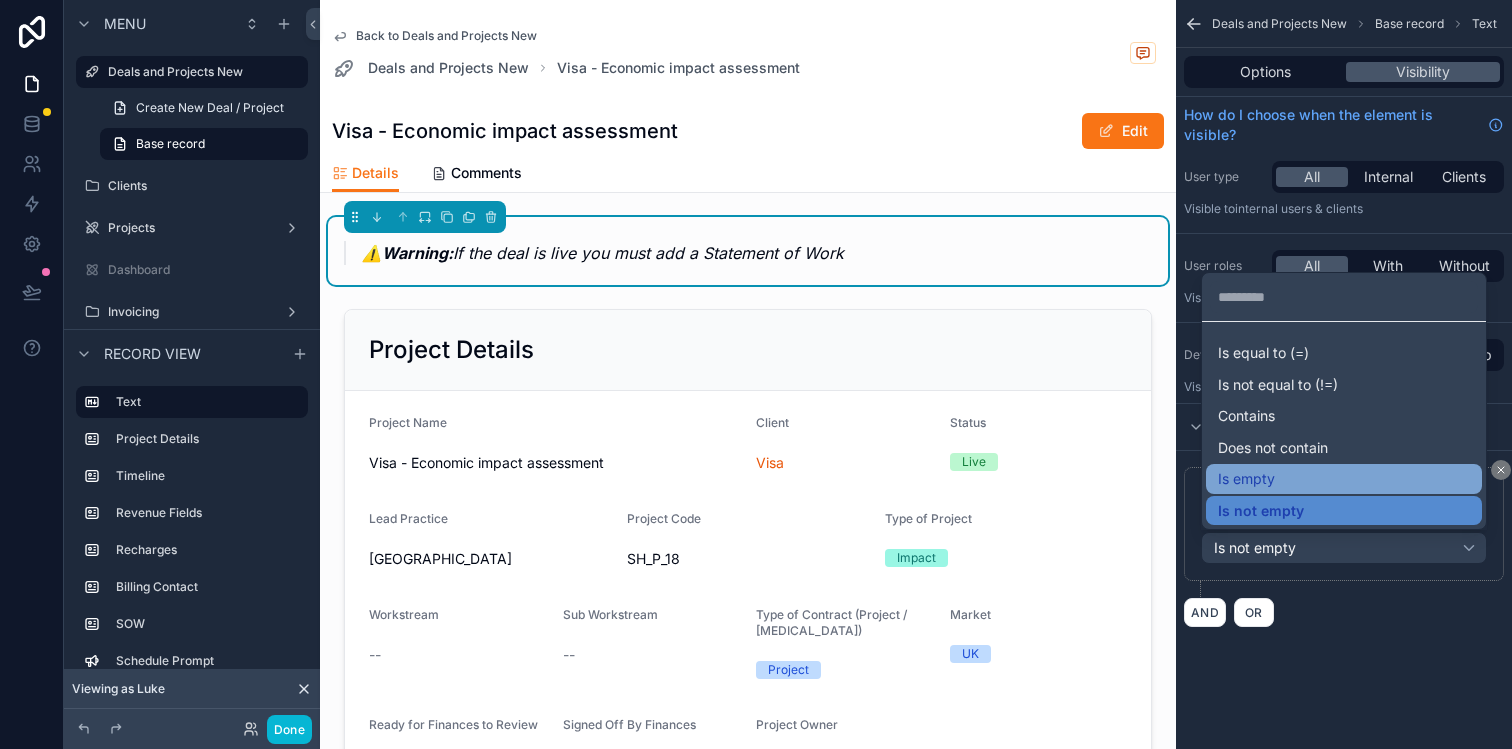 click on "Is empty" at bounding box center (1344, 479) 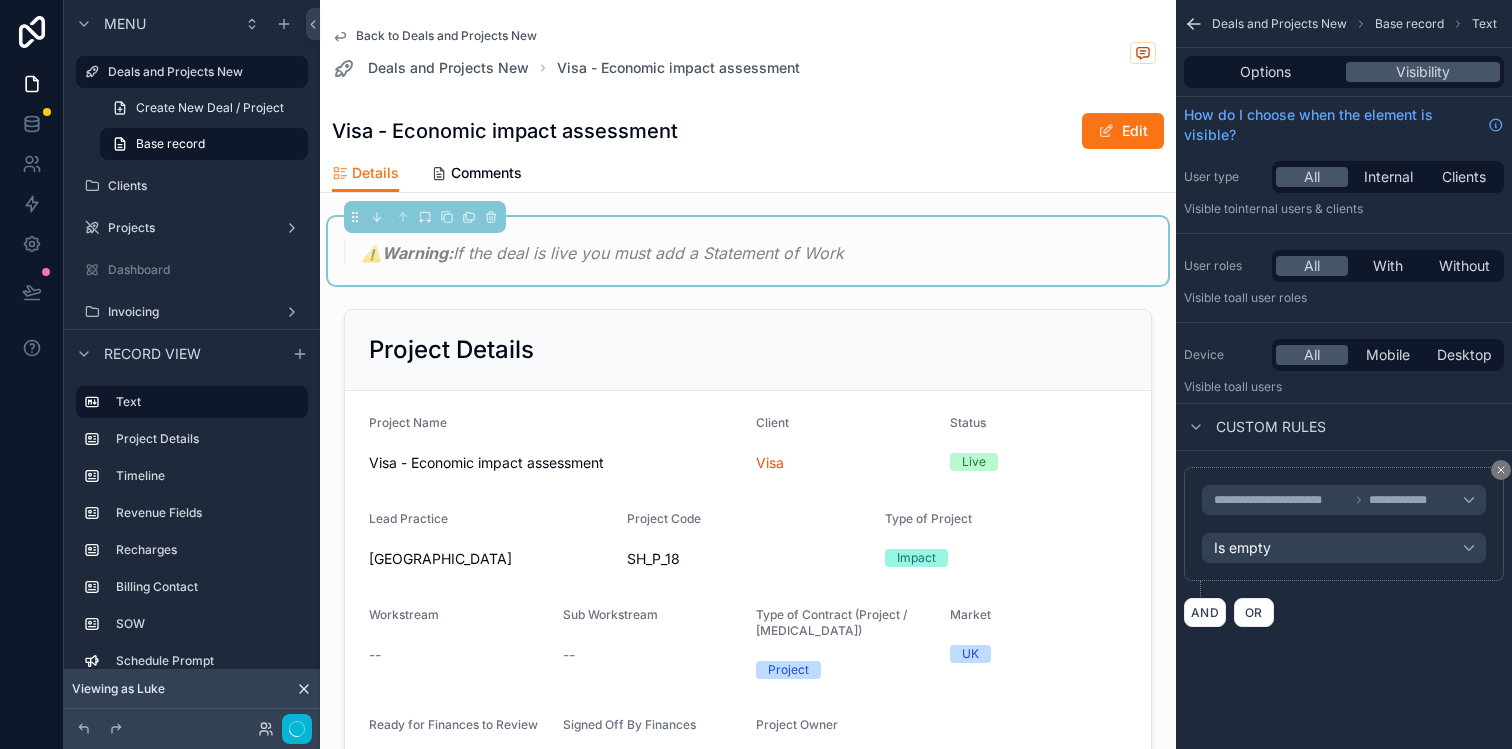 click on "AND OR" at bounding box center (1344, 612) 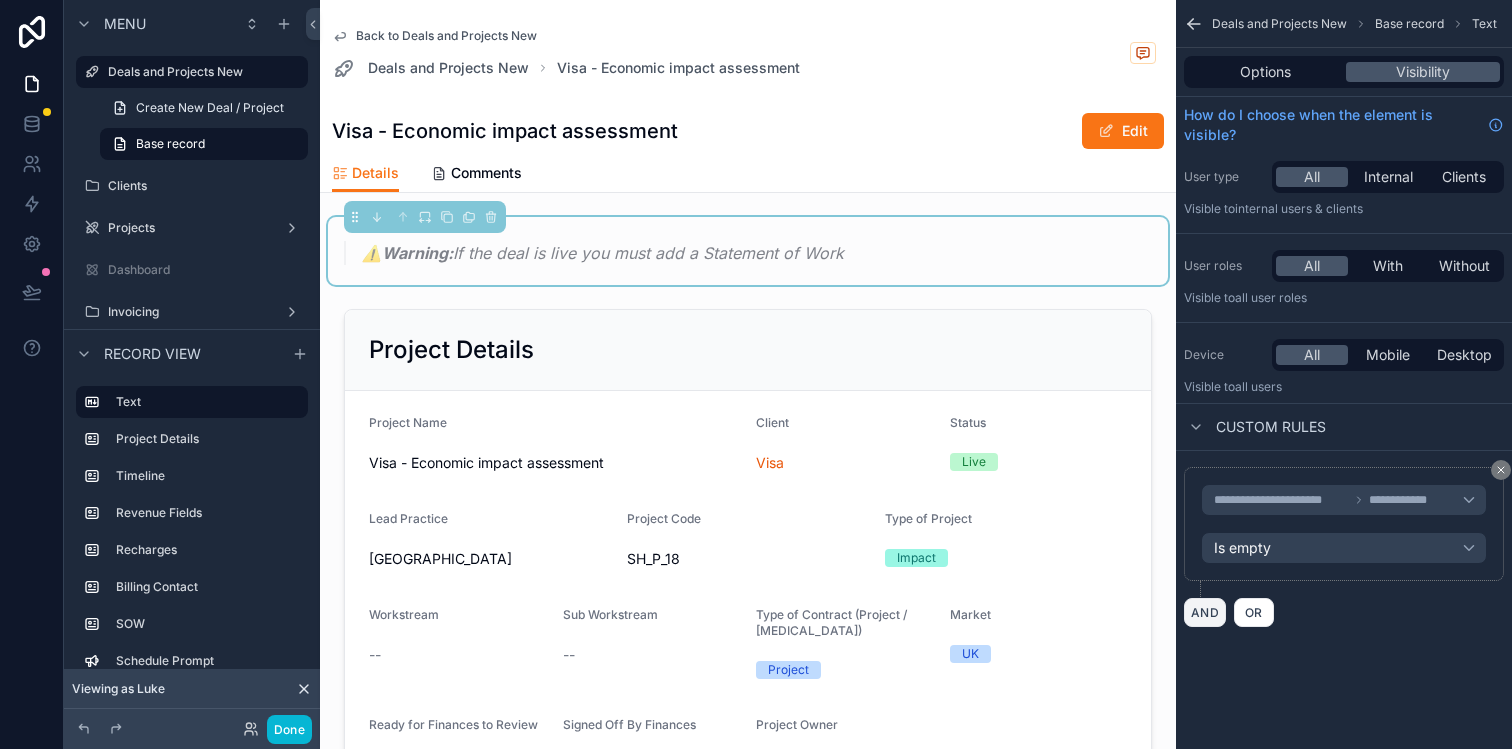click on "AND" at bounding box center [1205, 612] 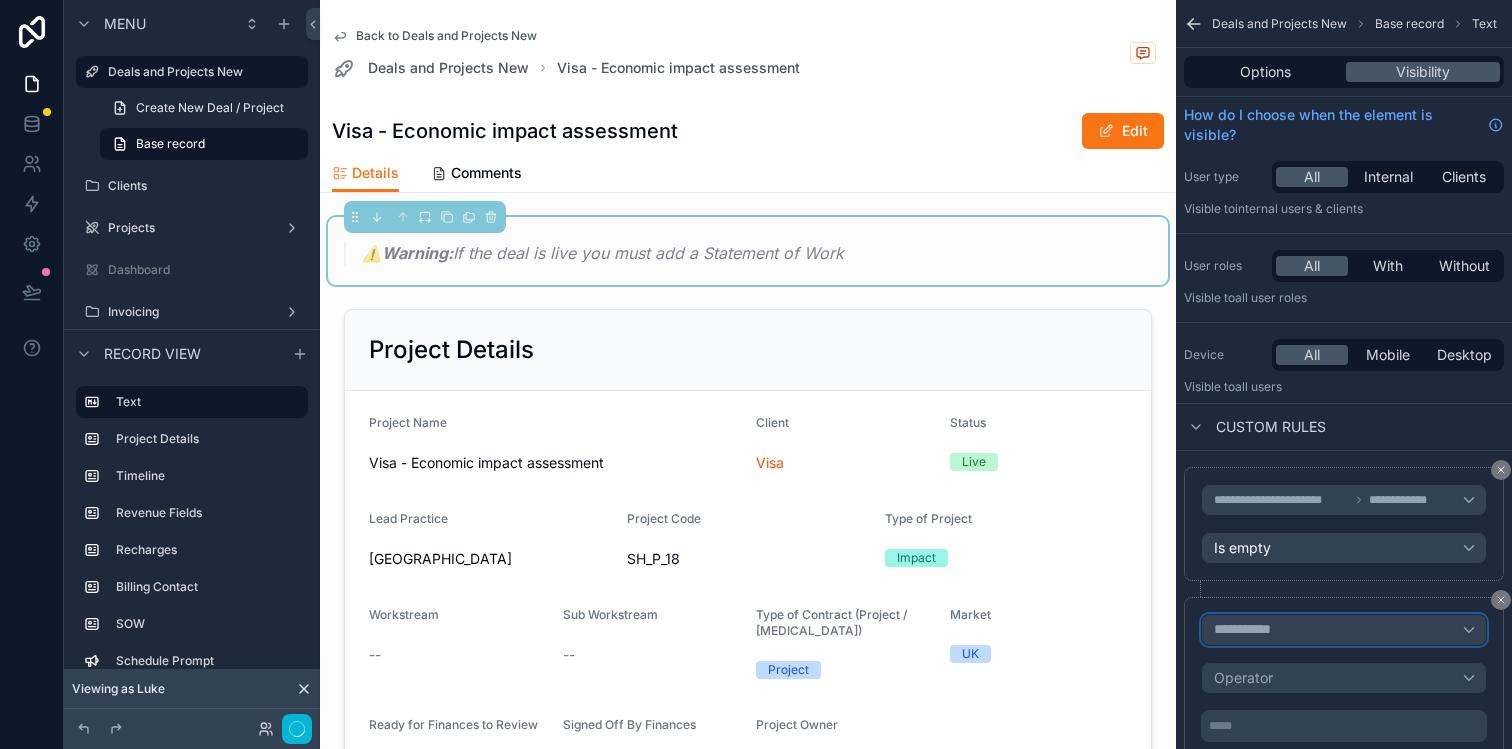 click on "**********" at bounding box center (1251, 630) 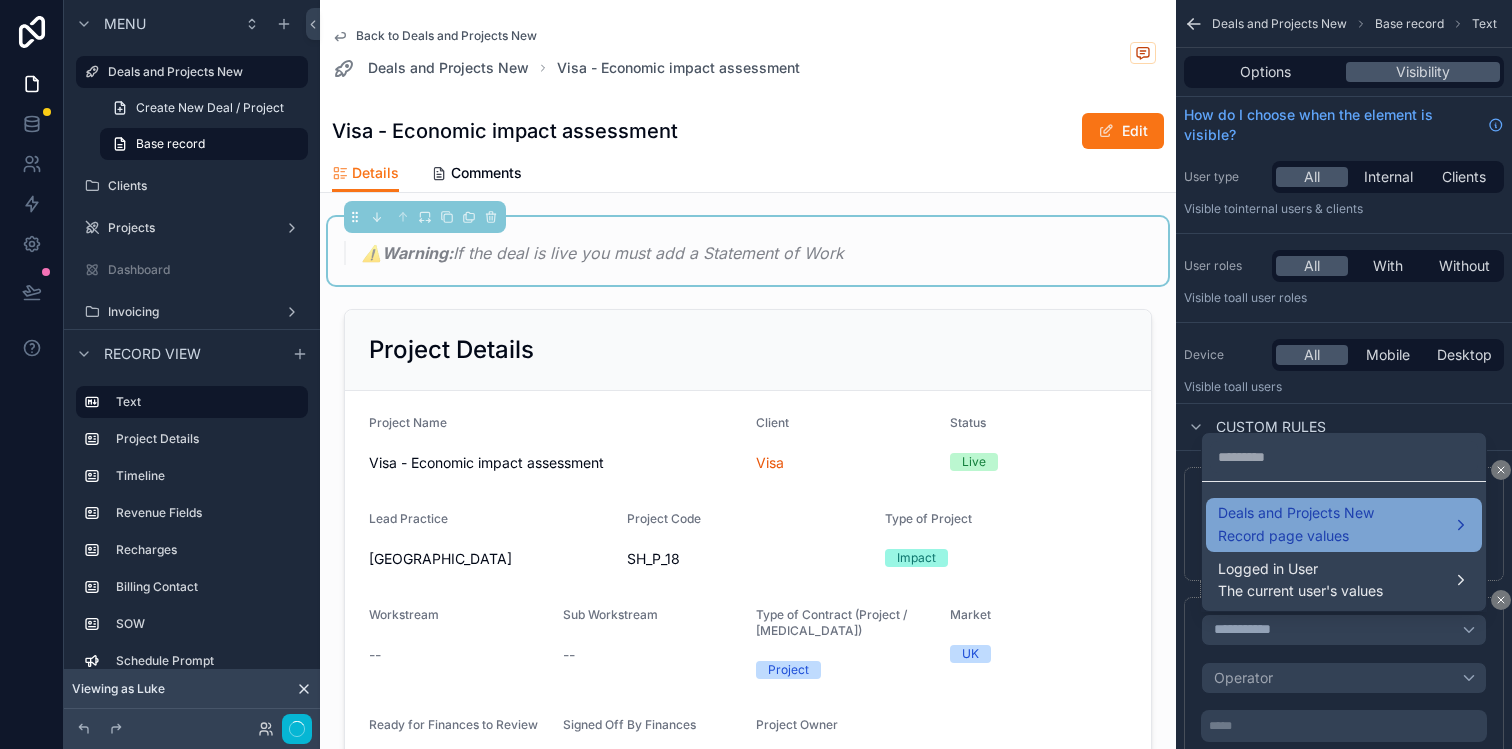 click on "Record page values" at bounding box center [1296, 536] 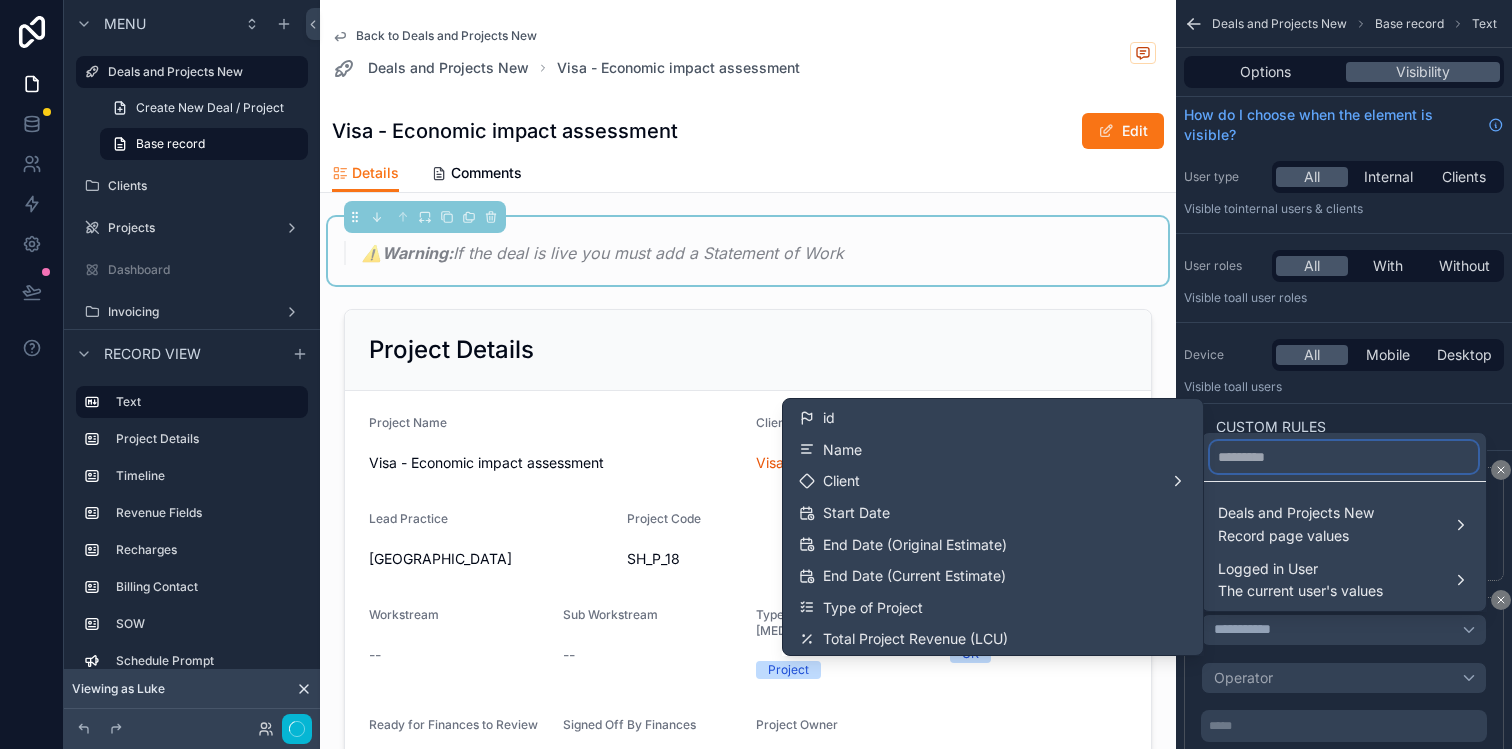 click at bounding box center (1344, 457) 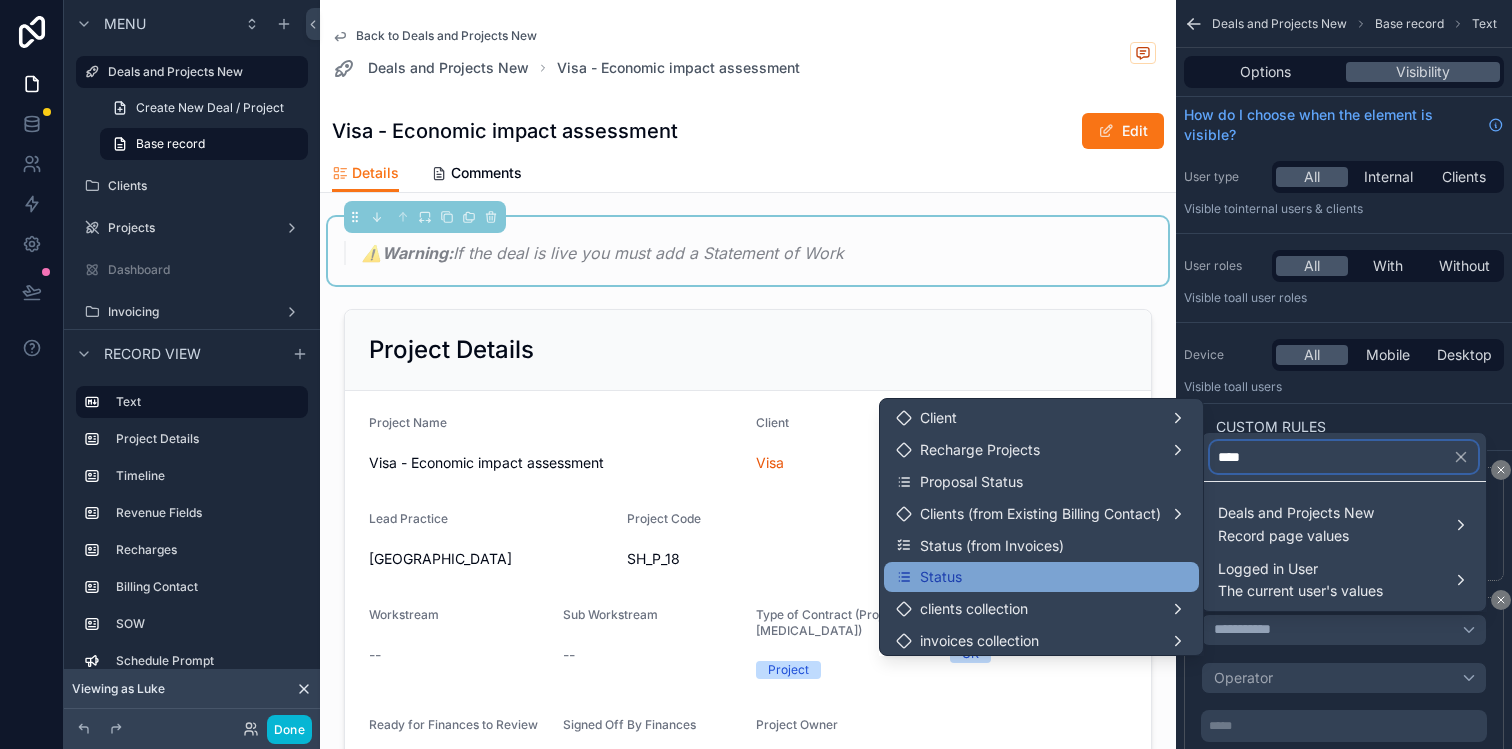 type on "****" 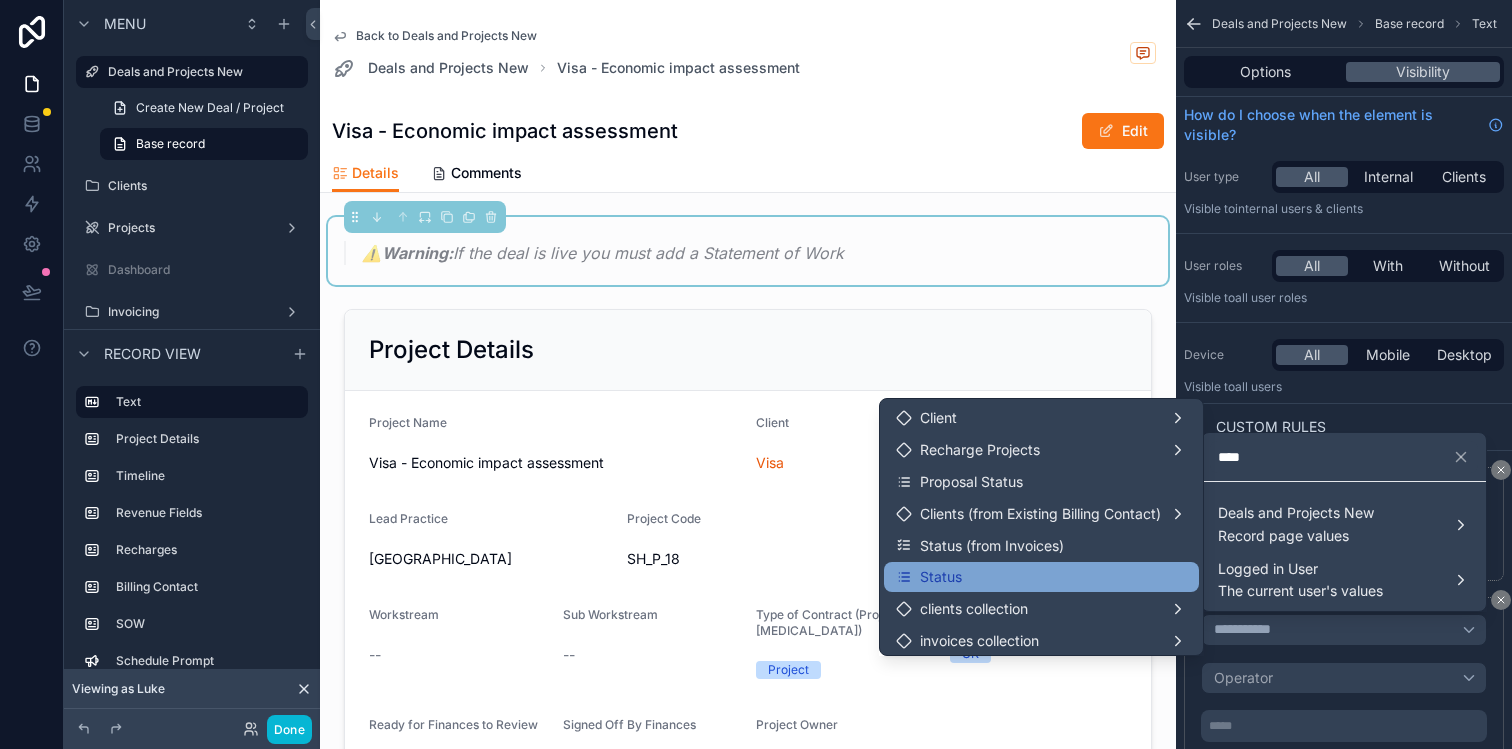 click on "Status" at bounding box center (1041, 577) 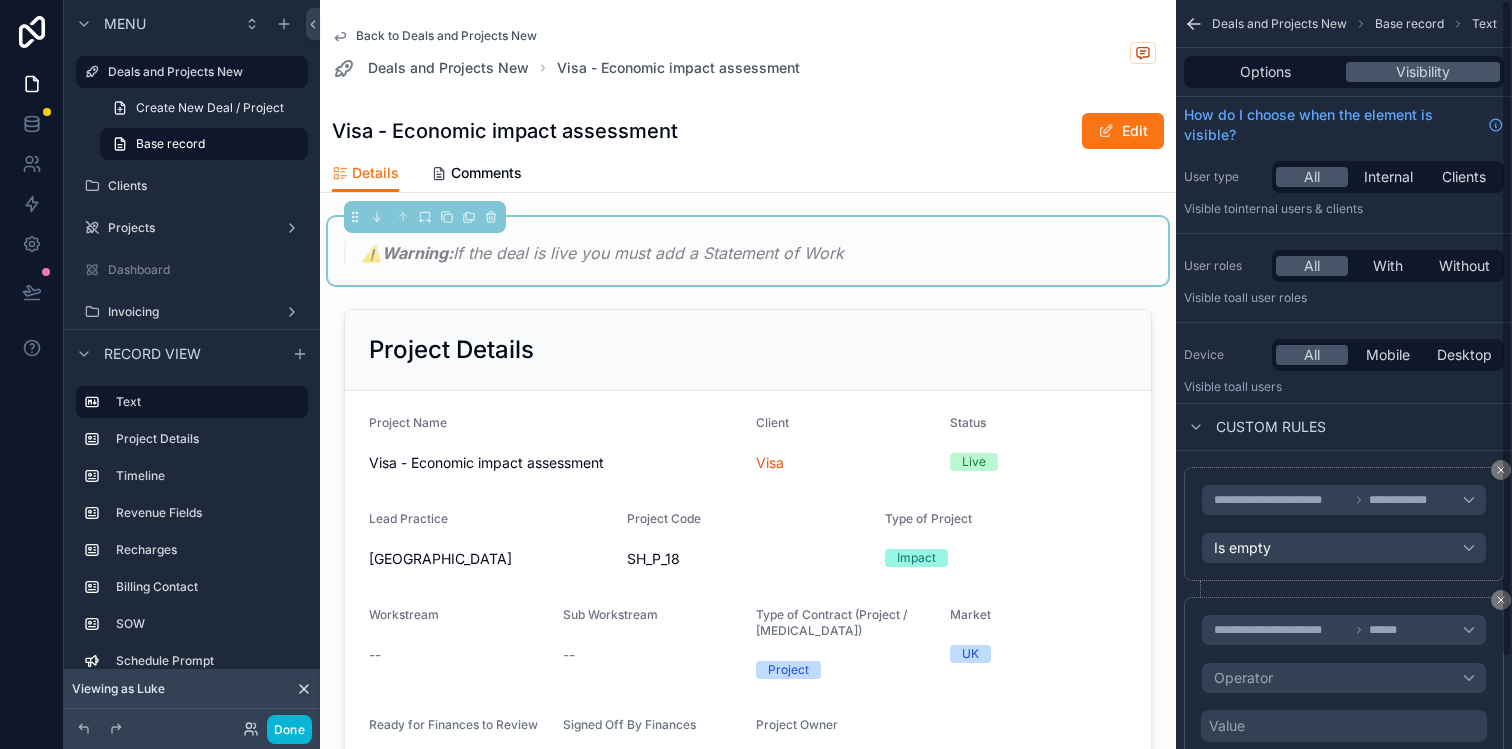 scroll, scrollTop: 104, scrollLeft: 0, axis: vertical 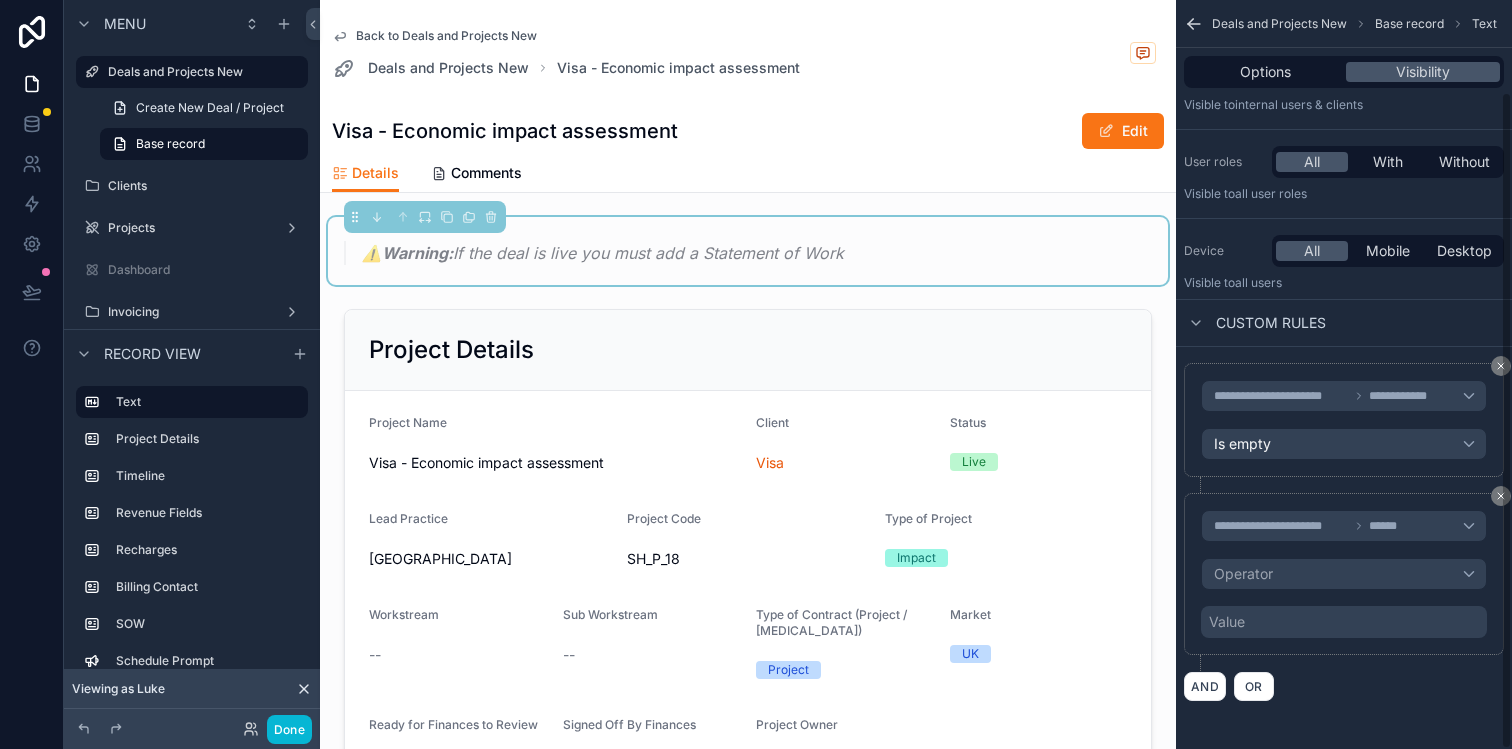 click on "Value" at bounding box center [1344, 622] 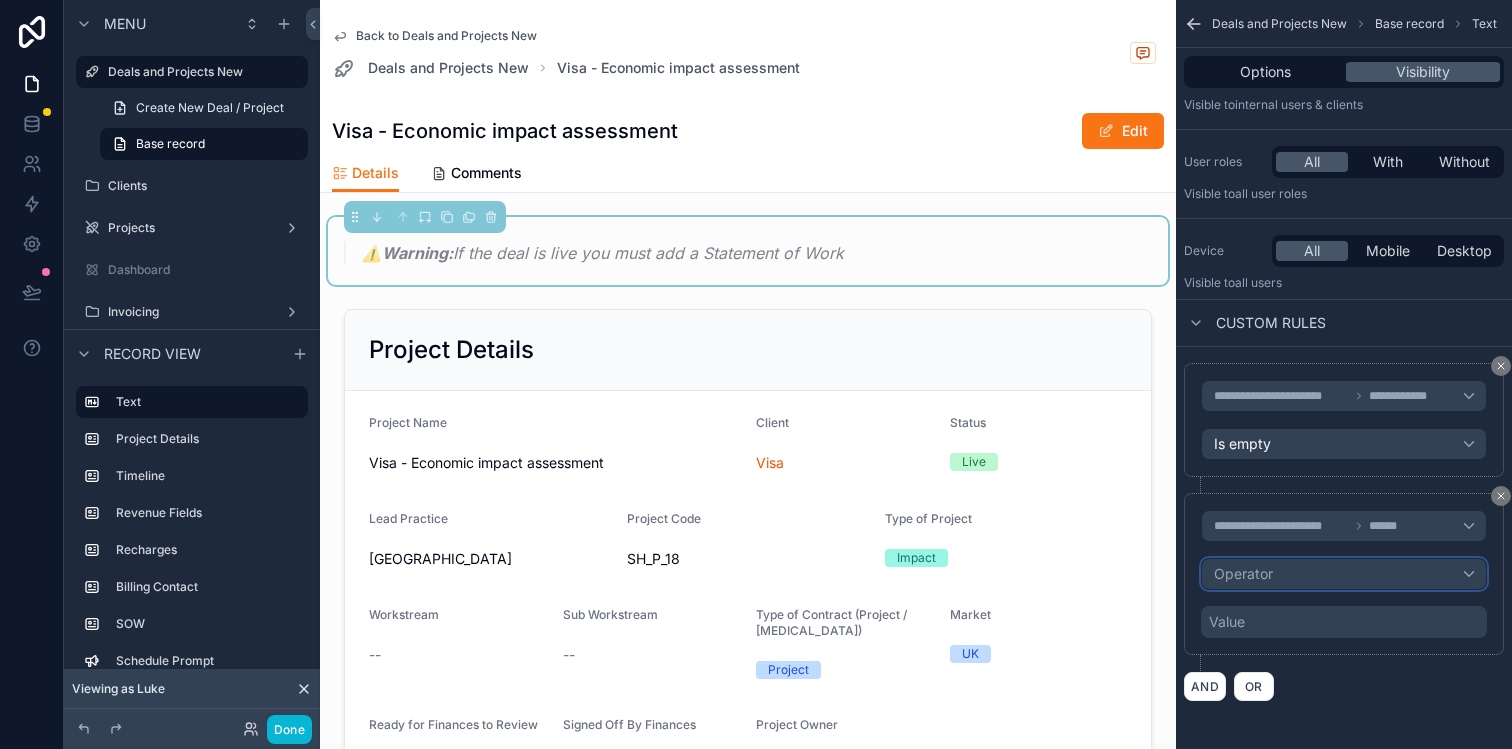 click on "Operator" at bounding box center (1344, 574) 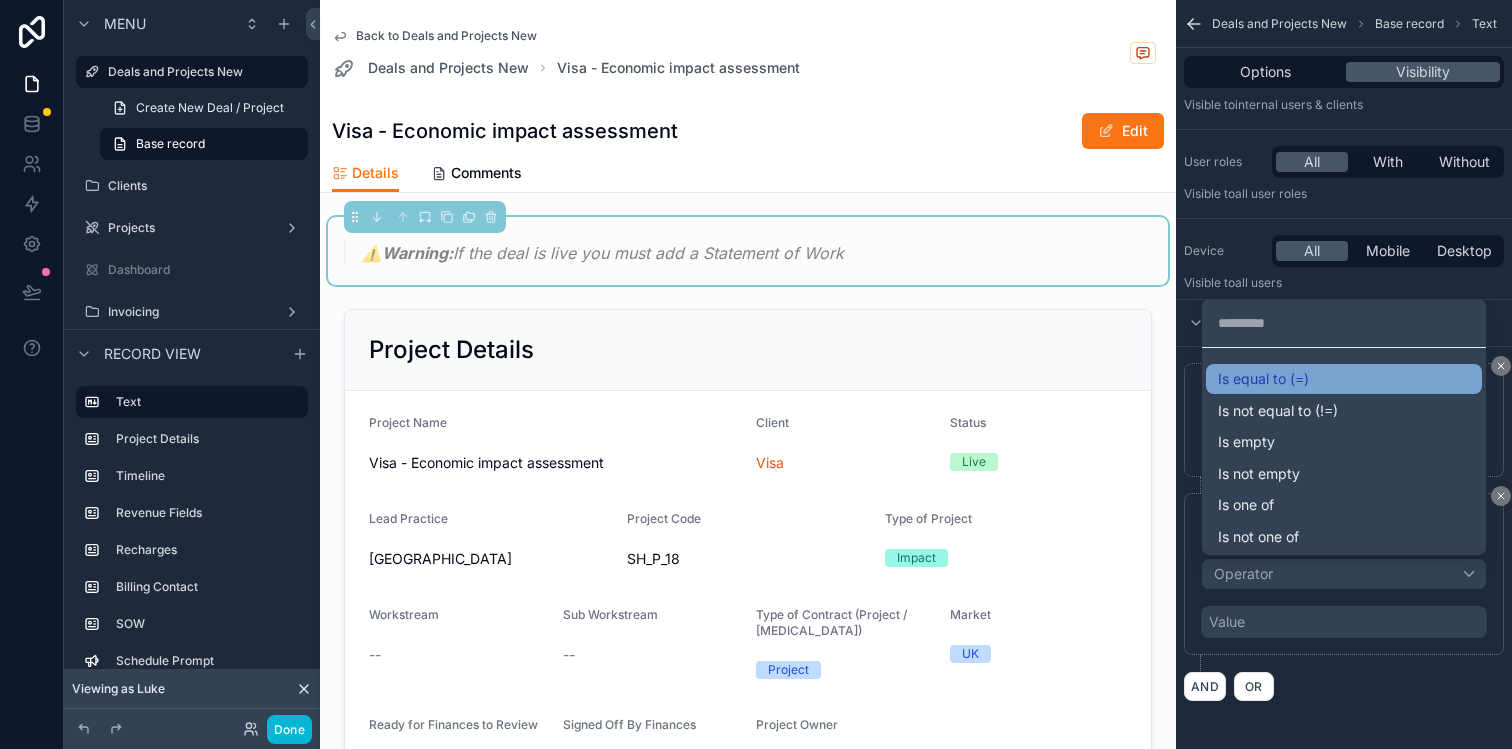 click on "Is equal to (=)" at bounding box center (1263, 379) 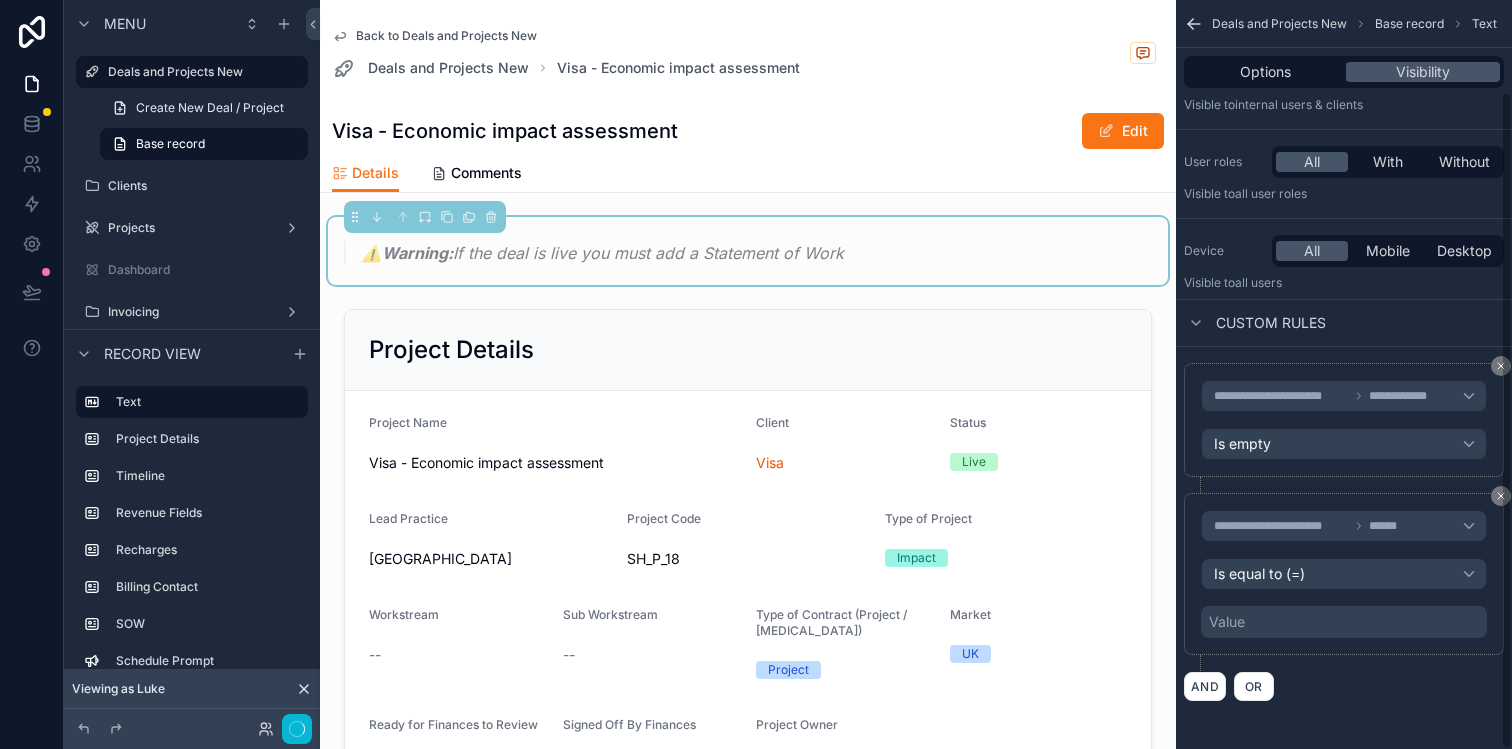 click on "Value" at bounding box center [1344, 622] 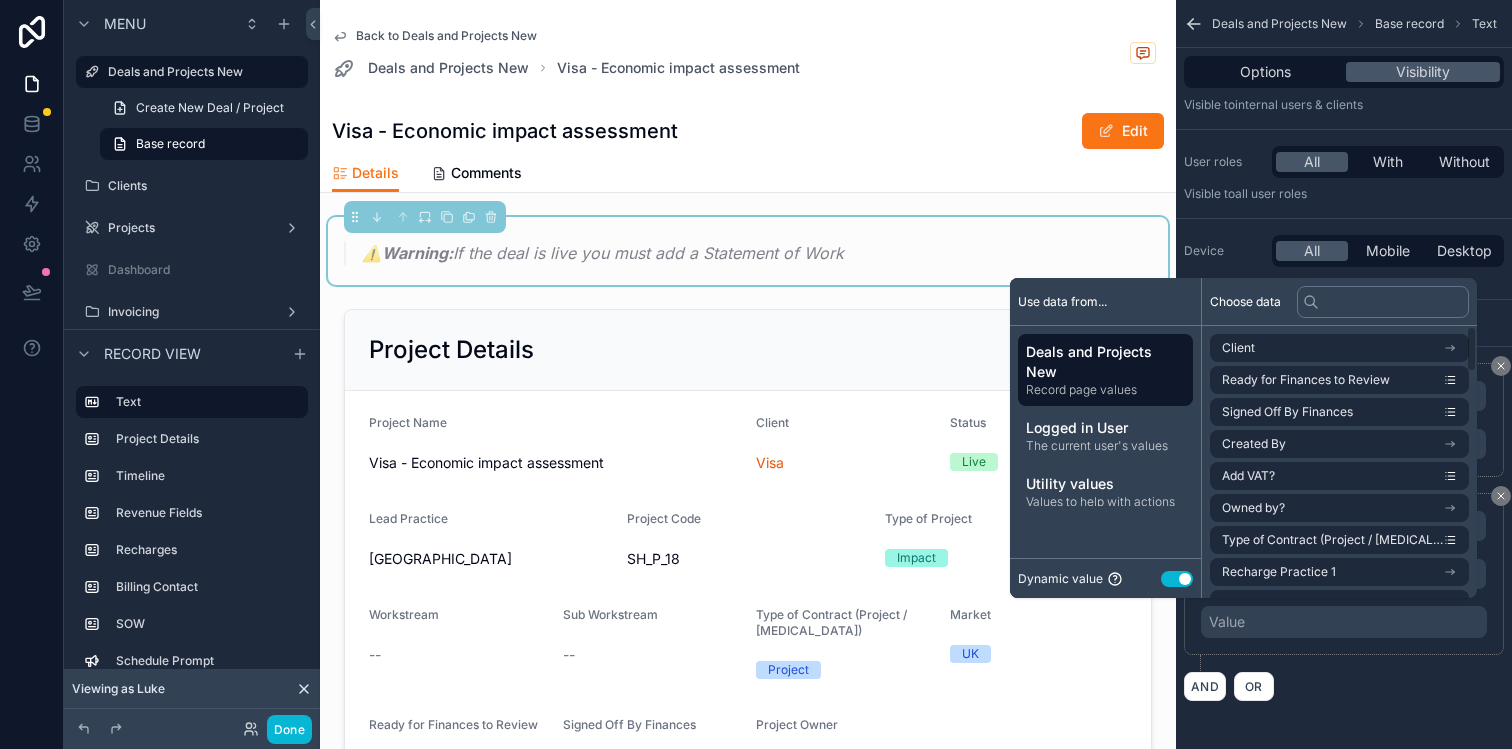 click on "Dynamic value Use setting" at bounding box center (1105, 578) 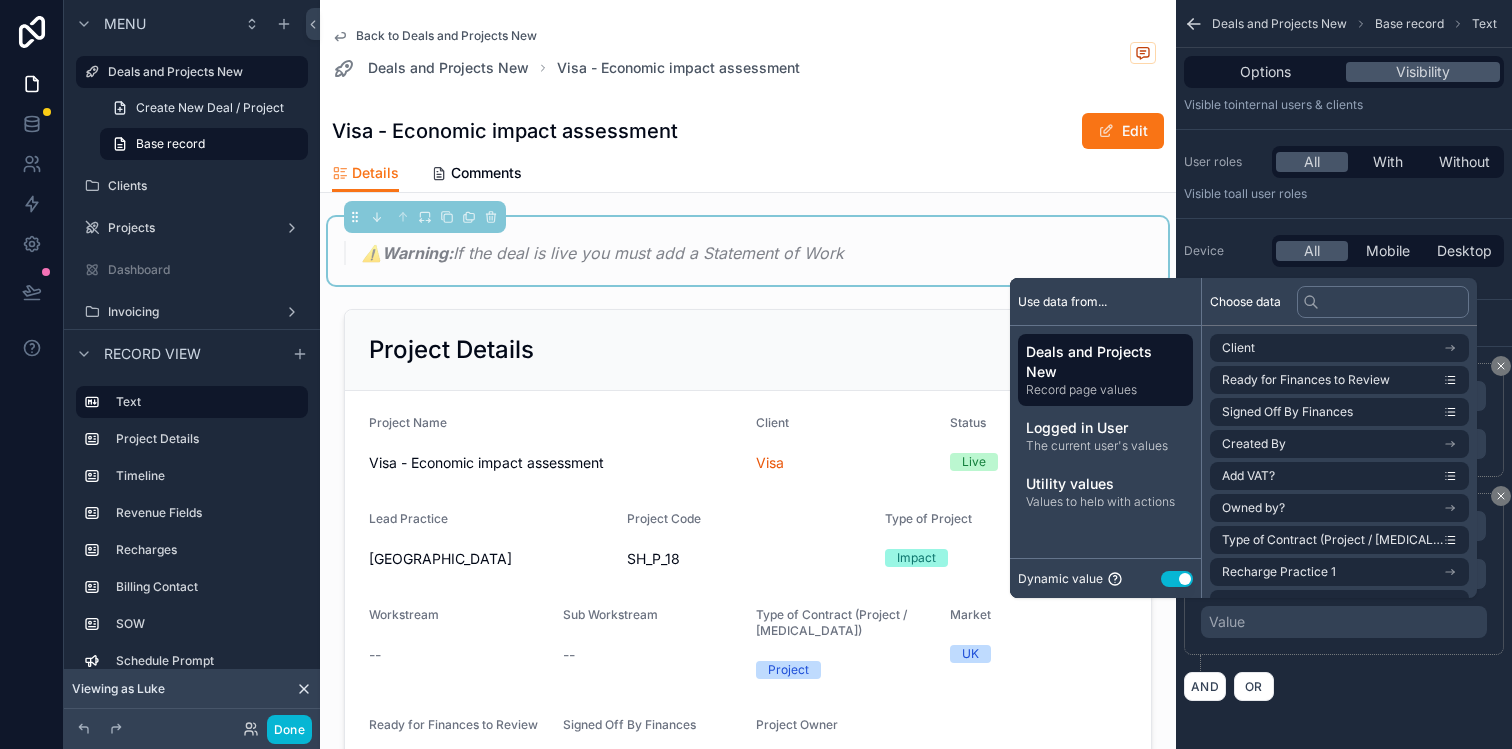 click on "Use setting" at bounding box center [1177, 579] 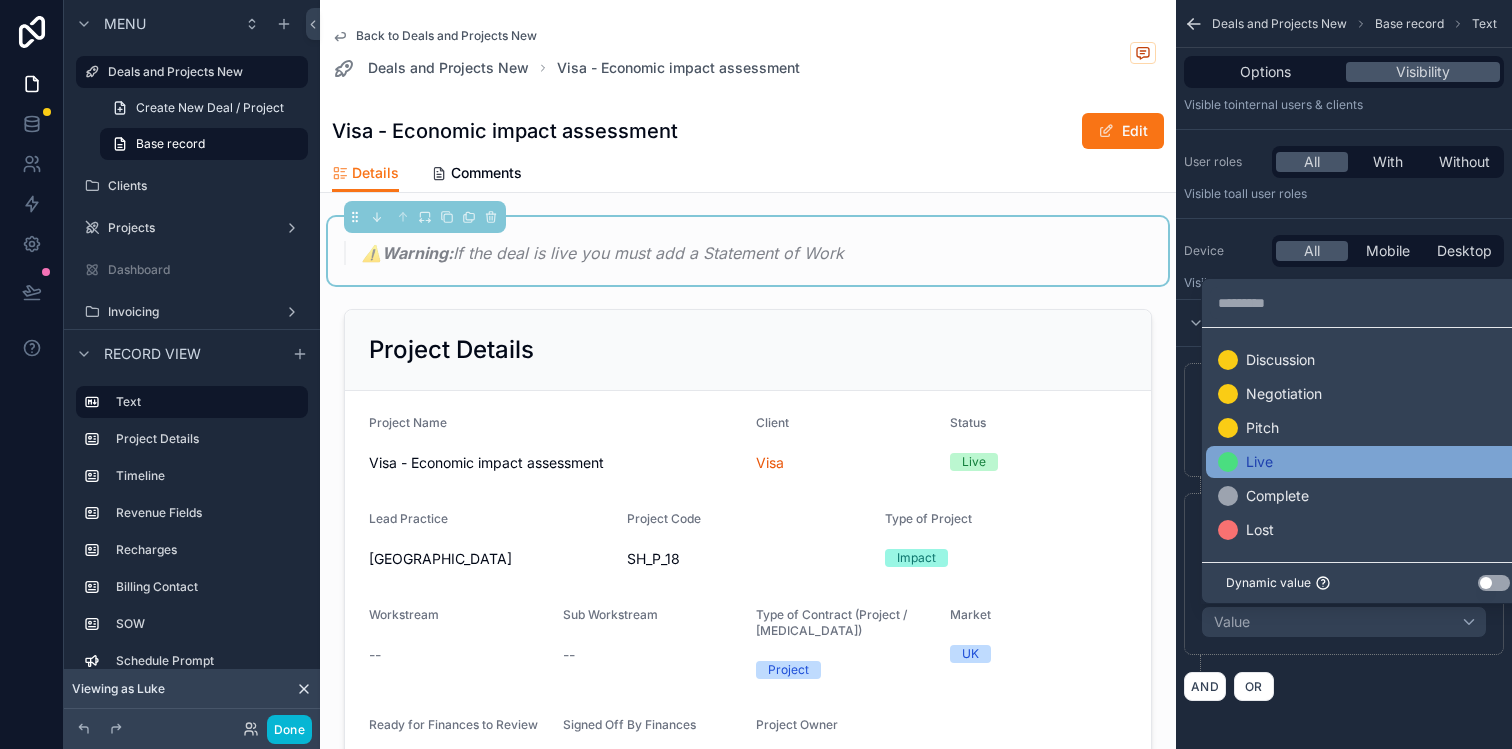 click on "Live" at bounding box center (1368, 462) 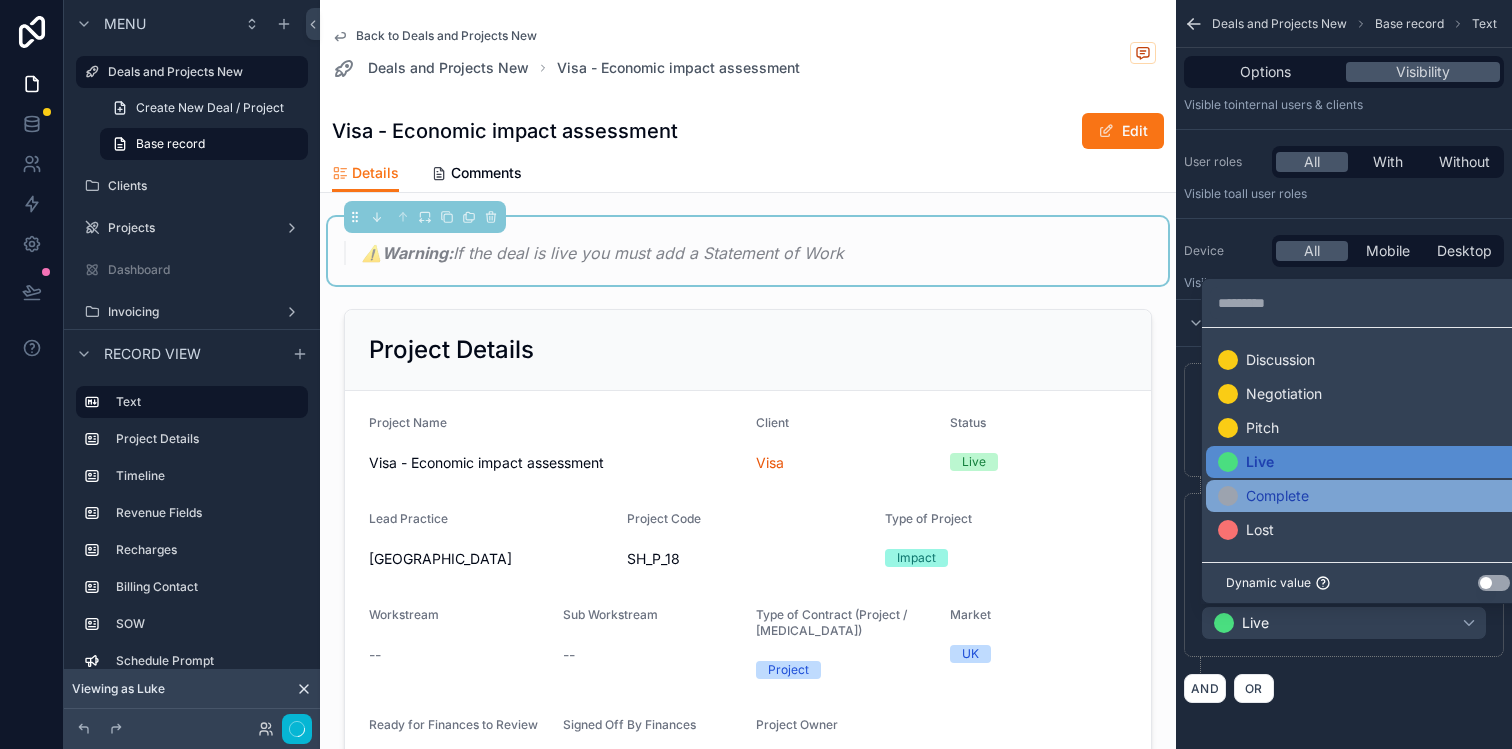 click on "Complete" at bounding box center [1277, 496] 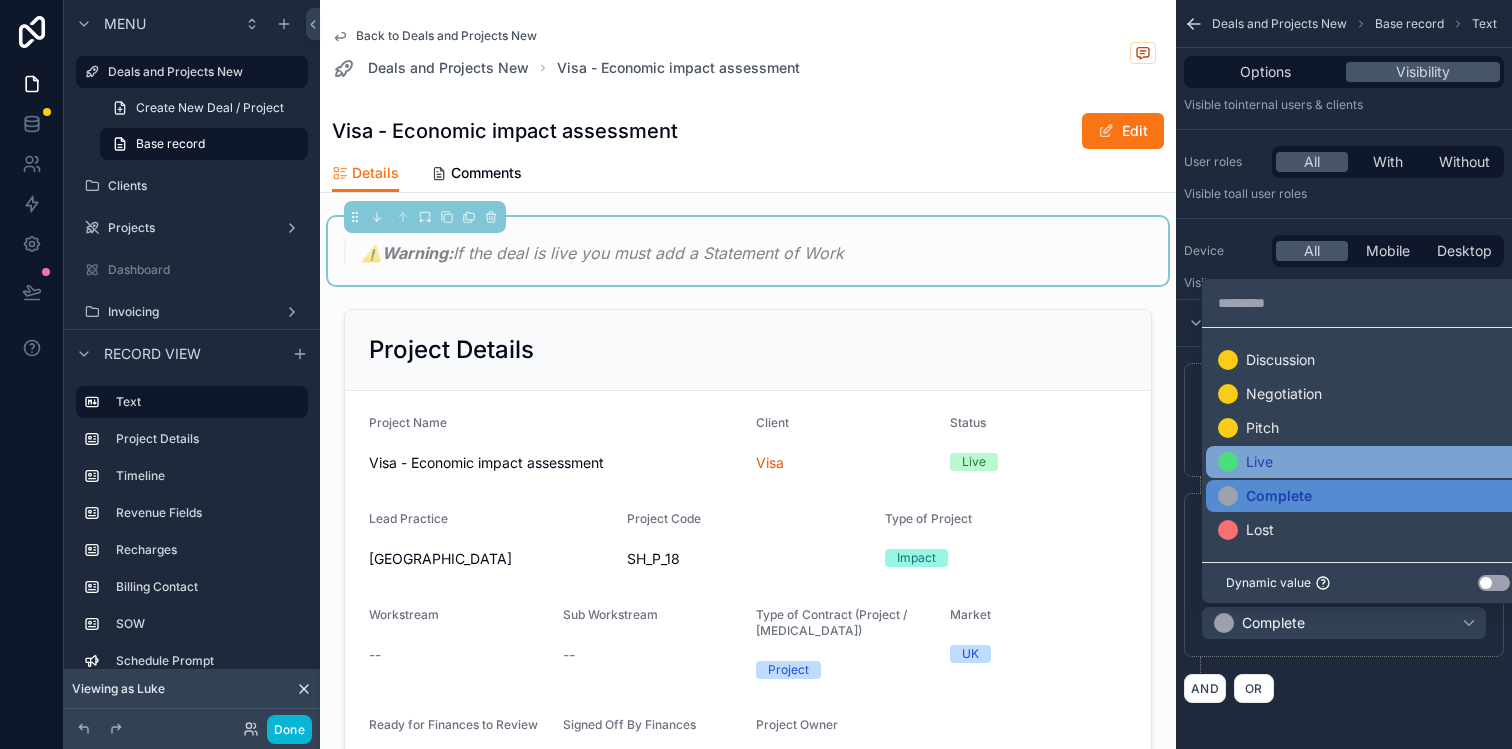 click on "Live" at bounding box center [1368, 462] 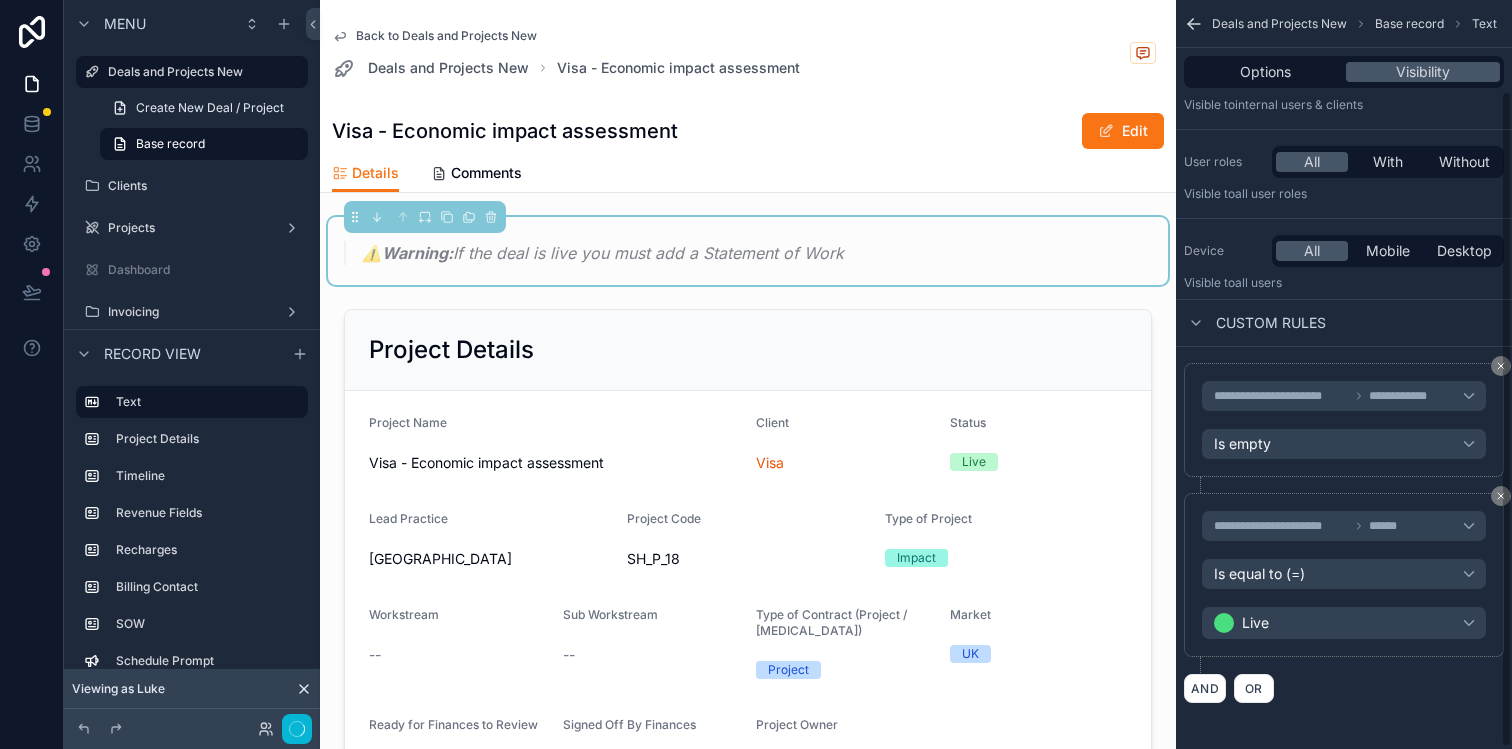 click on "AND OR" at bounding box center (1344, 688) 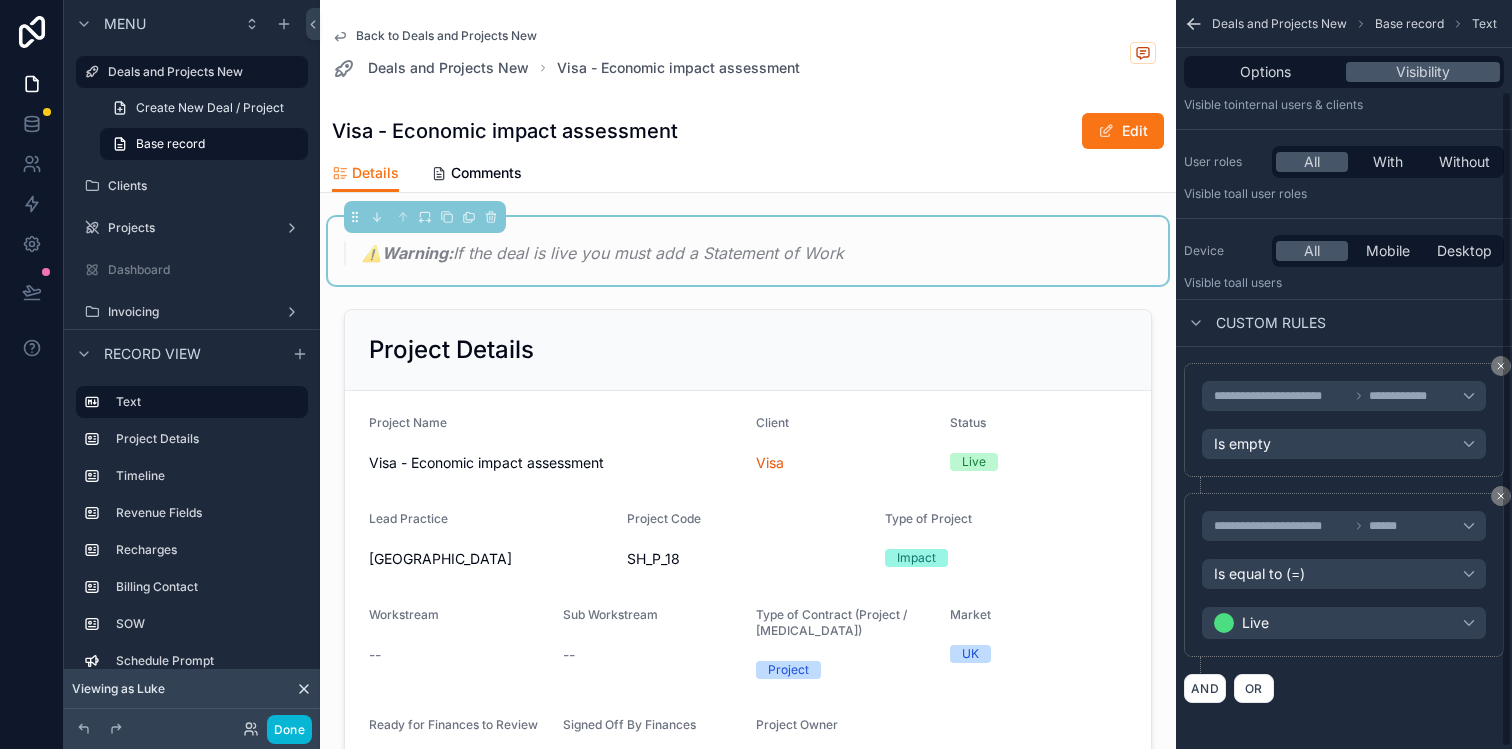 scroll, scrollTop: 106, scrollLeft: 0, axis: vertical 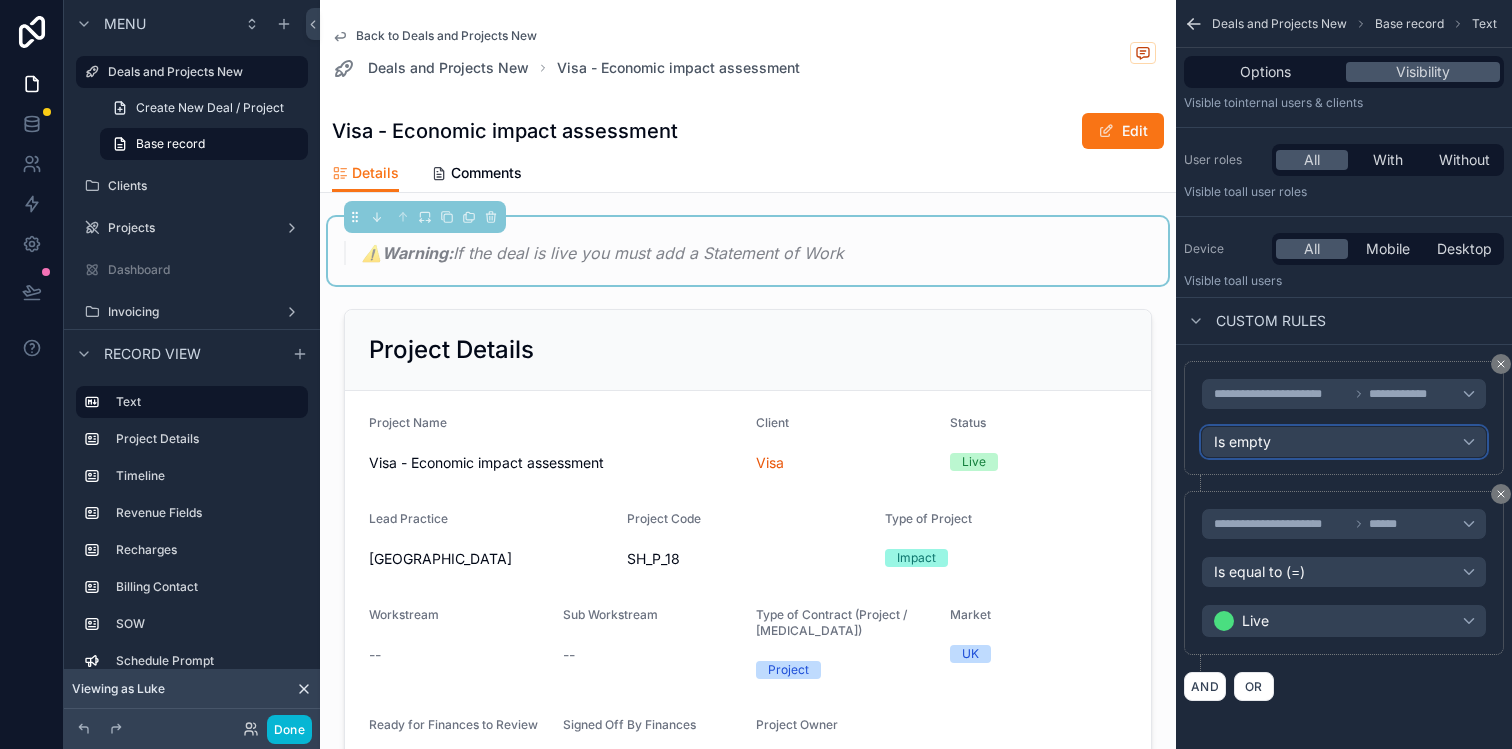 click on "Is empty" at bounding box center (1344, 442) 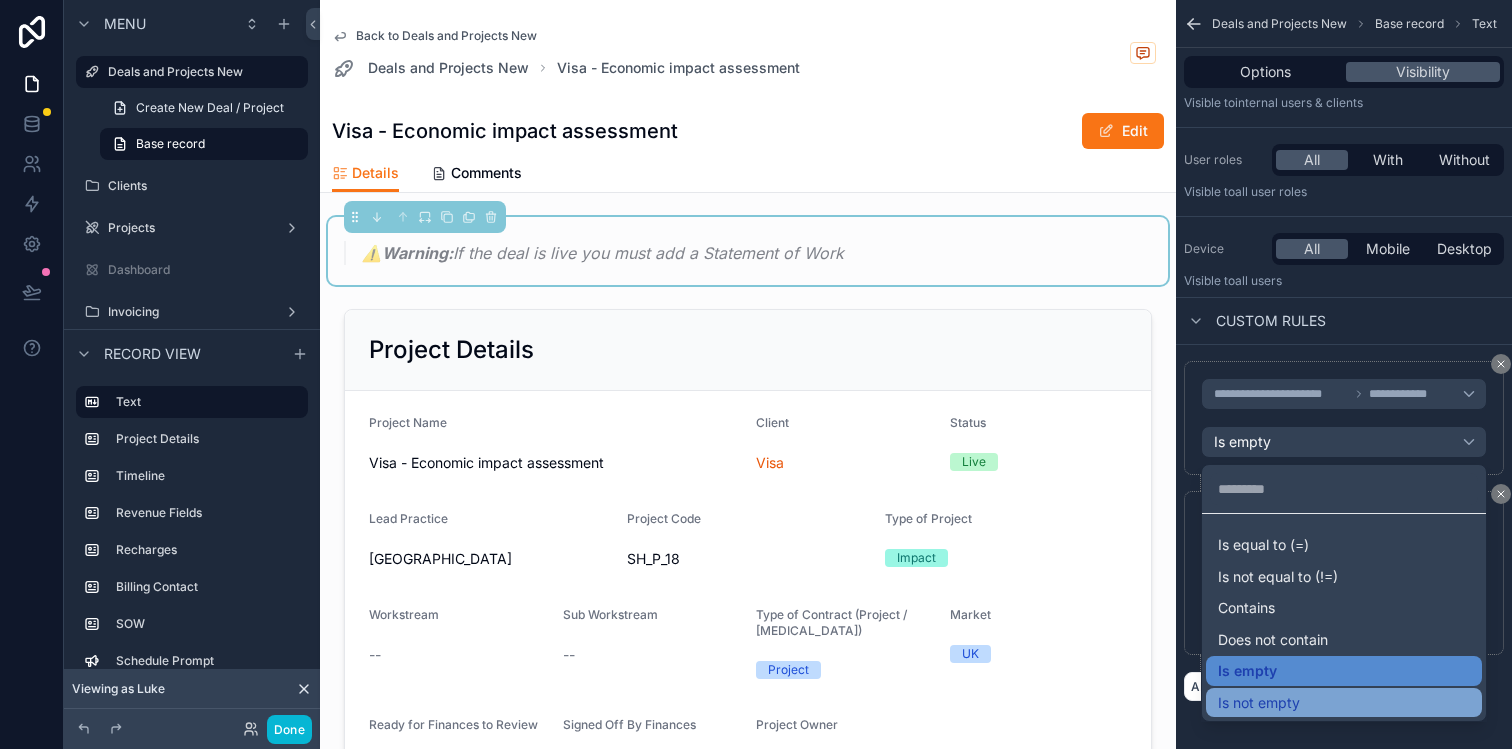 click on "Is not empty" at bounding box center [1344, 703] 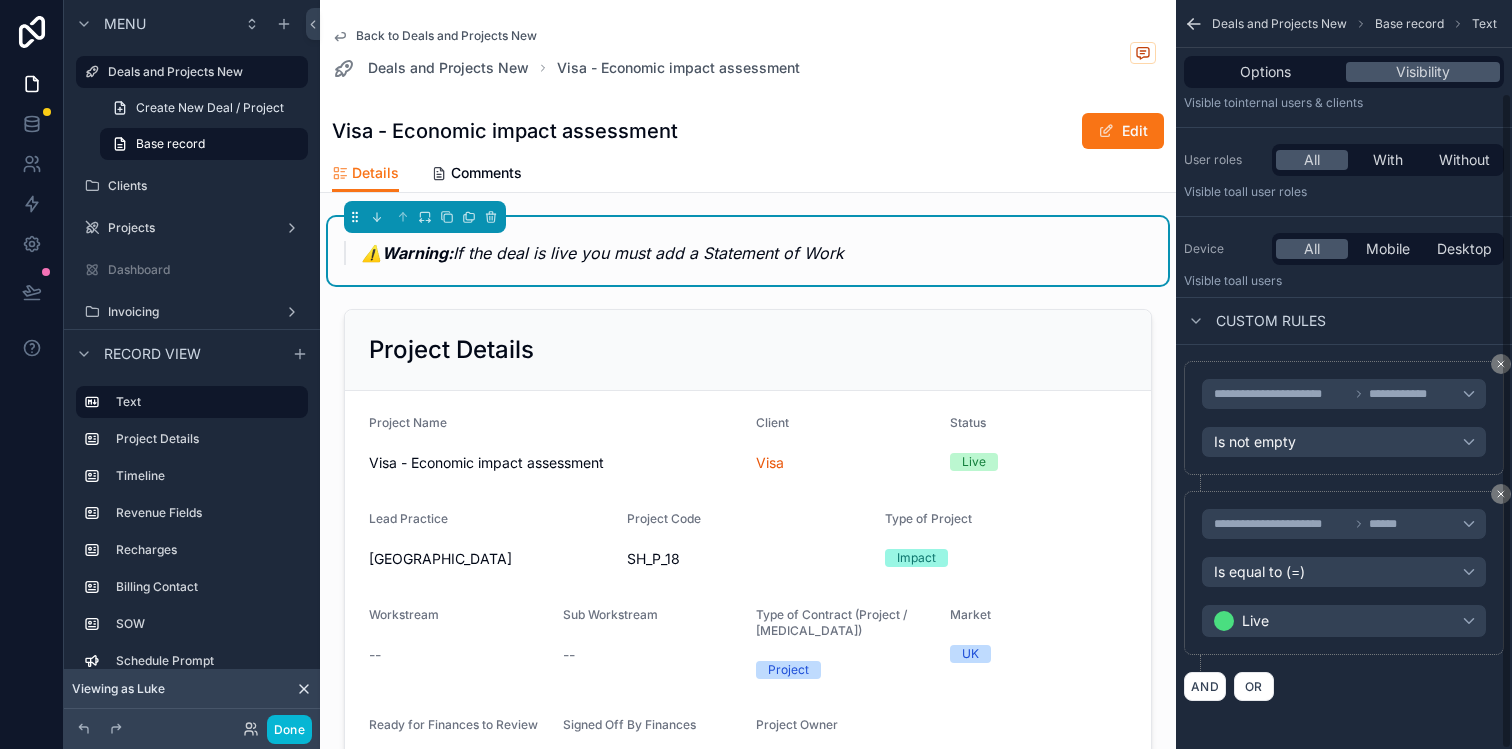 click on "Custom rules" at bounding box center [1344, 321] 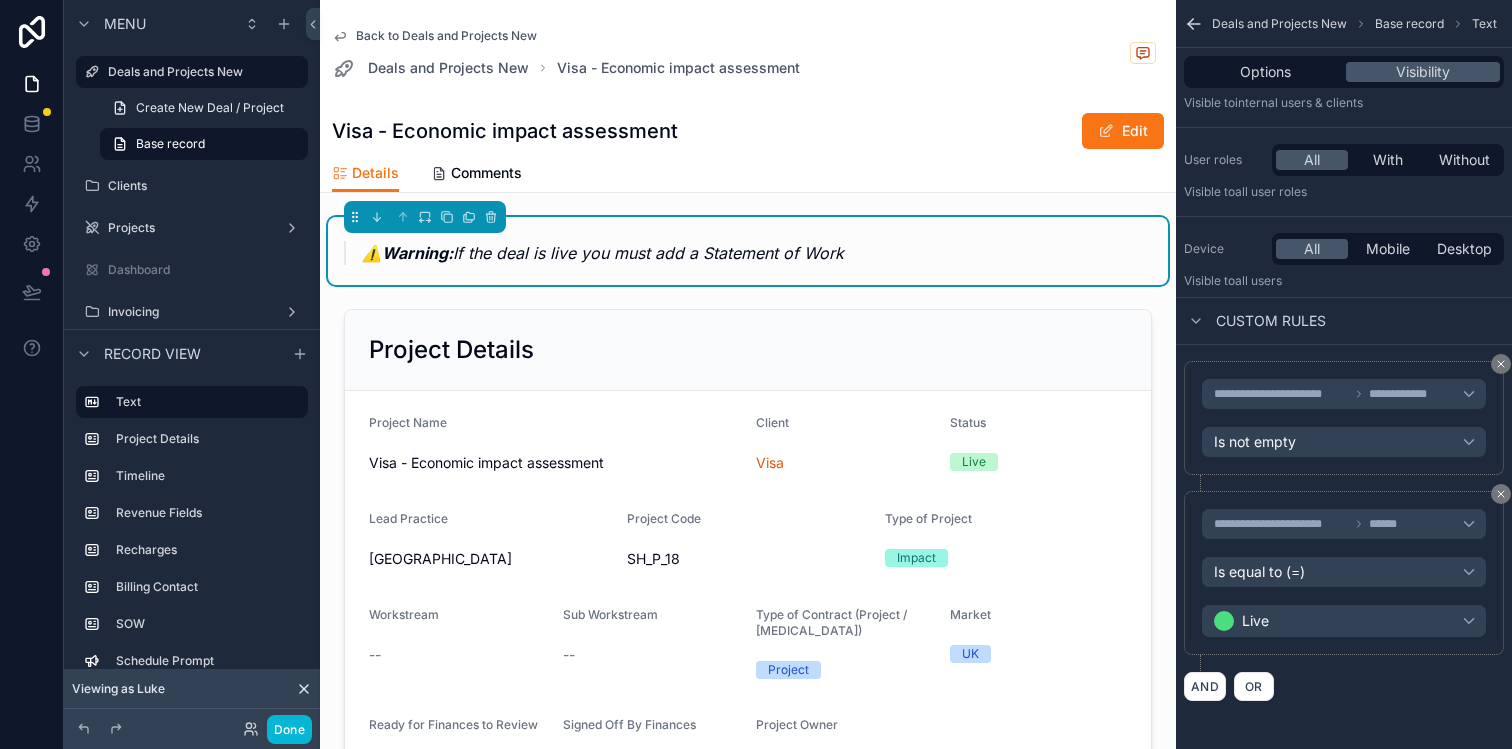 click on "⚠️  Warning:  If the deal is live you must add a Statement of Work Project Details Project Name Visa - Economic impact assessment Client Visa Status Live Lead Practice Stonehaven Project Code SH_P_18 Type of Project Impact Workstream -- Sub Workstream -- Type of Contract (Project / [MEDICAL_DATA]) Project Market UK Ready for Finances to Review -- Signed Off By Finances -- Project Owner [PERSON_NAME] Project Timeline Start Date [DATE] End Date (Original Estimate) [DATE] End Date (Current Estimate) [DATE] Number of Months for Whole Project 6 Project Revenue Total Project Revenue (LCU) 133,500.00 Invoicing Currency (LCU) GBP (£) Total Project Revenue (£) £133,500.00 Estimated Total Project Costs (£) -- Net Revenue (Pre Recharge) 133,500 Recharges Recharges Exist Recharge Practice 1 Tech & Media Recharge Practice 2 -- Recharge Practice 3 -- Recharge Practice 4 -- Recharge Amount 1 £113,475.00 Recharge Amount 2 -- Recharge Amount 3 -- Recharge Amount 4 -- Total Recharges 113,475 Billing Contact -- --" at bounding box center [748, 2180] 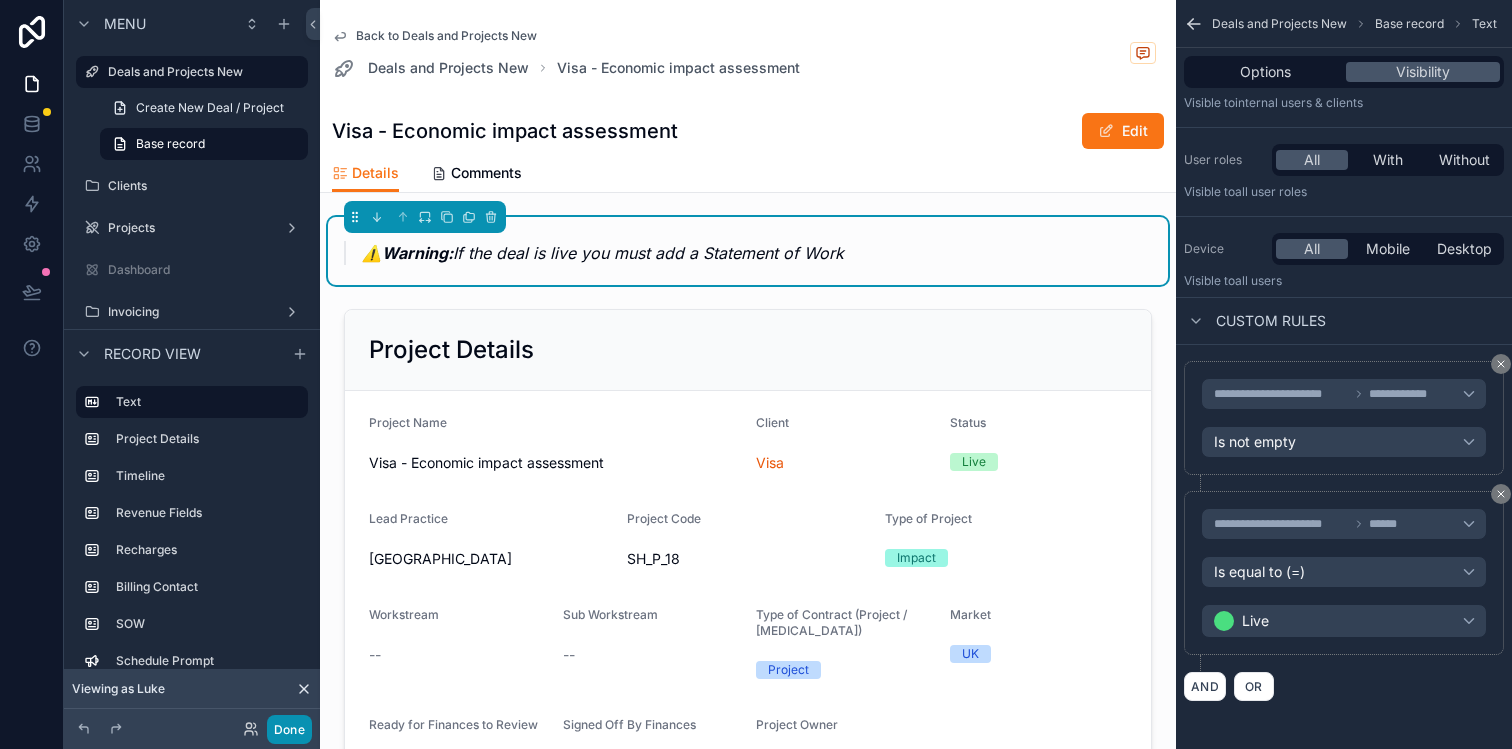 click on "Done" at bounding box center [289, 729] 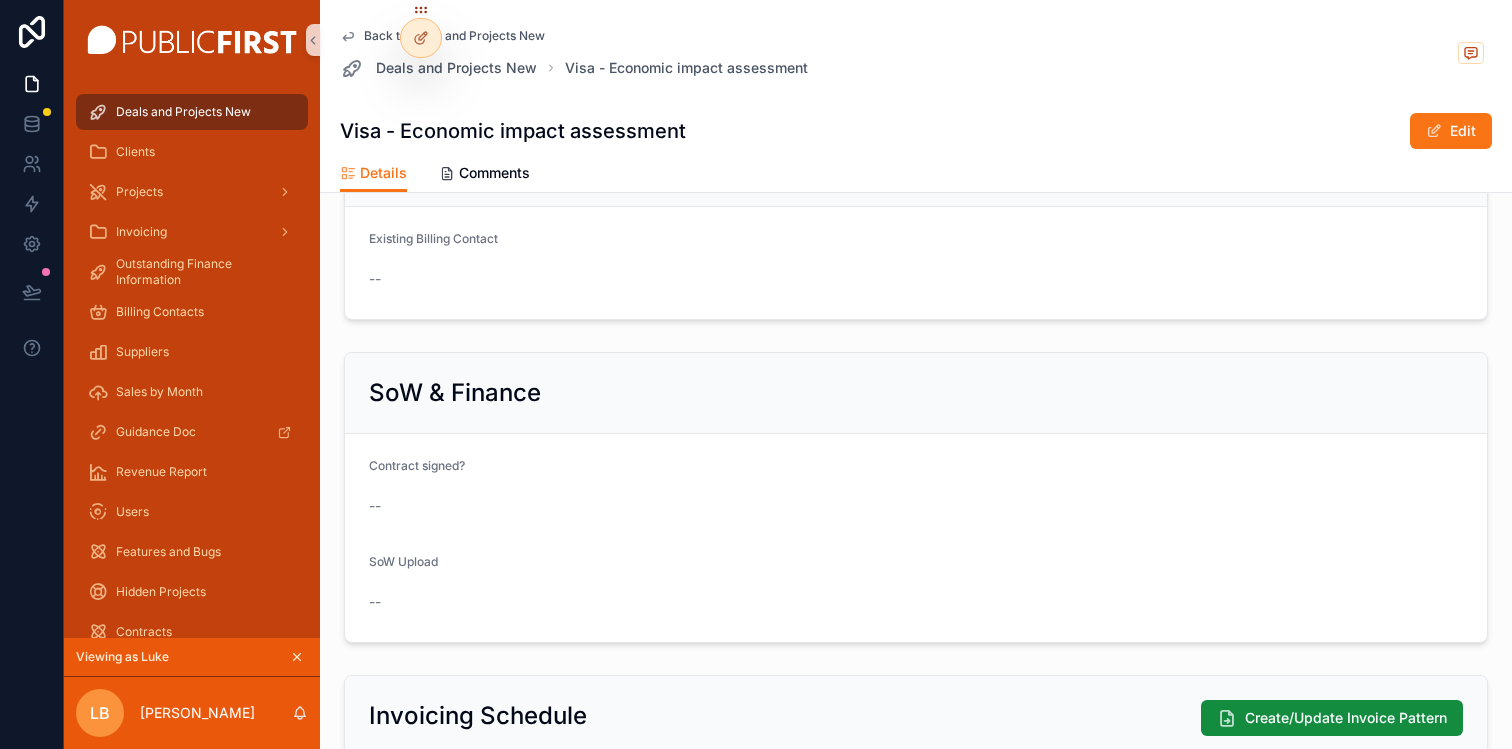 scroll, scrollTop: 1877, scrollLeft: 0, axis: vertical 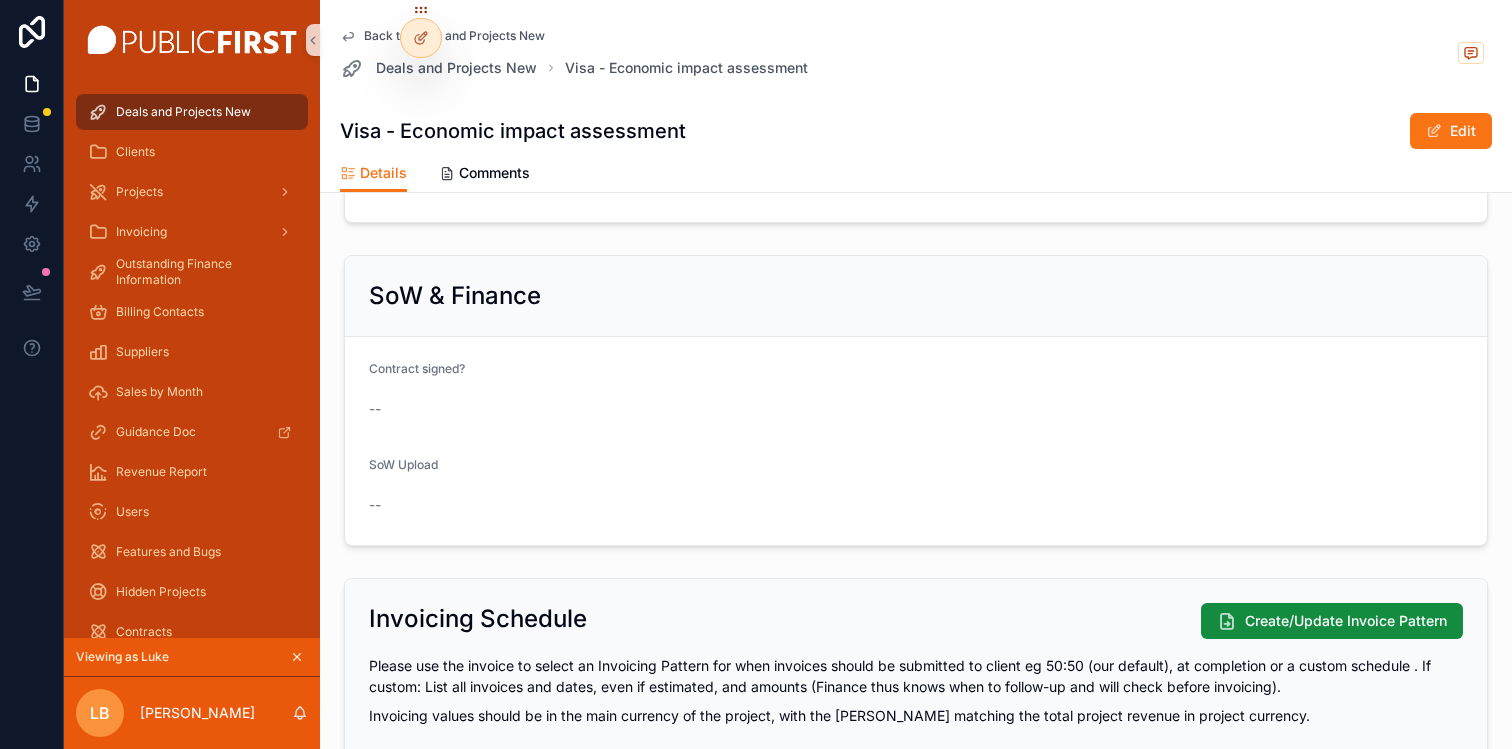 click on "SoW Upload" at bounding box center (916, 469) 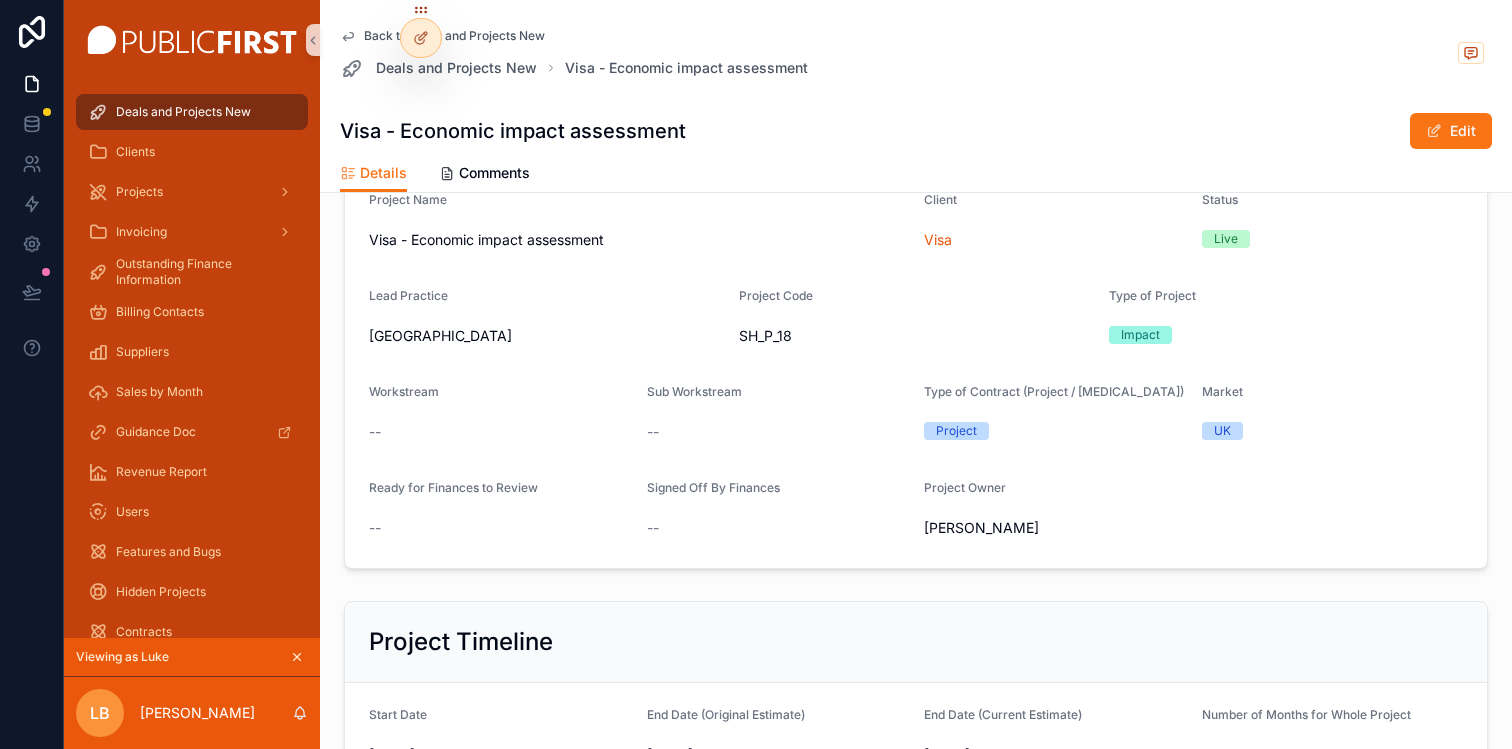 scroll, scrollTop: 0, scrollLeft: 0, axis: both 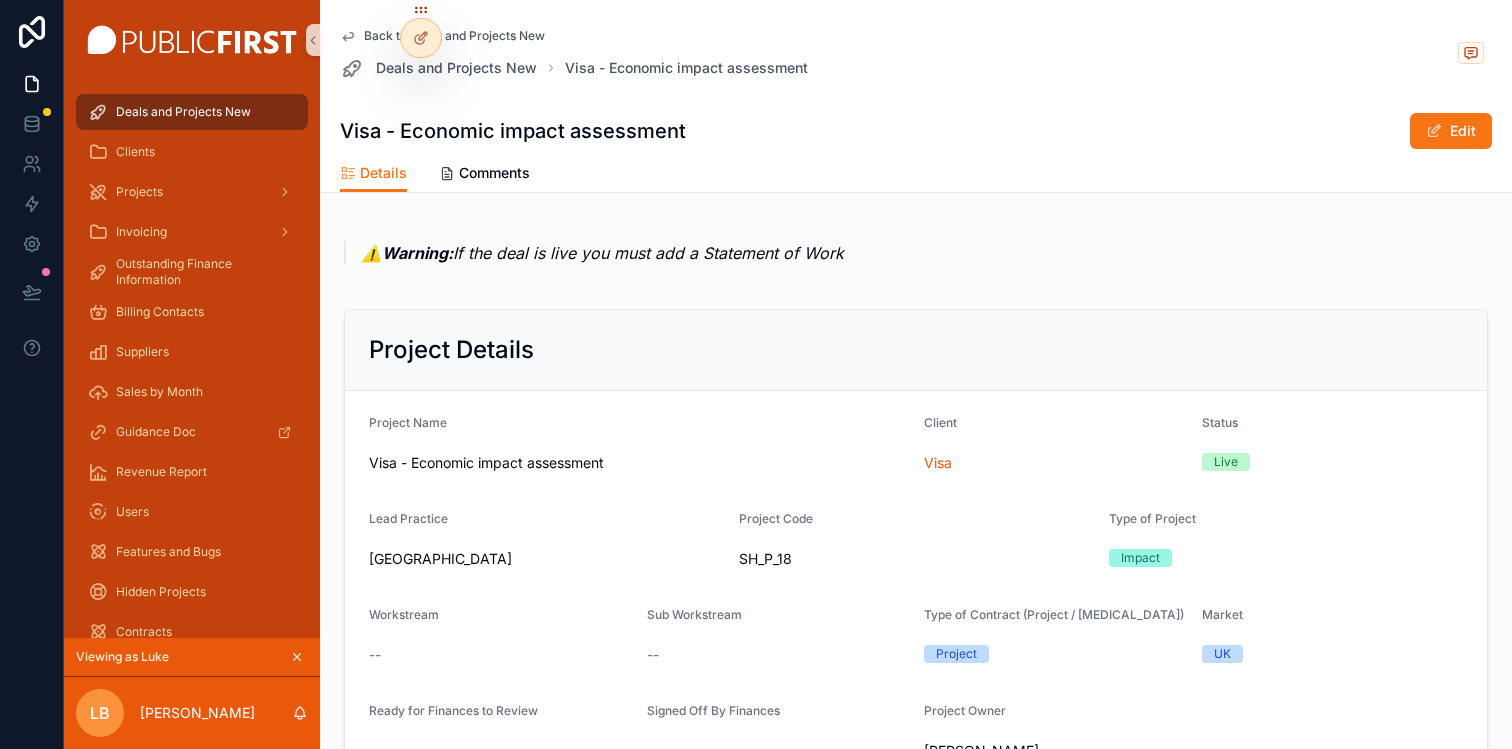 click on "⚠️  Warning:  If the deal is live you must add a Statement of Work" at bounding box center (925, 253) 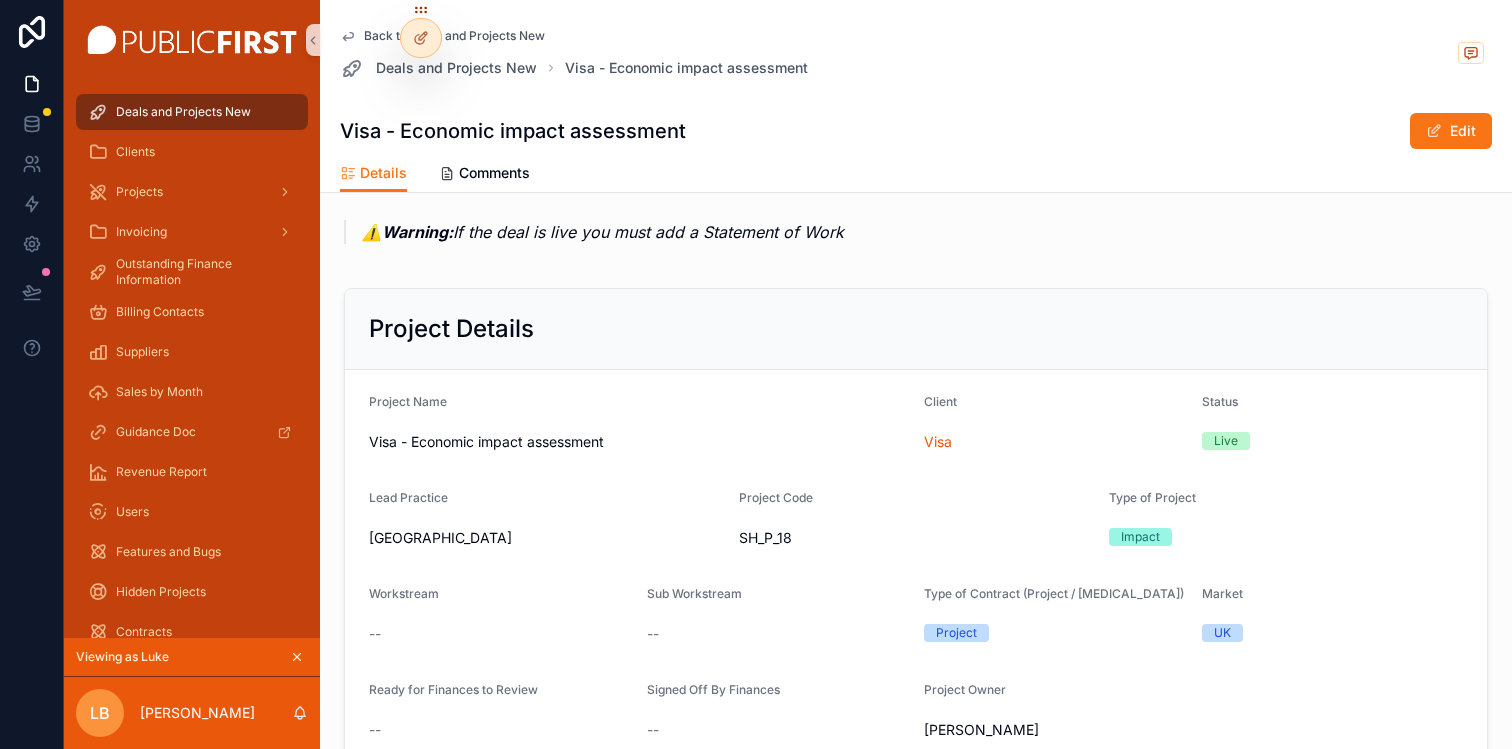 scroll, scrollTop: 0, scrollLeft: 0, axis: both 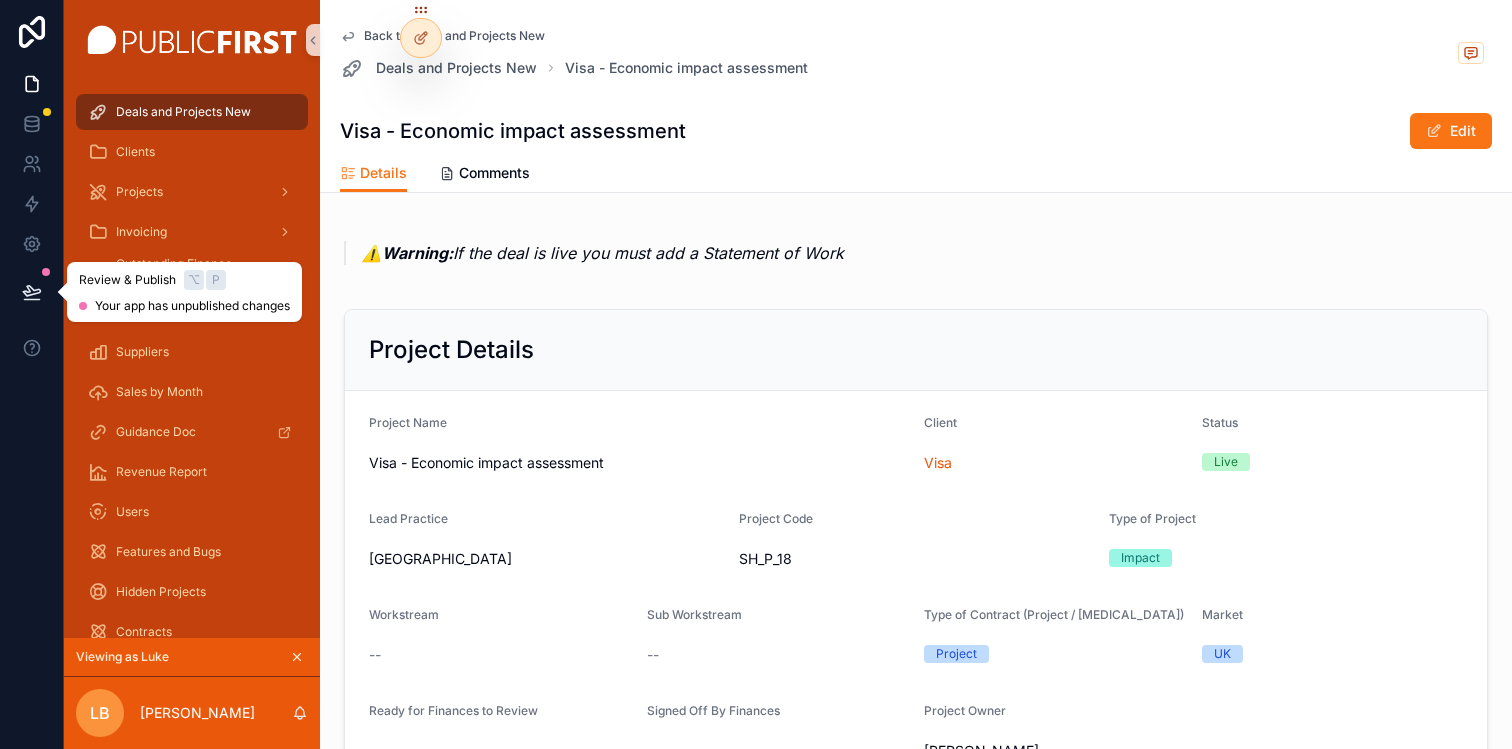 click 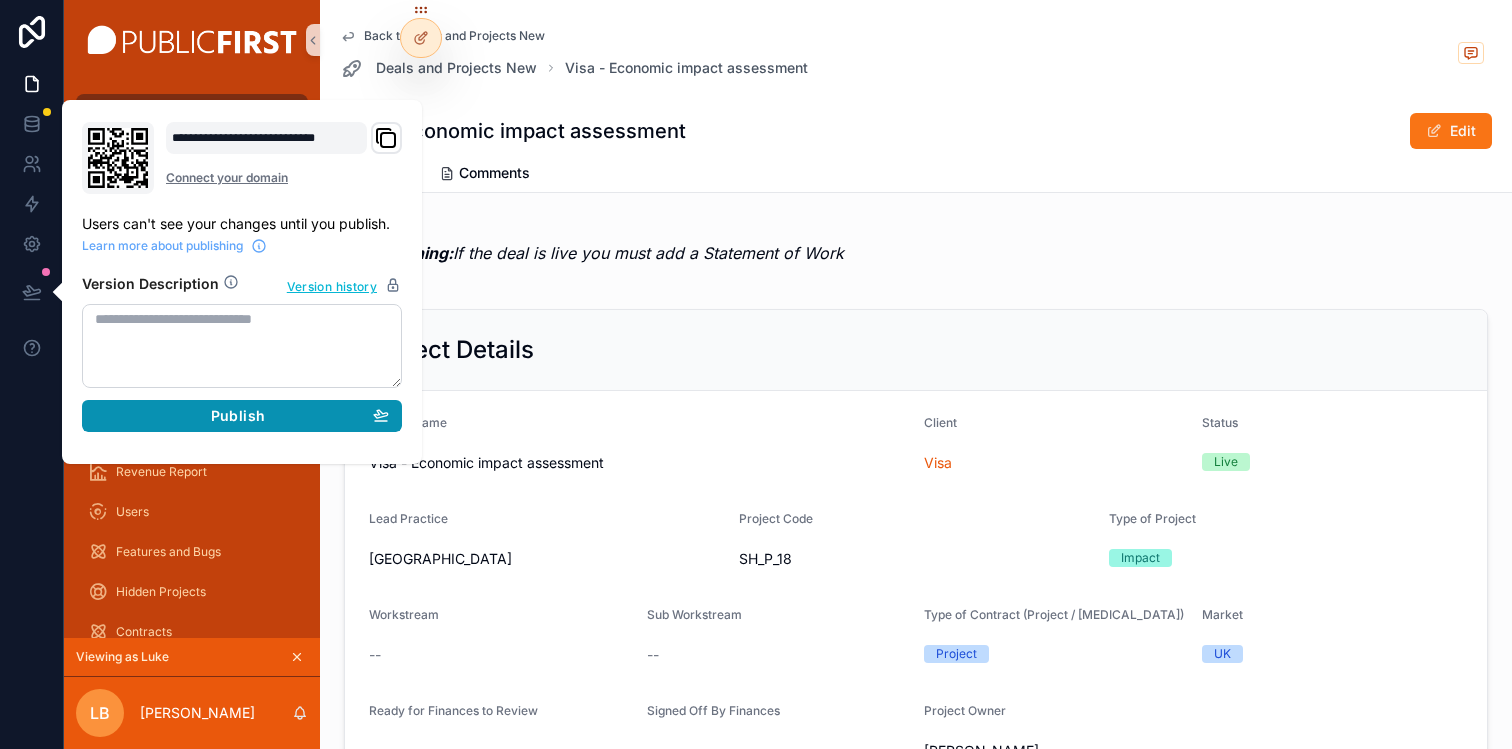 click on "Publish" at bounding box center (242, 416) 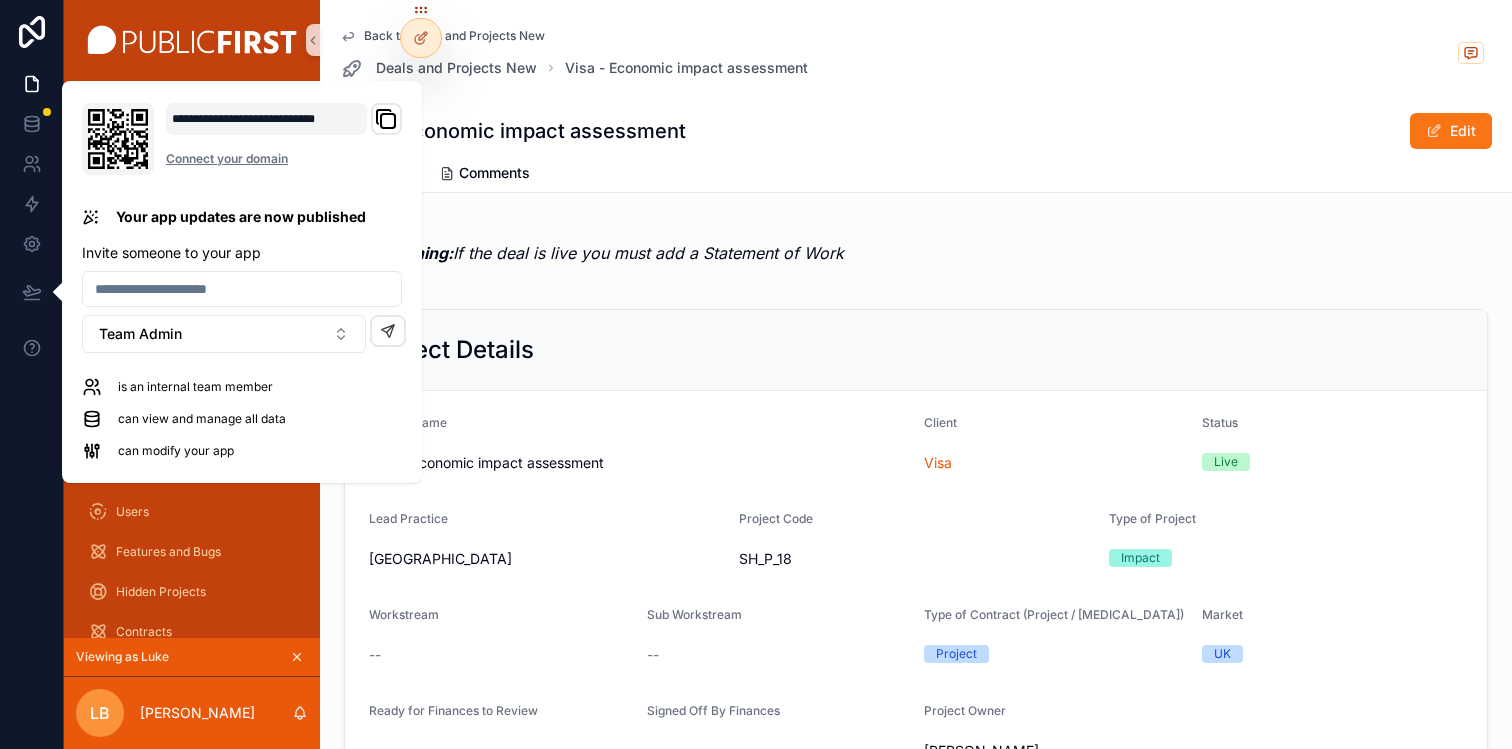 click on "Project Name" at bounding box center (638, 427) 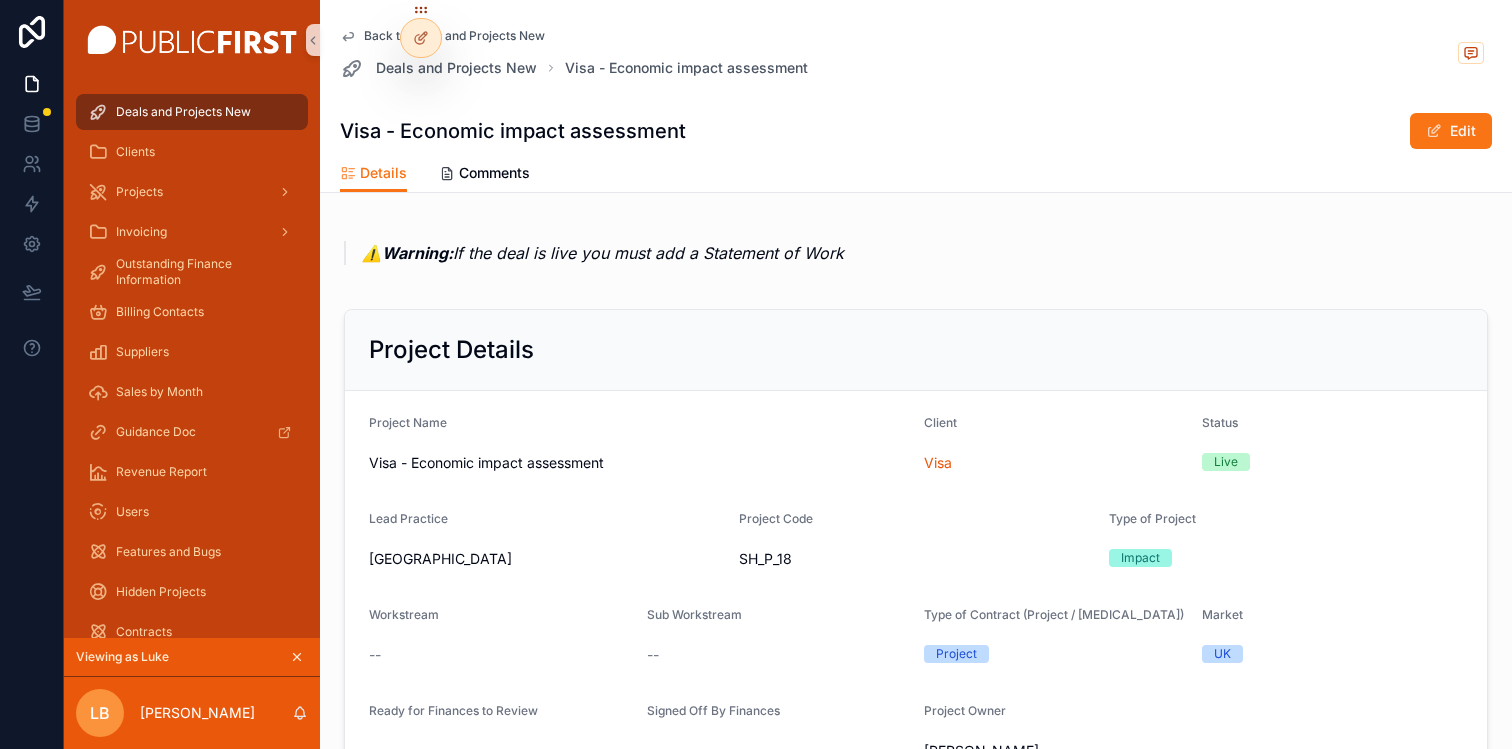 click on "⚠️  Warning:  If the deal is live you must add a Statement of Work" at bounding box center [916, 251] 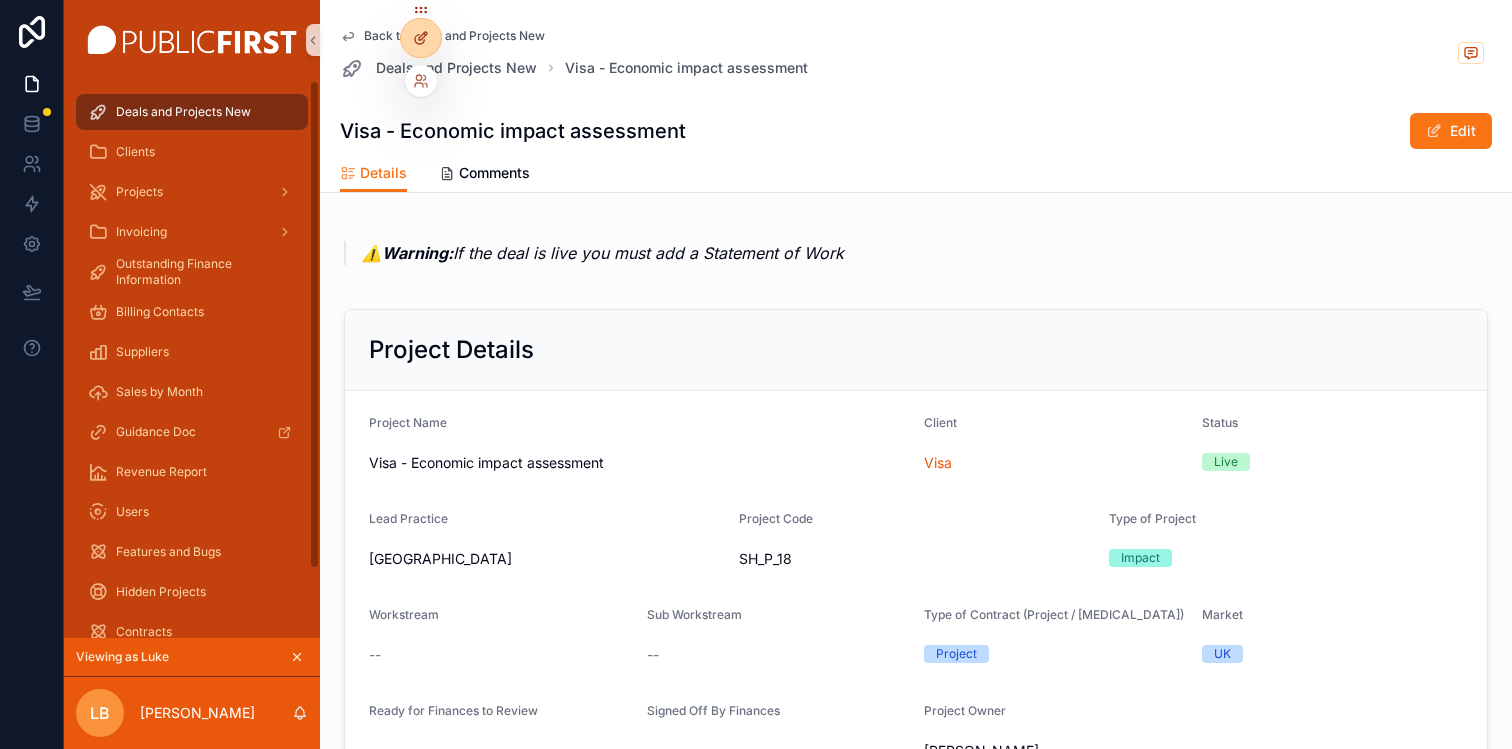 click 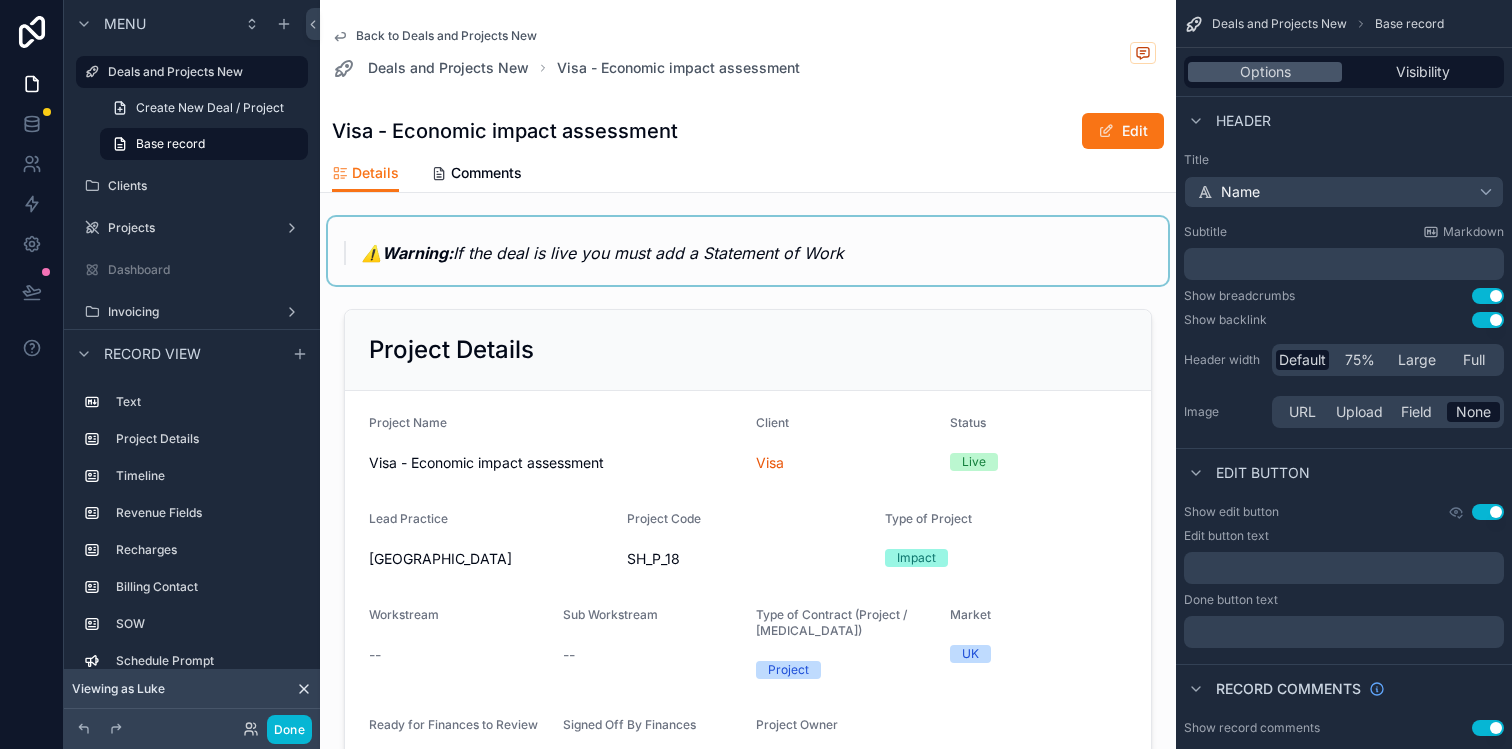 click at bounding box center (748, 251) 